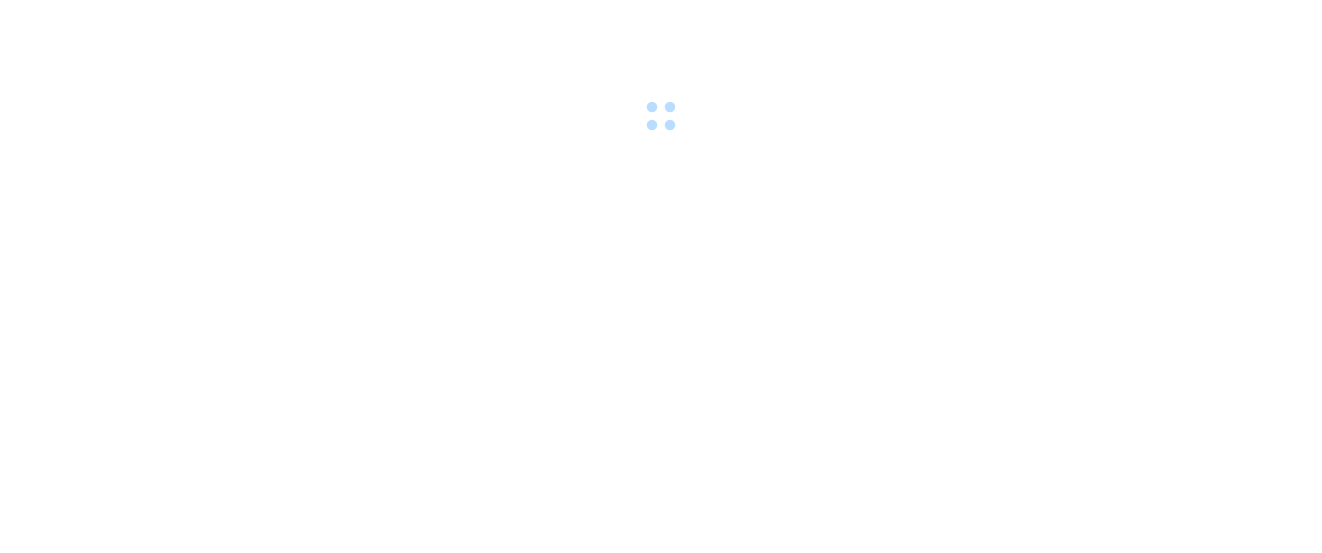 scroll, scrollTop: 0, scrollLeft: 0, axis: both 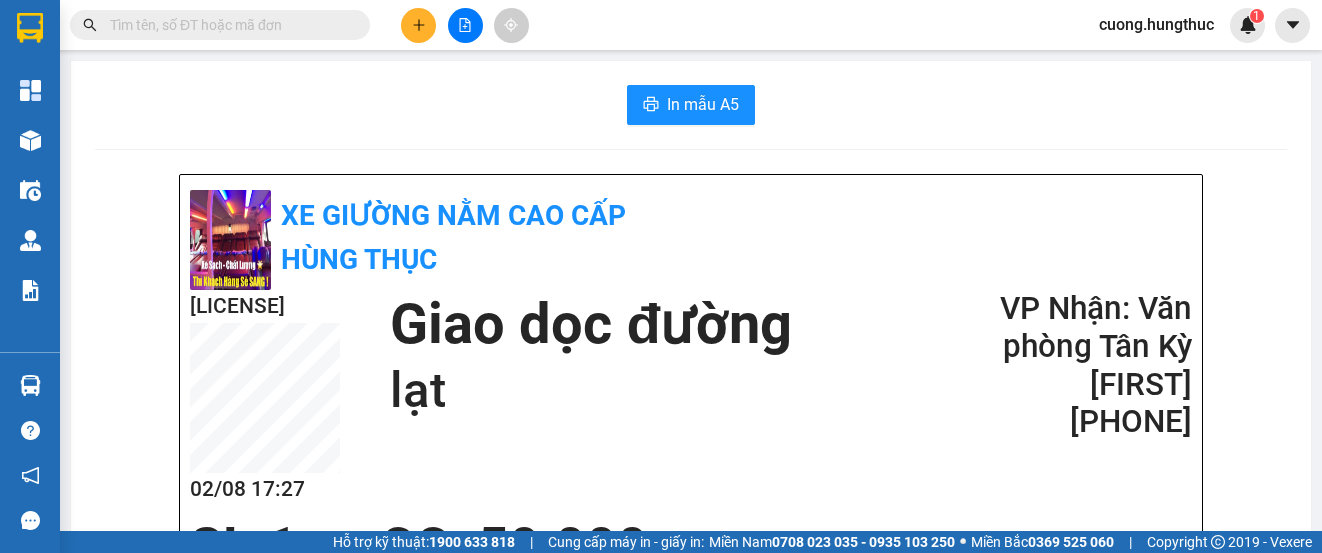 click 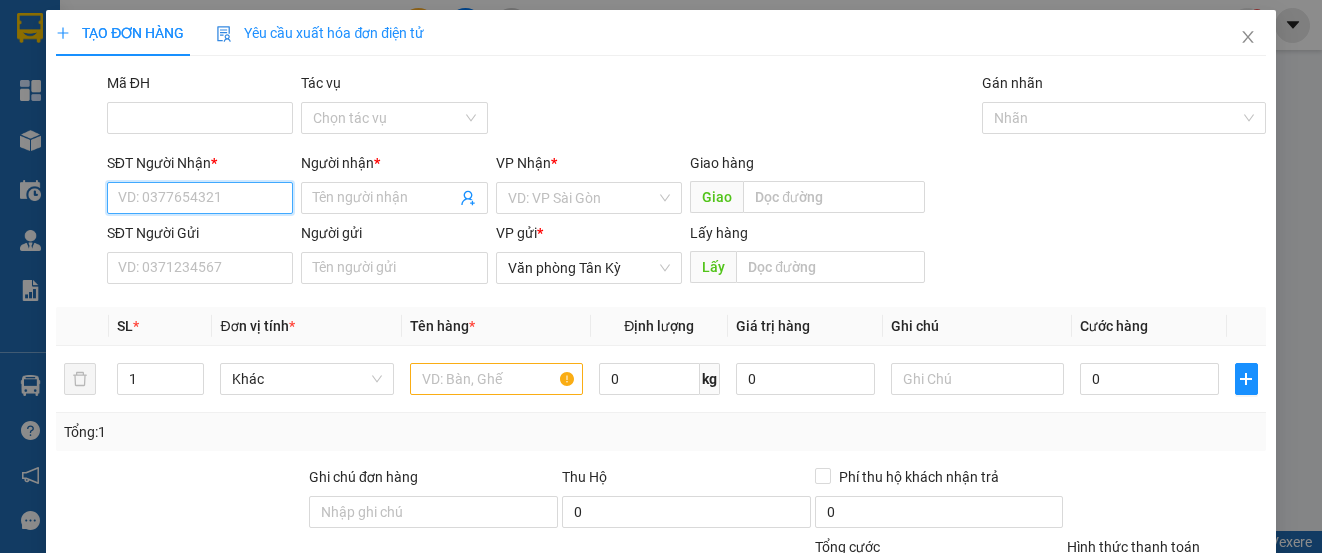 click on "SĐT Người Nhận  *" at bounding box center [200, 198] 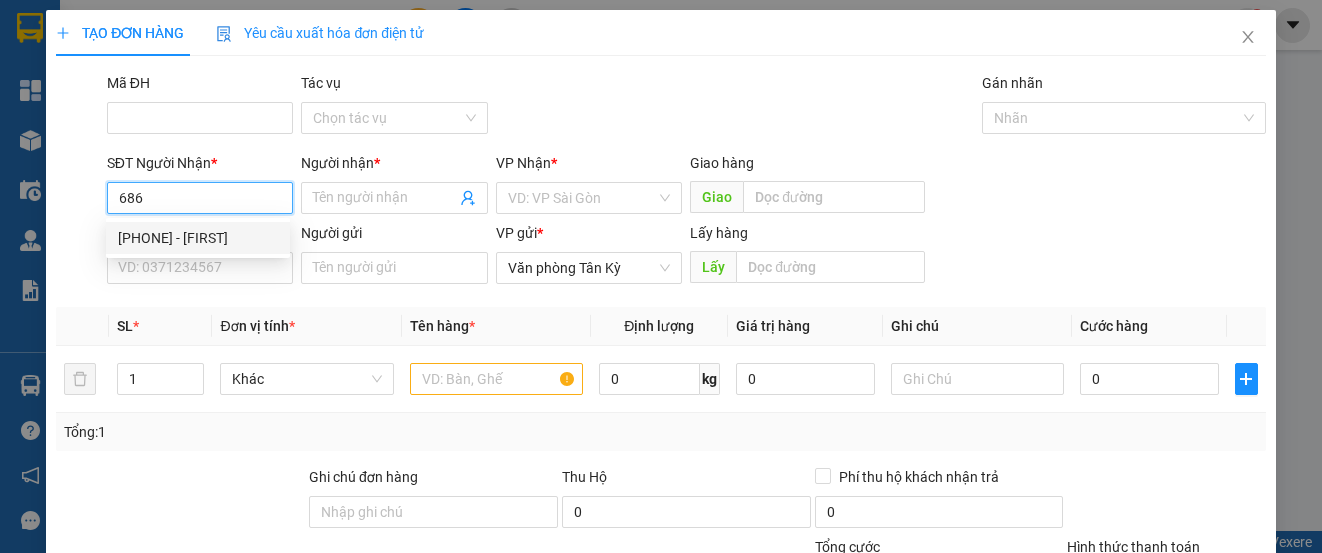 click on "[PHONE] - [FIRST]" at bounding box center [198, 238] 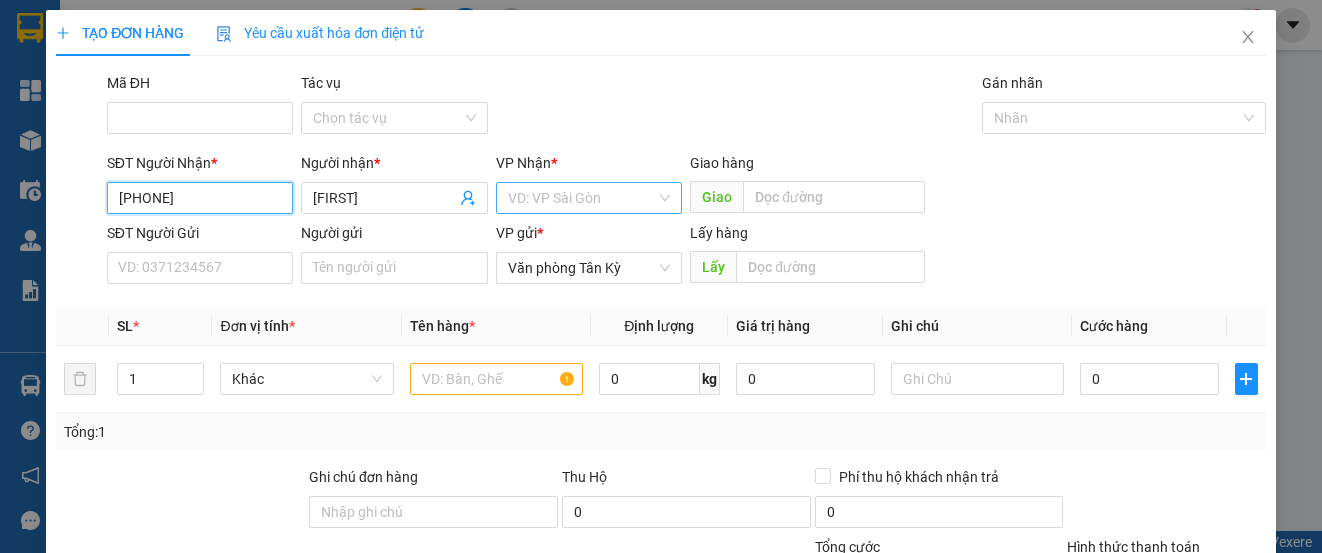 type on "[PHONE]" 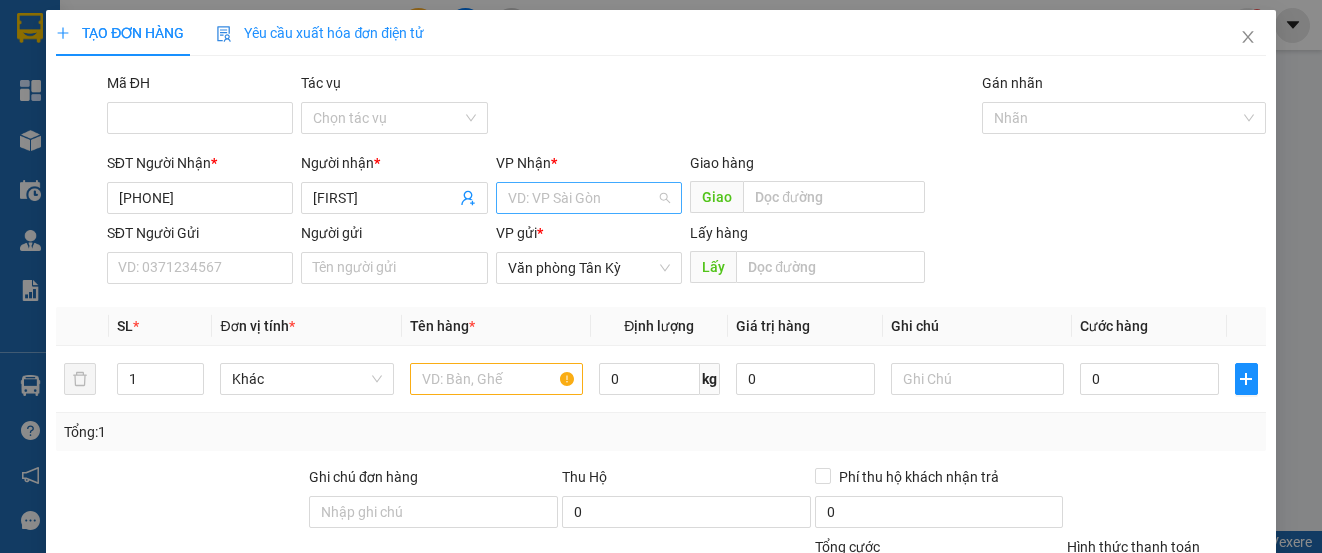 click at bounding box center (582, 198) 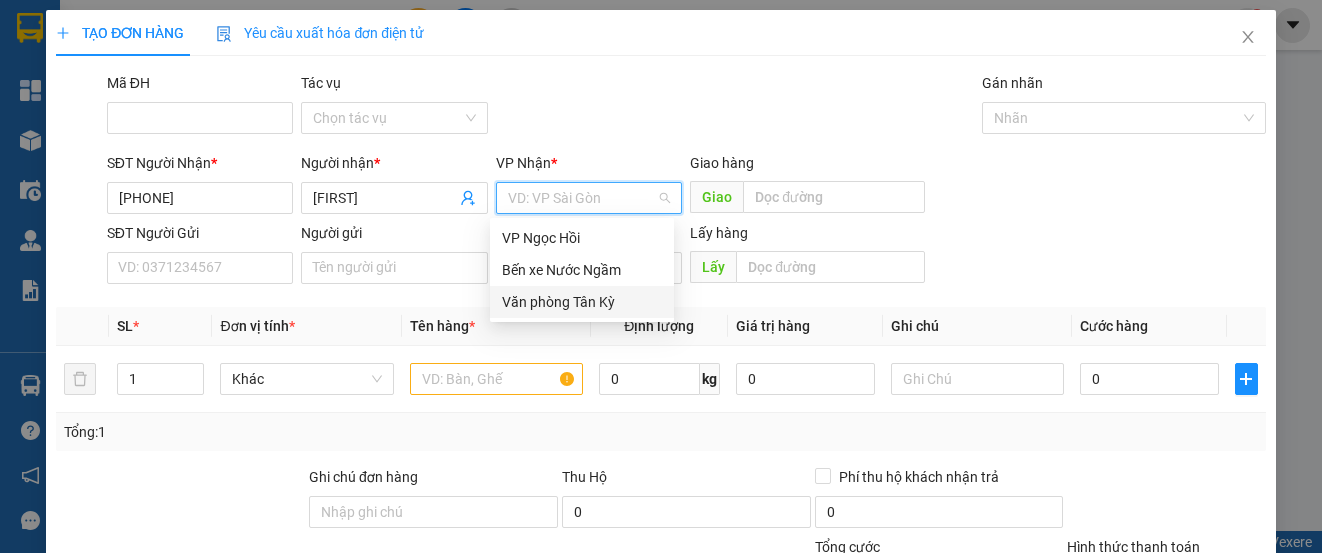 click on "Văn phòng Tân Kỳ" at bounding box center [582, 302] 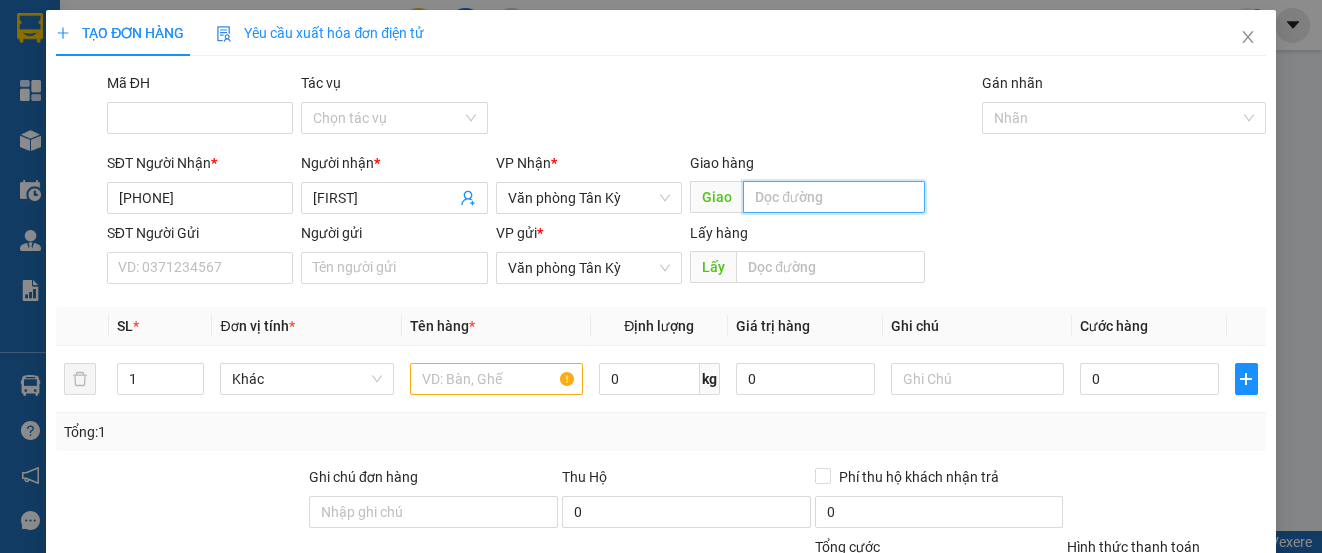 click at bounding box center (834, 197) 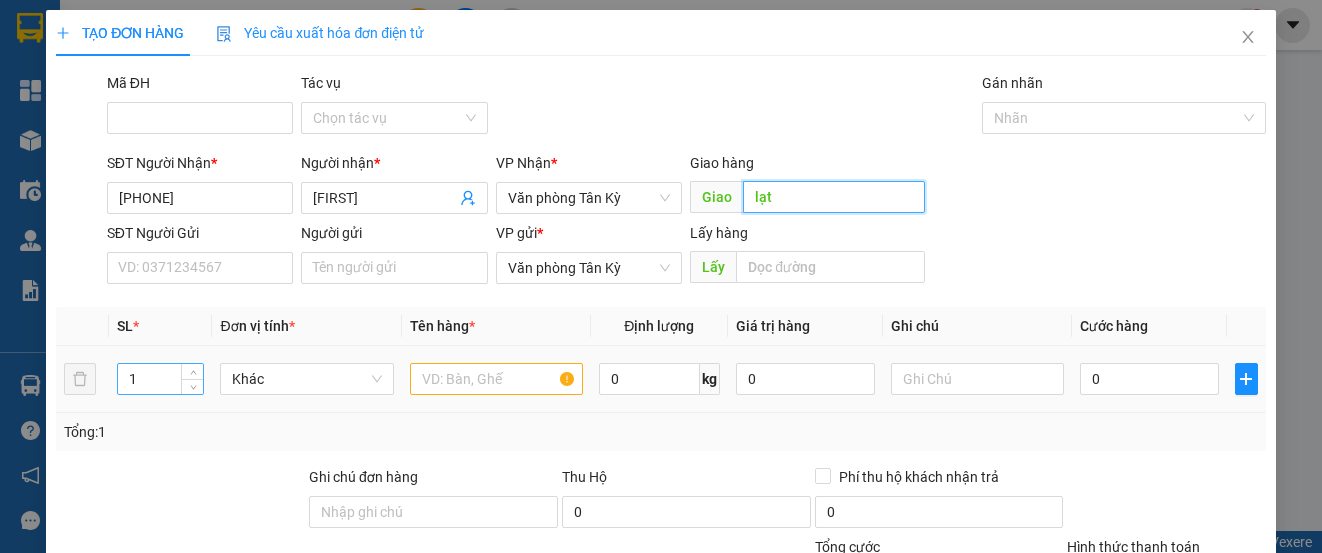 type on "lạt" 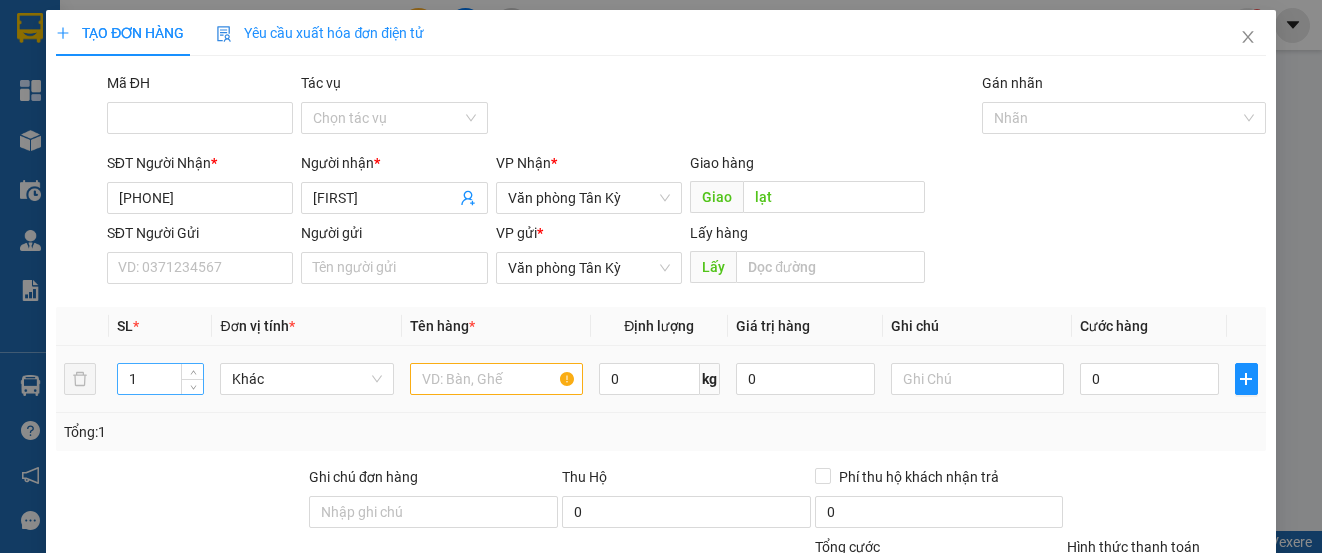click on "1" at bounding box center [160, 379] 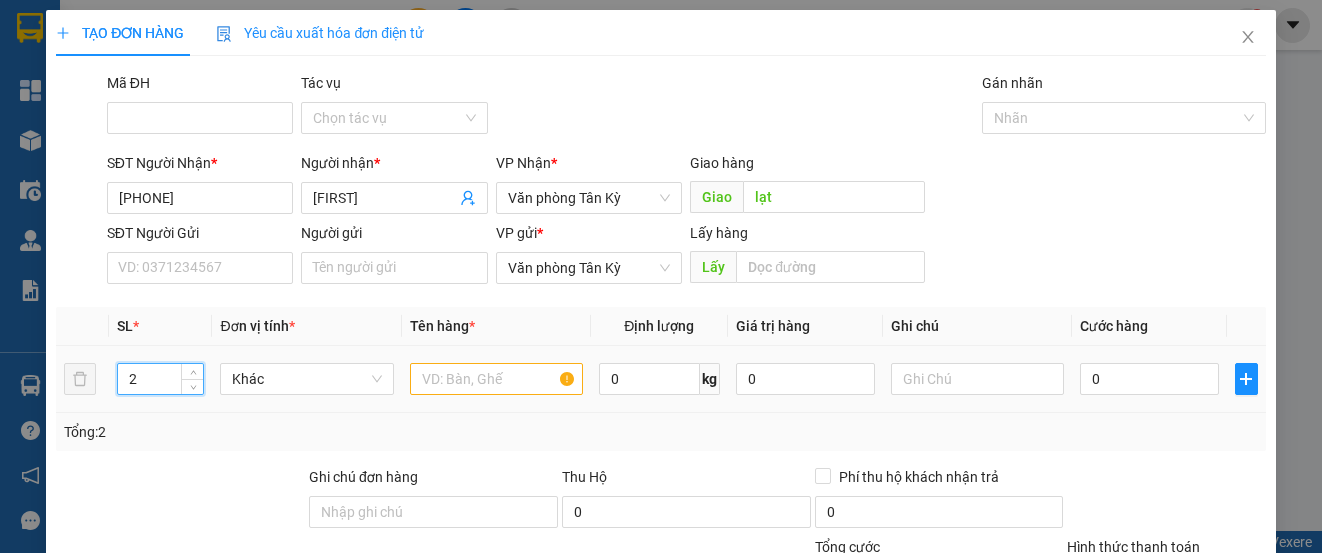 type on "2" 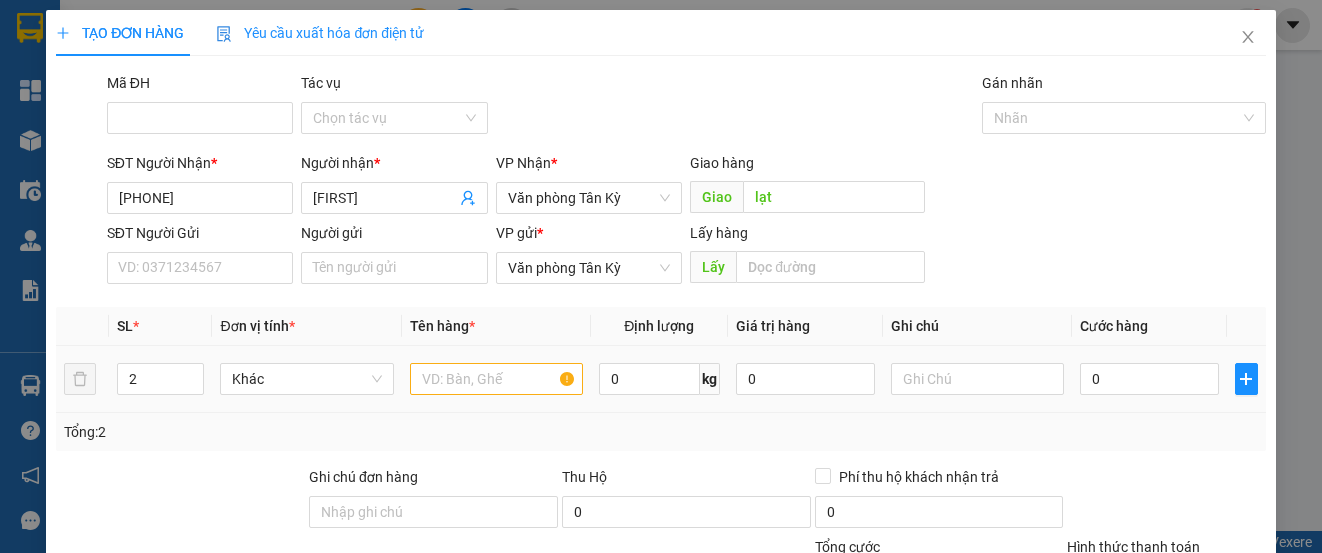 click at bounding box center (496, 379) 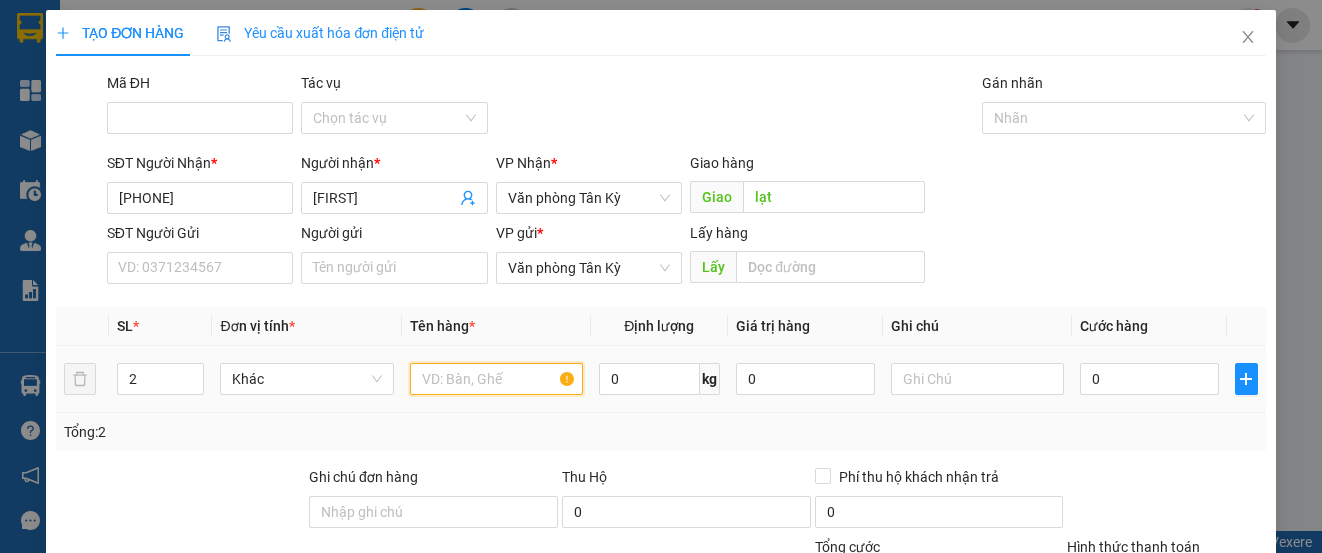 click at bounding box center (496, 379) 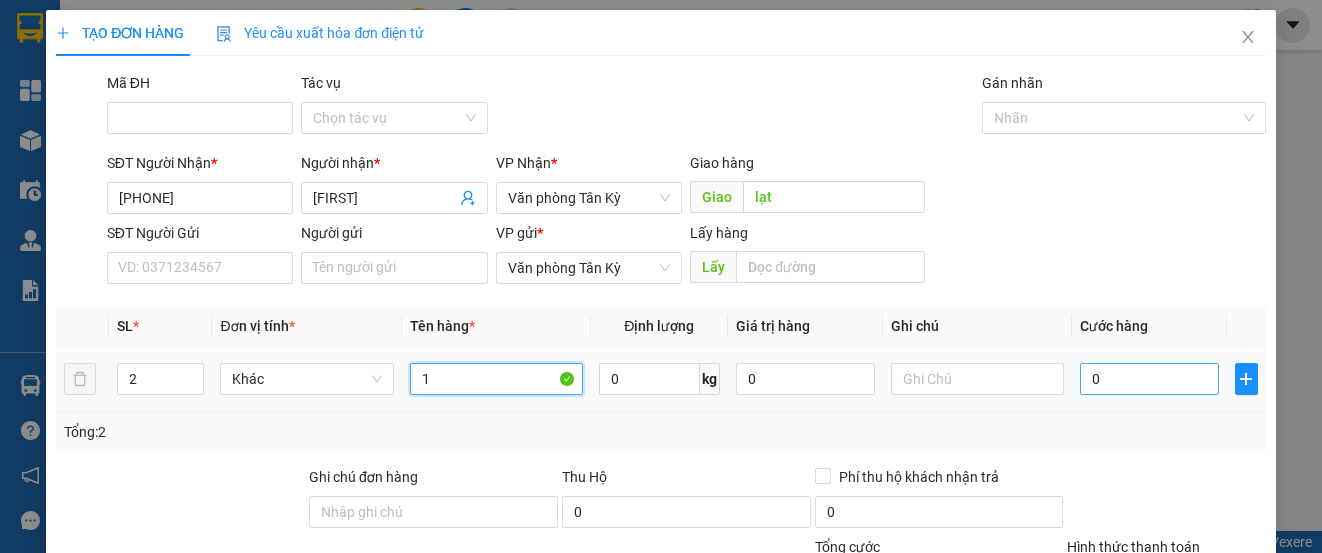 type on "1" 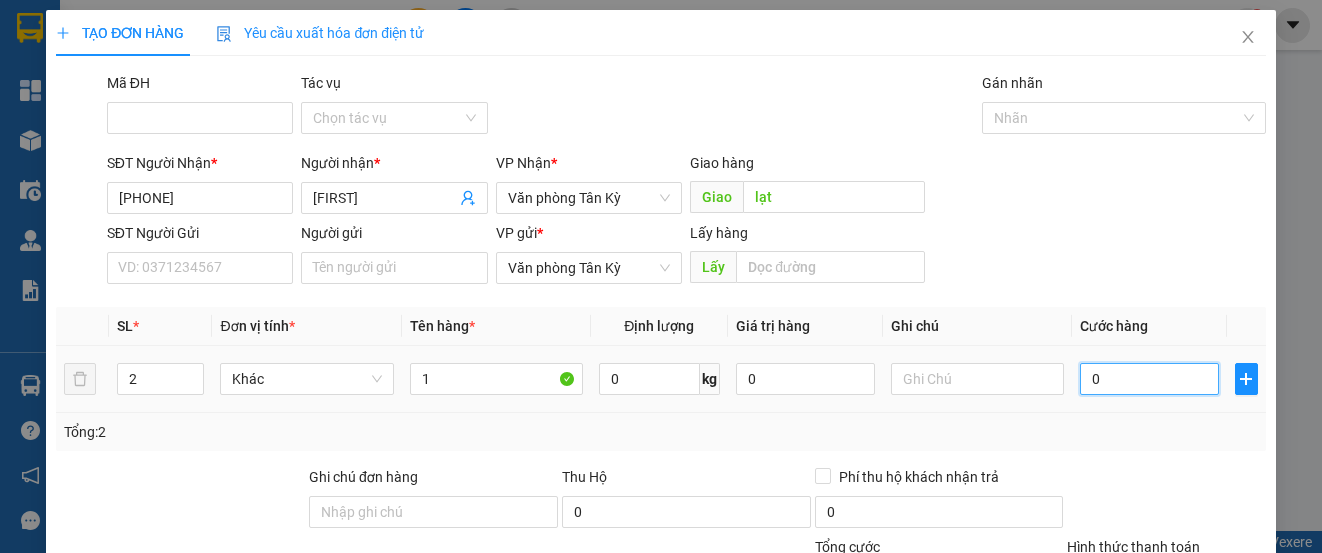 click on "0" at bounding box center [1149, 379] 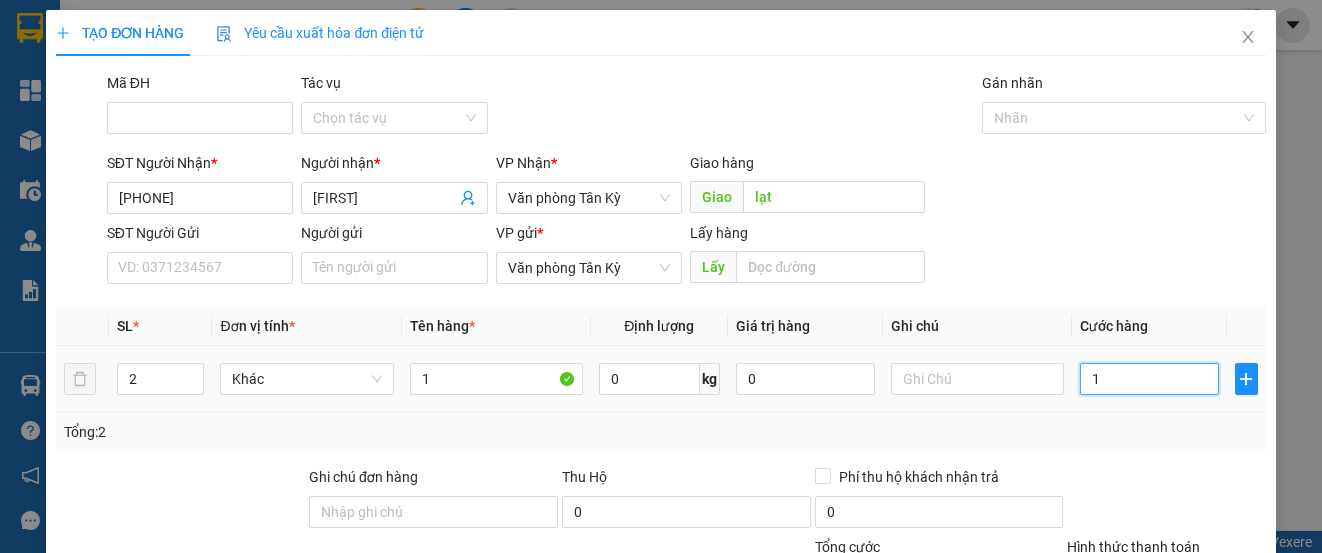 type on "12" 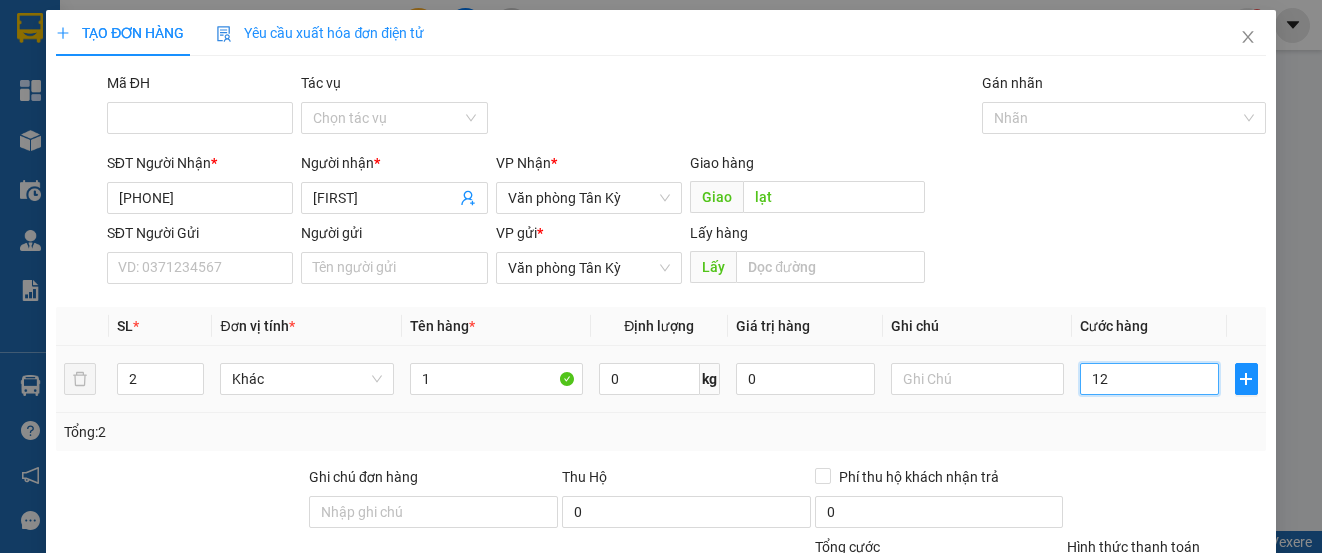 type on "12" 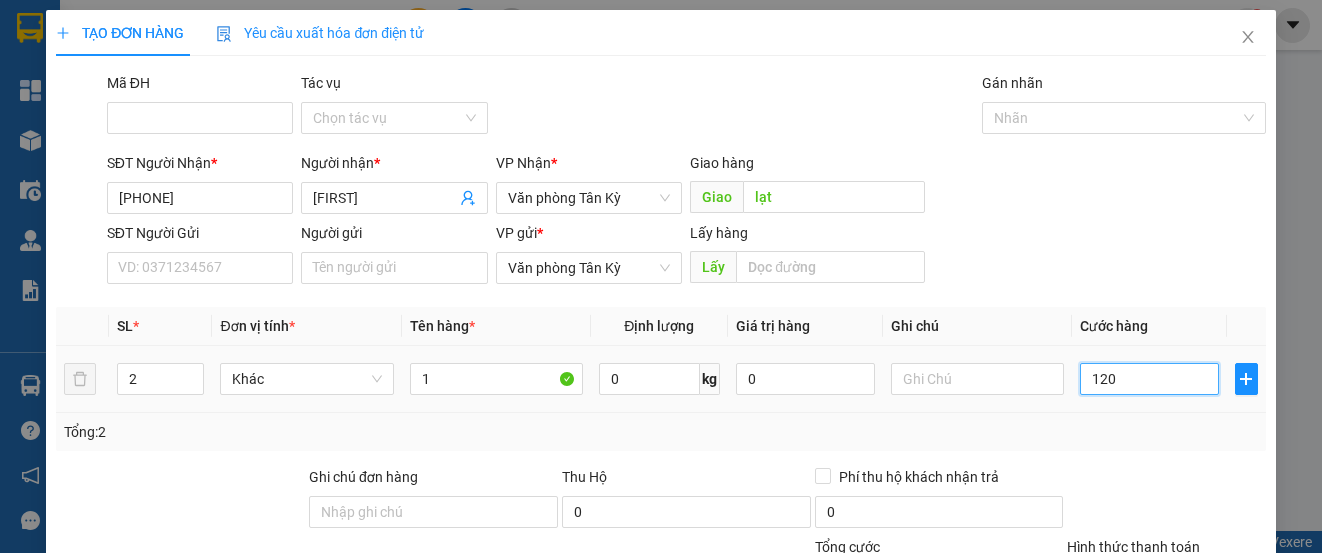 type on "120" 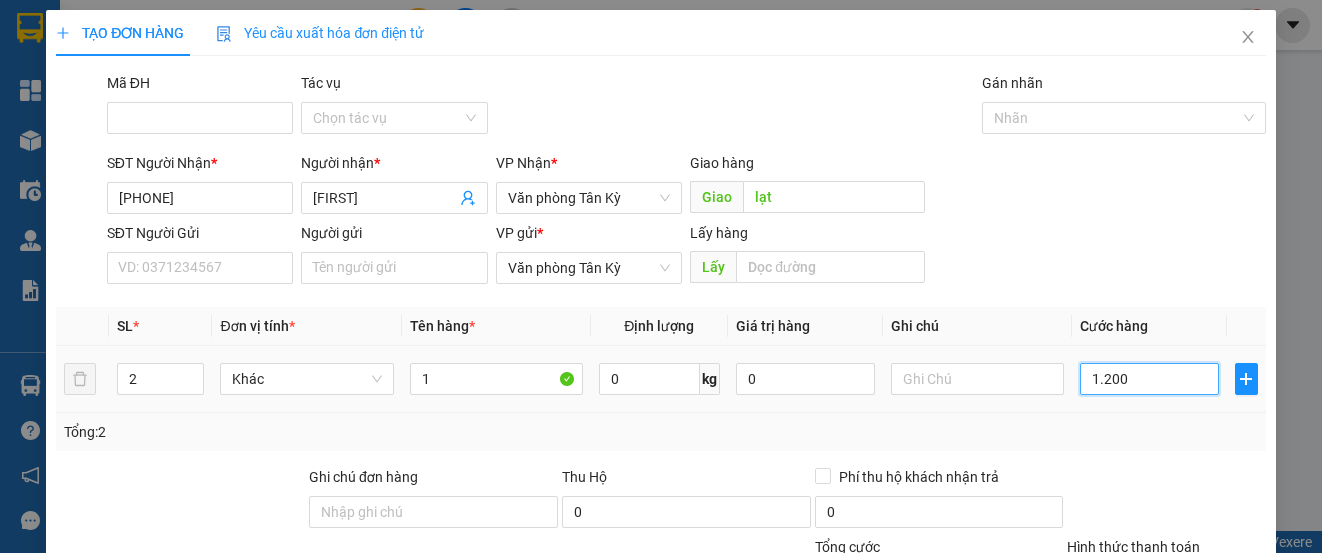 type on "1.200" 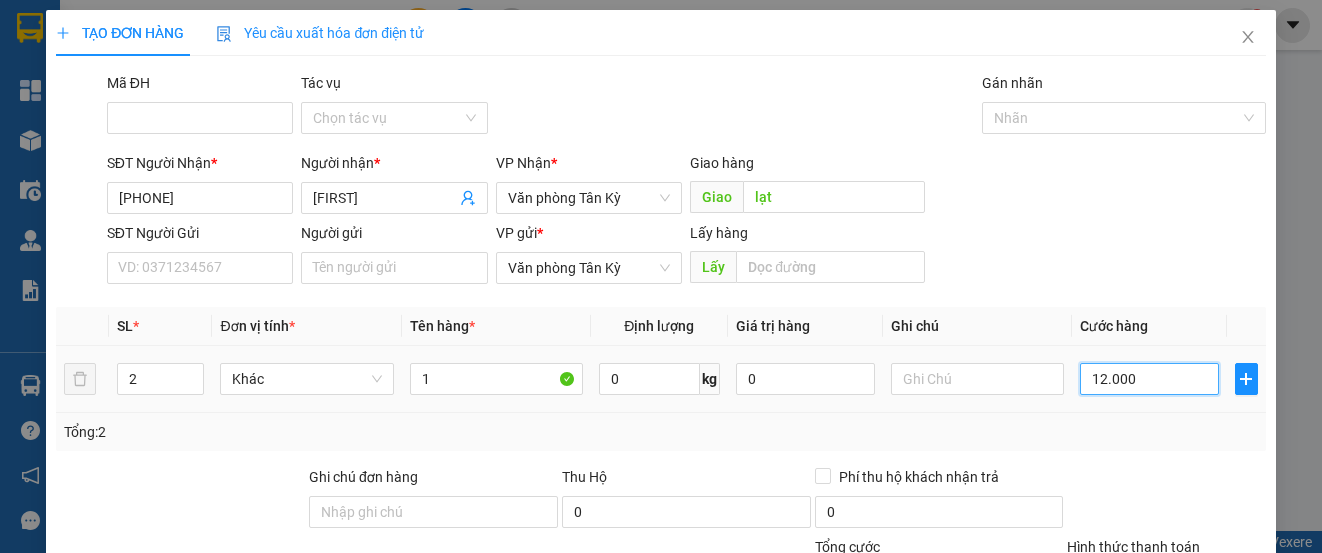 type on "12.000" 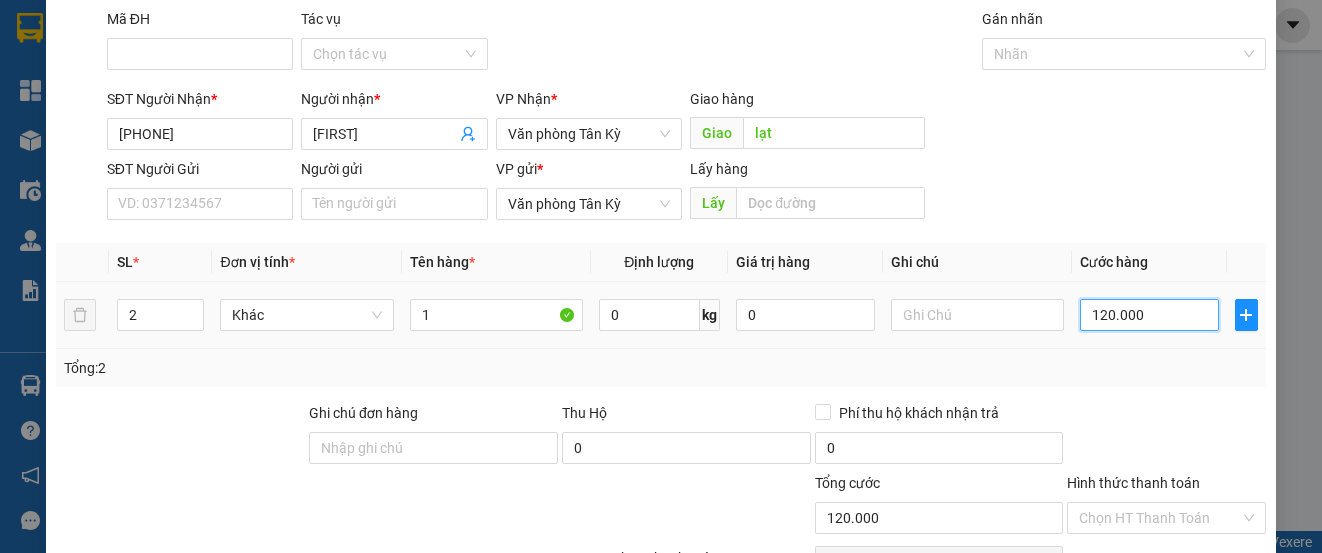 scroll, scrollTop: 179, scrollLeft: 0, axis: vertical 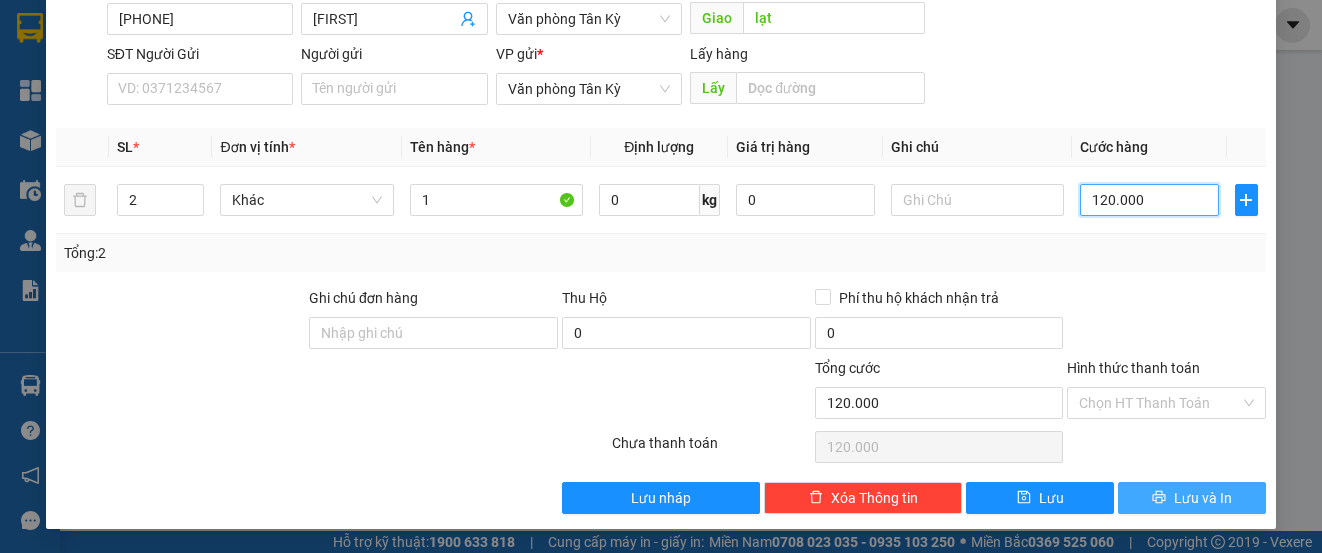 type on "120.000" 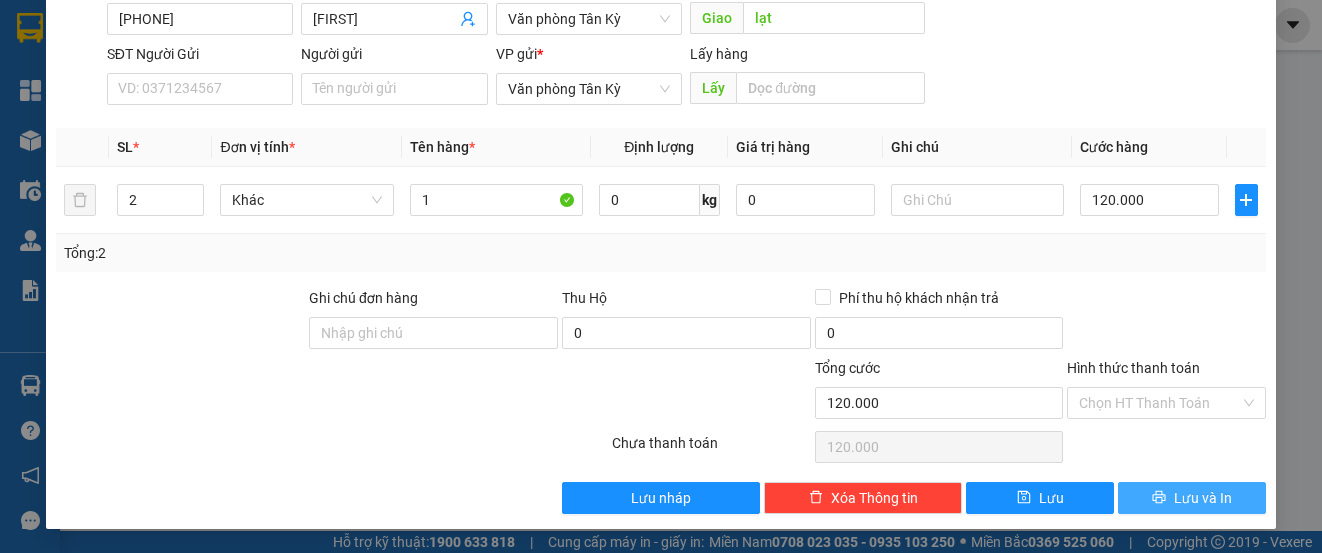 click 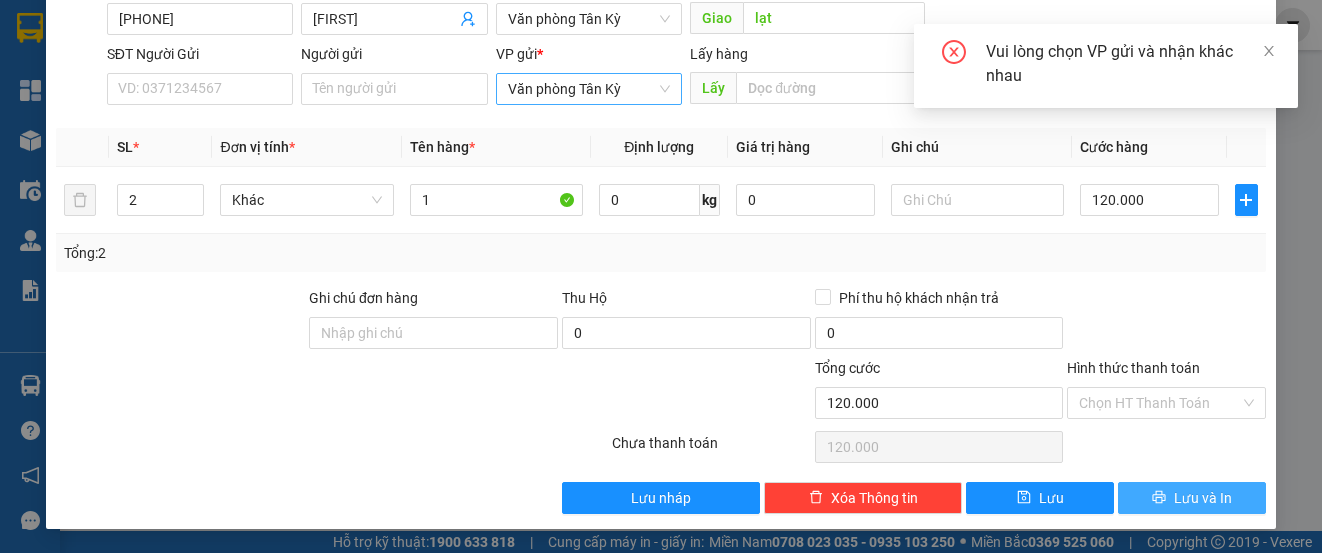 click on "Văn phòng Tân Kỳ" at bounding box center (589, 89) 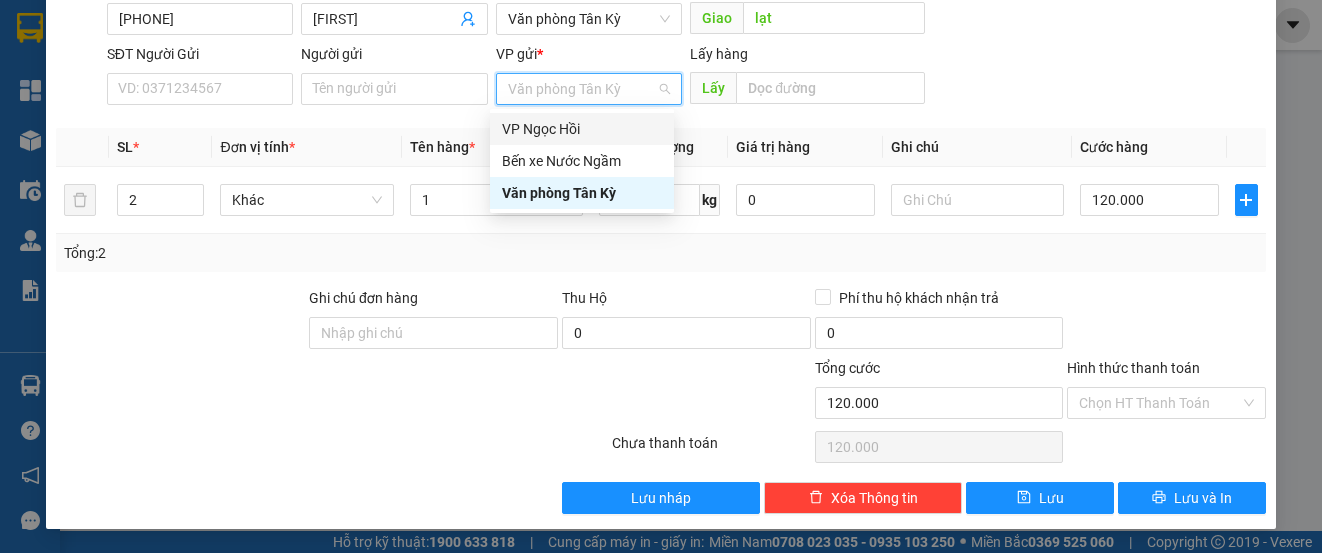 click on "VP Ngọc Hồi" at bounding box center [582, 129] 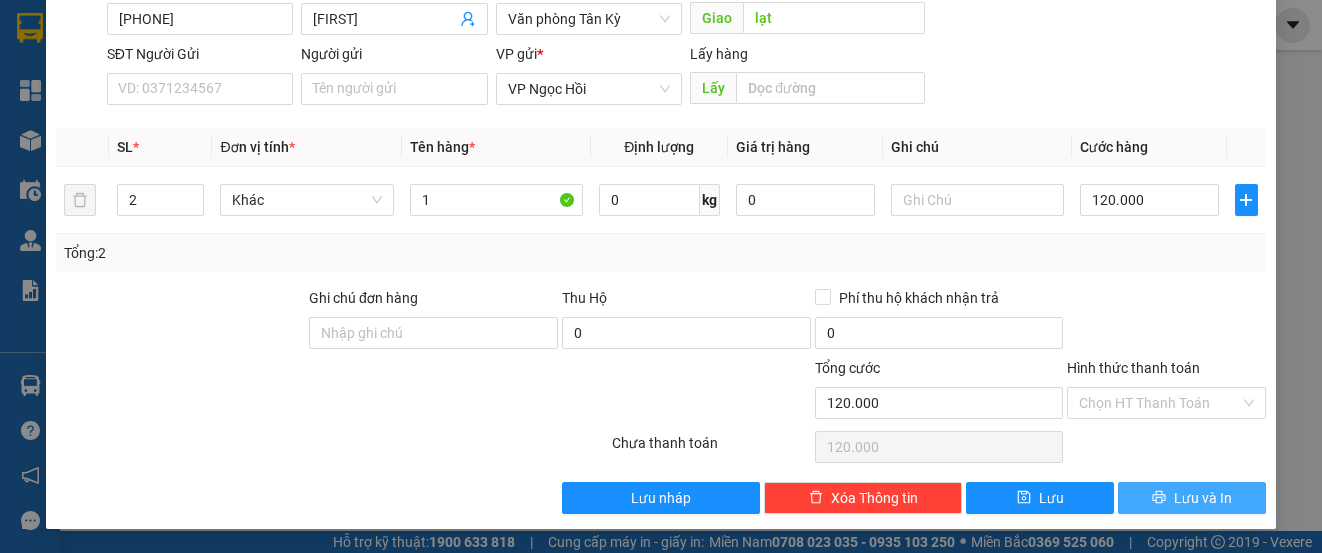click on "Lưu và In" at bounding box center (1192, 498) 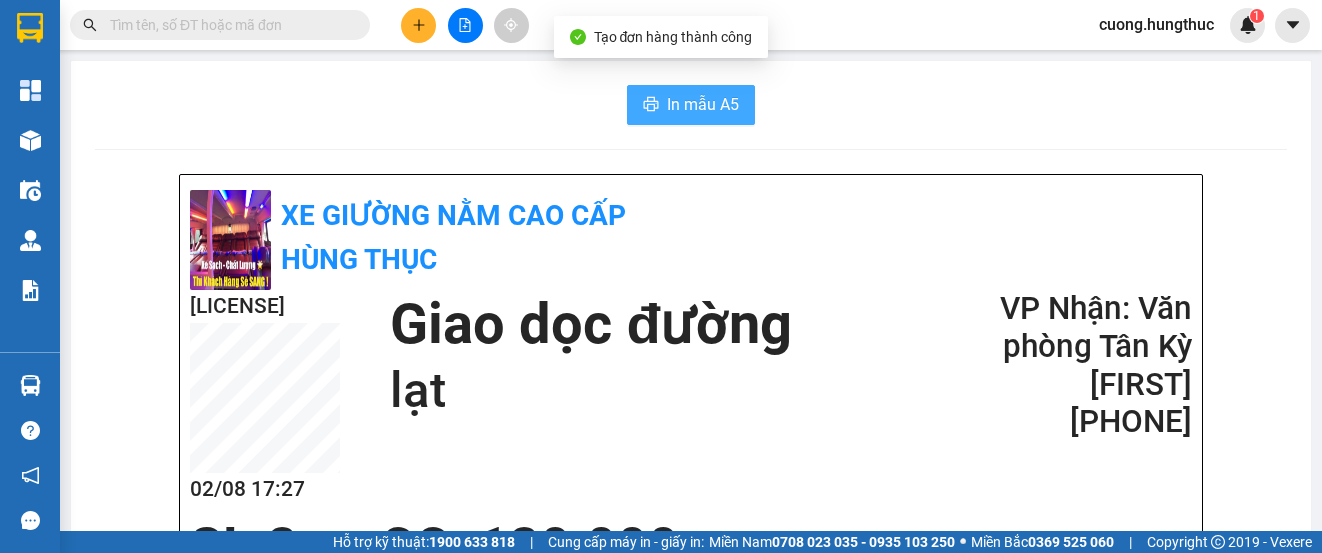 click 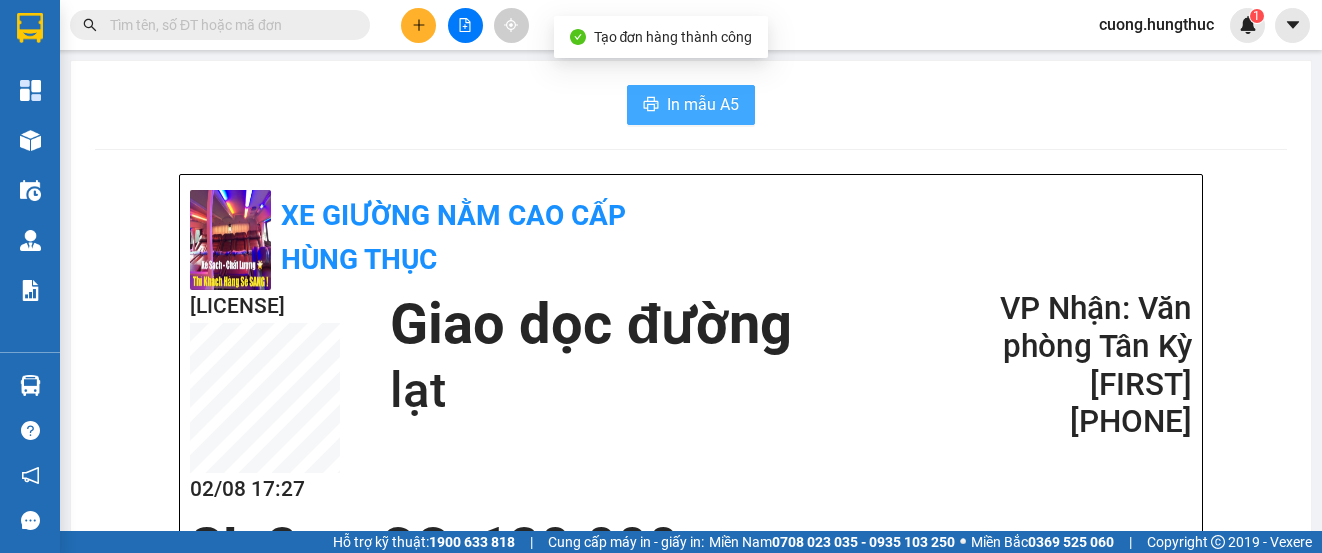 scroll, scrollTop: 0, scrollLeft: 0, axis: both 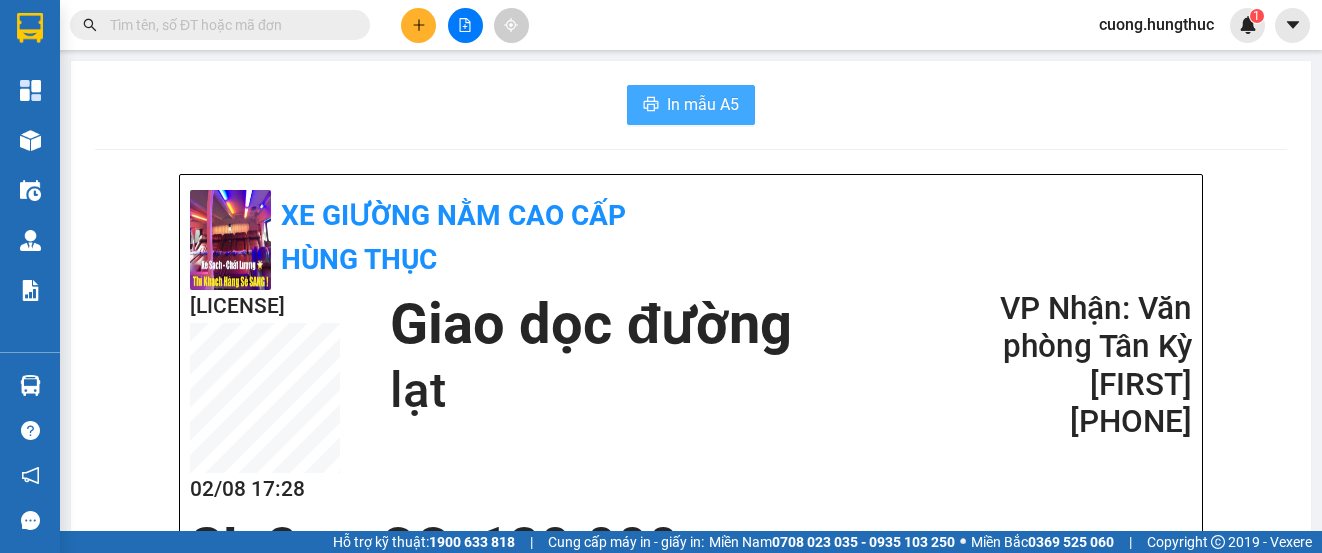 click on "Kết quả tìm kiếm ( 0 )  Bộ lọc  No Data cuong.hungthuc 1" at bounding box center [661, 25] 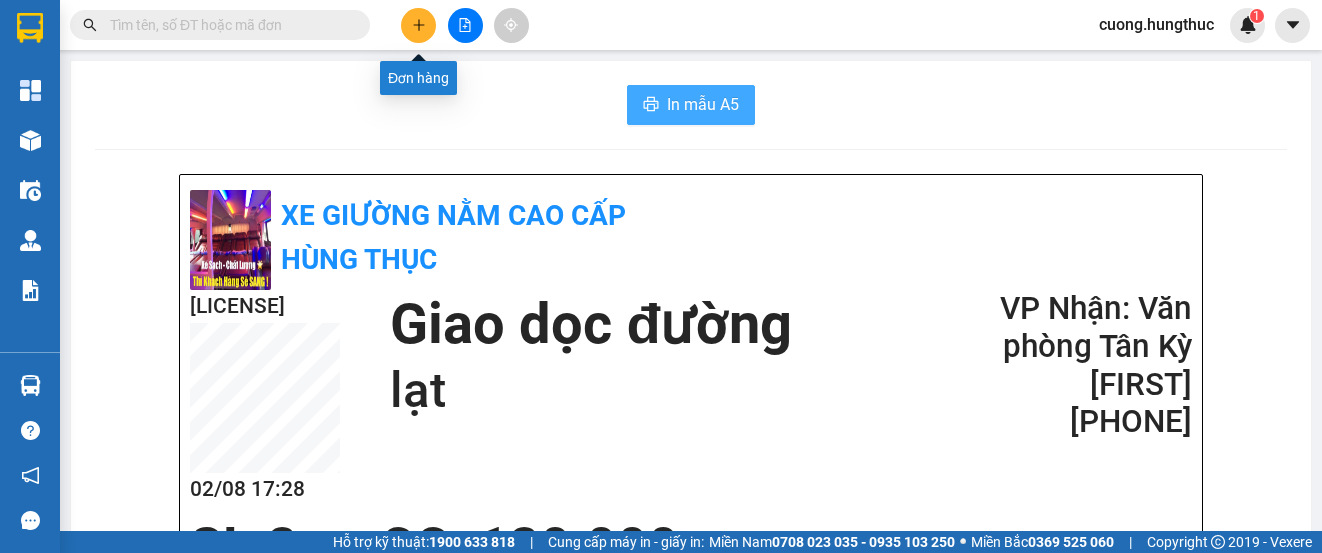click at bounding box center (418, 25) 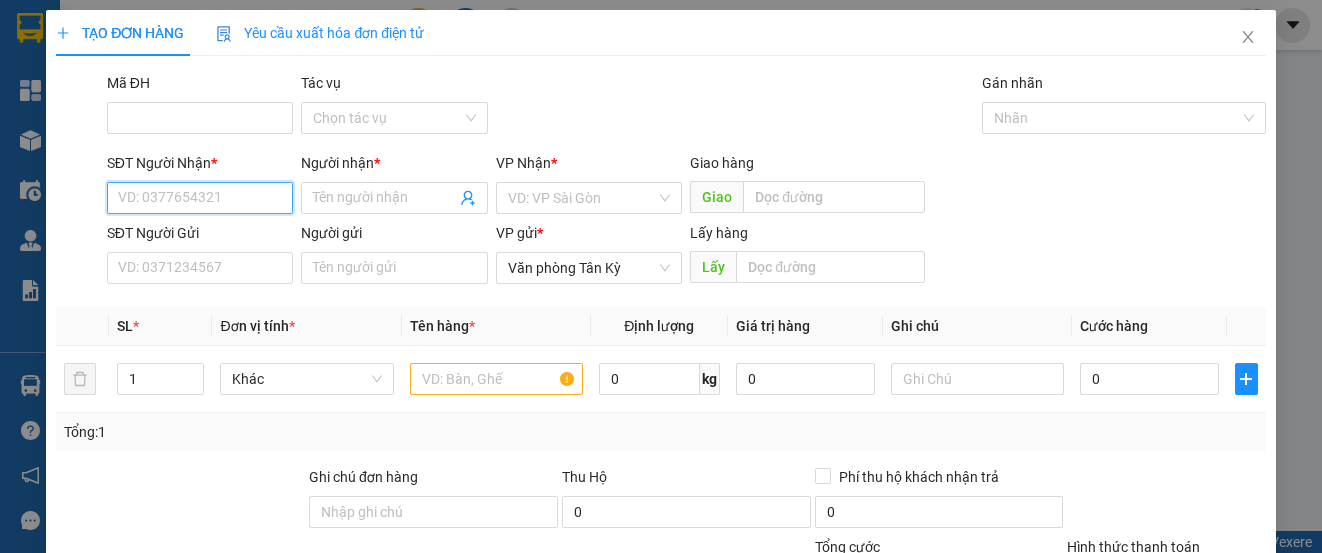 click on "SĐT Người Nhận  *" at bounding box center [200, 198] 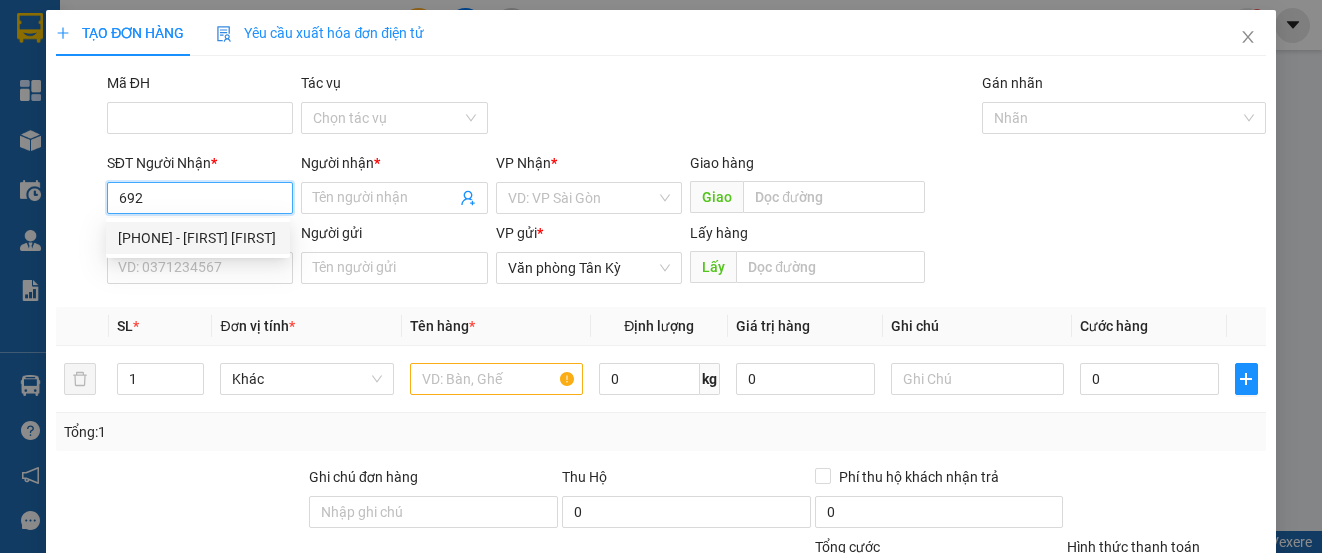 click on "[PHONE] - [FIRST] [FIRST]" at bounding box center [198, 238] 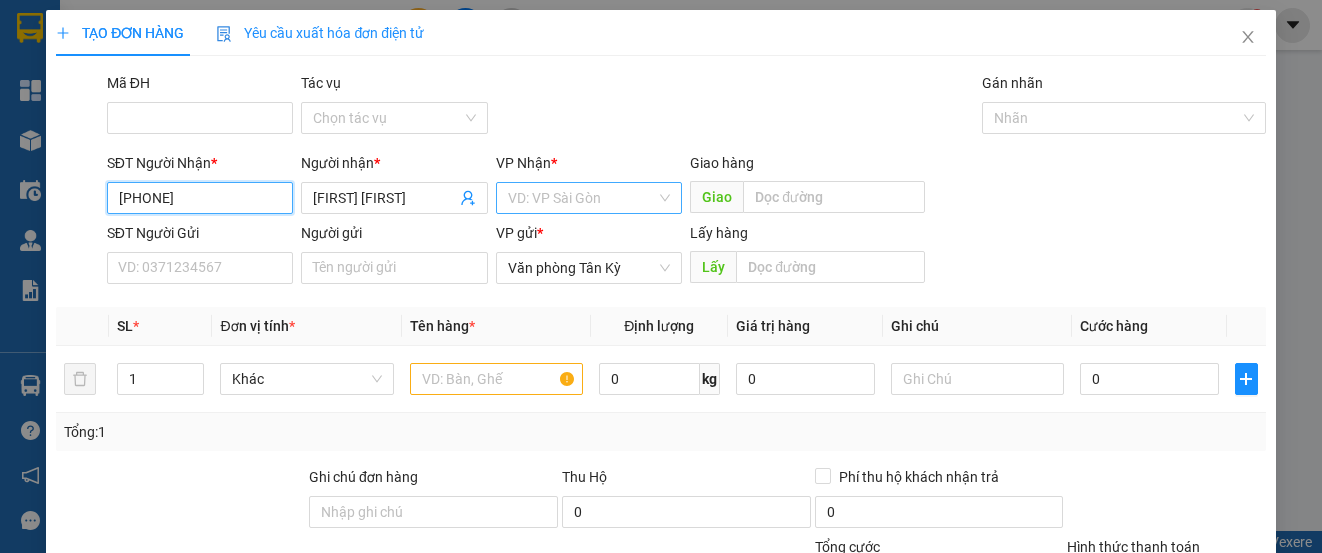 type on "[PHONE]" 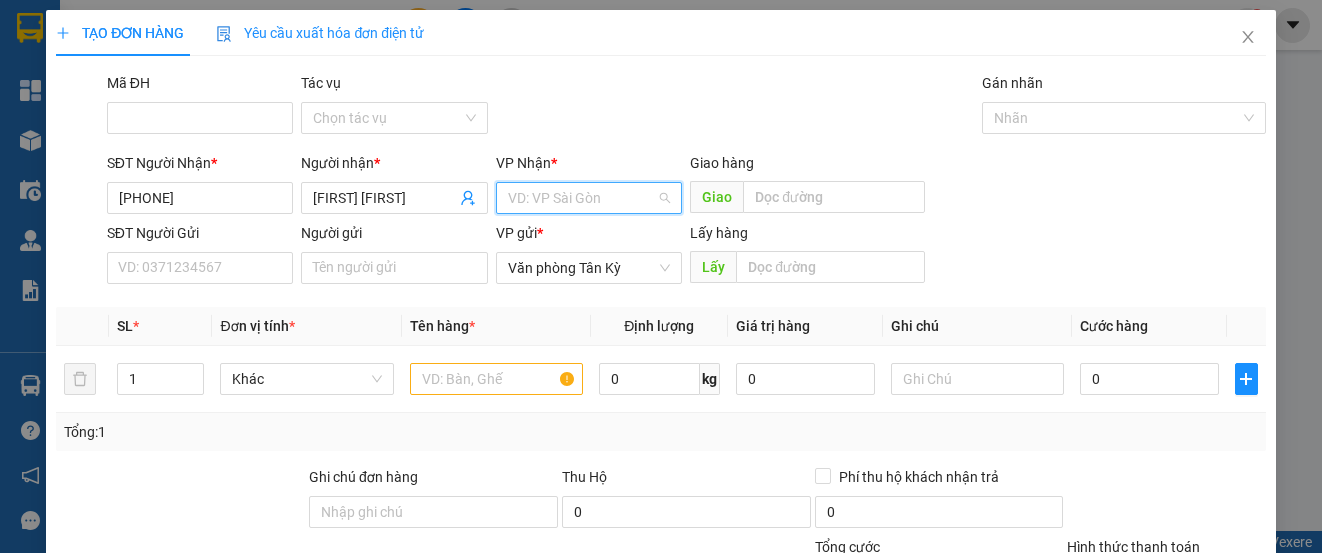 click at bounding box center [582, 198] 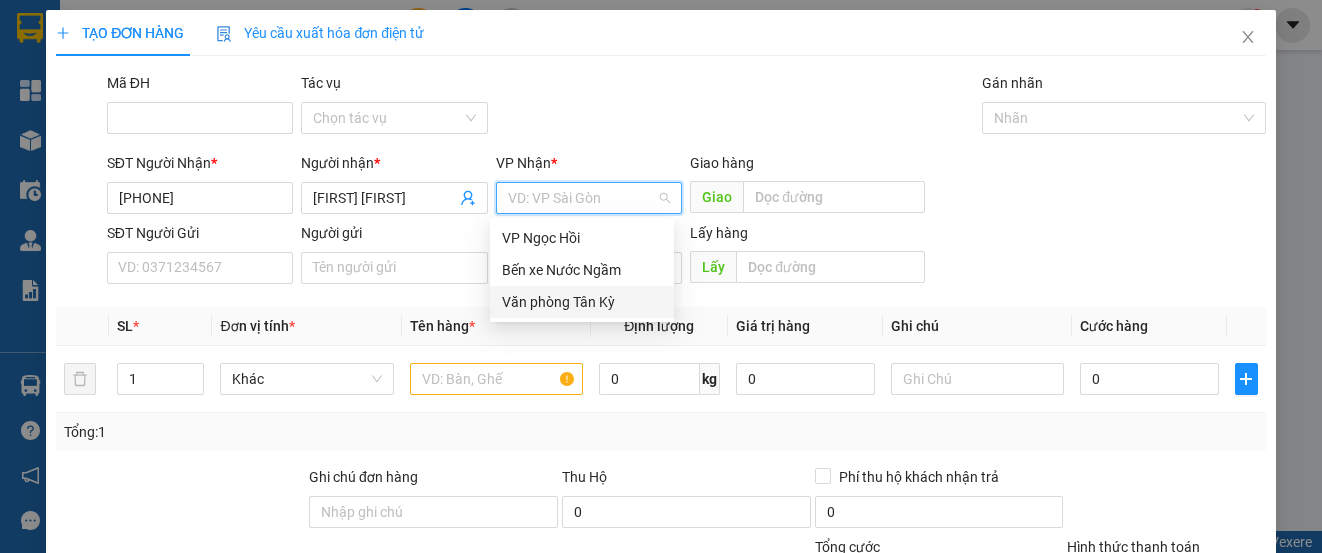 click on "Văn phòng Tân Kỳ" at bounding box center (582, 302) 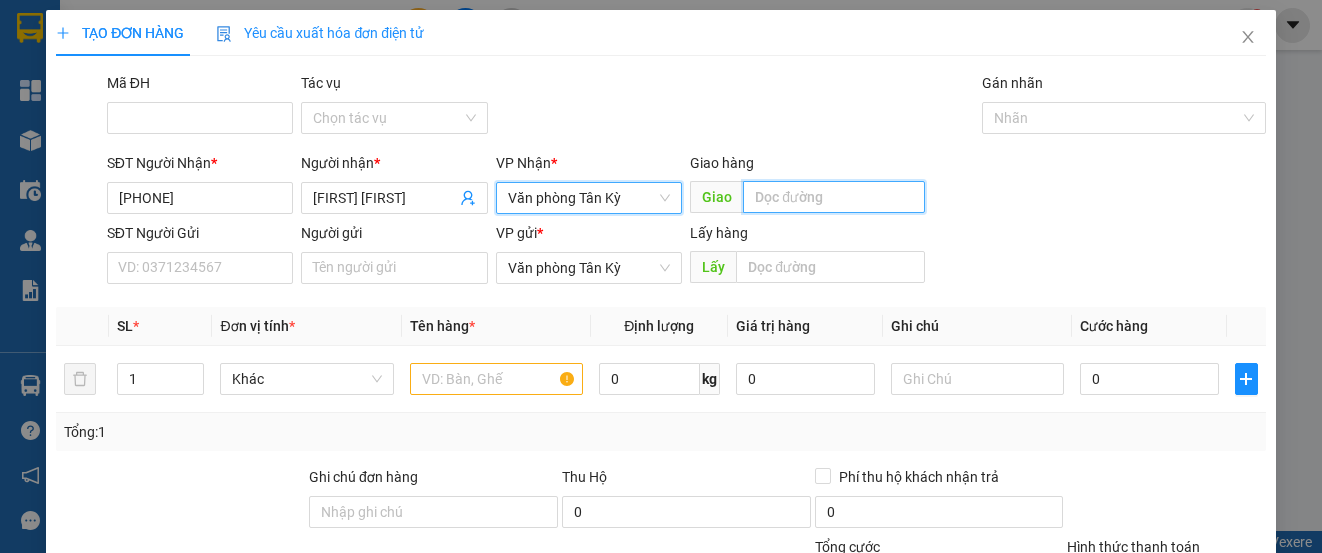 click at bounding box center (834, 197) 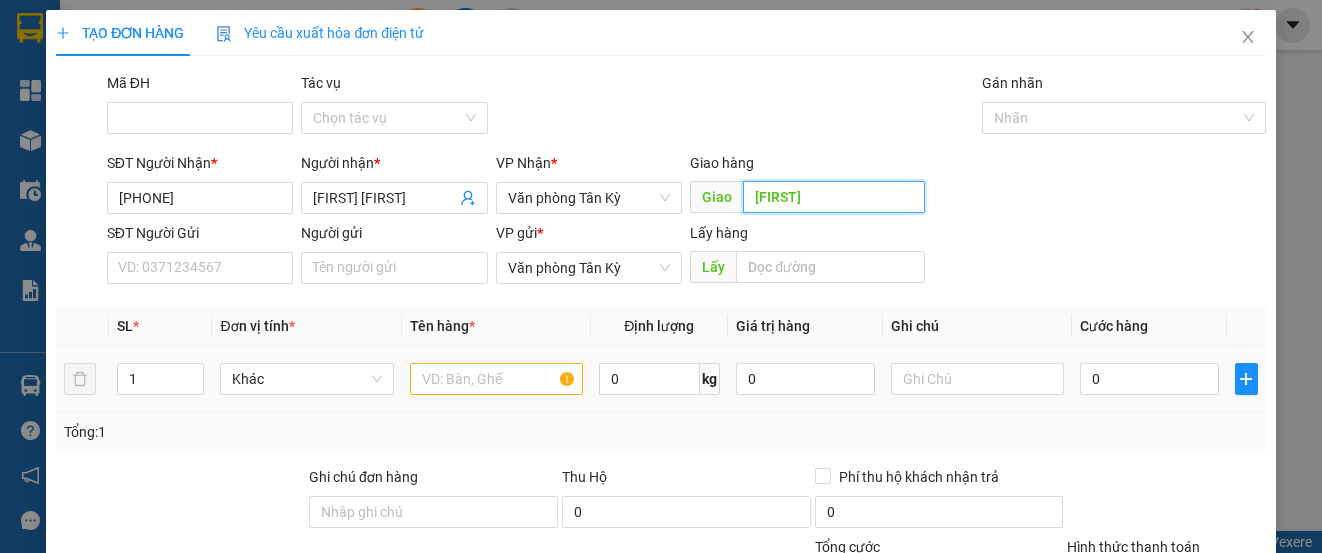 type on "[FIRST]" 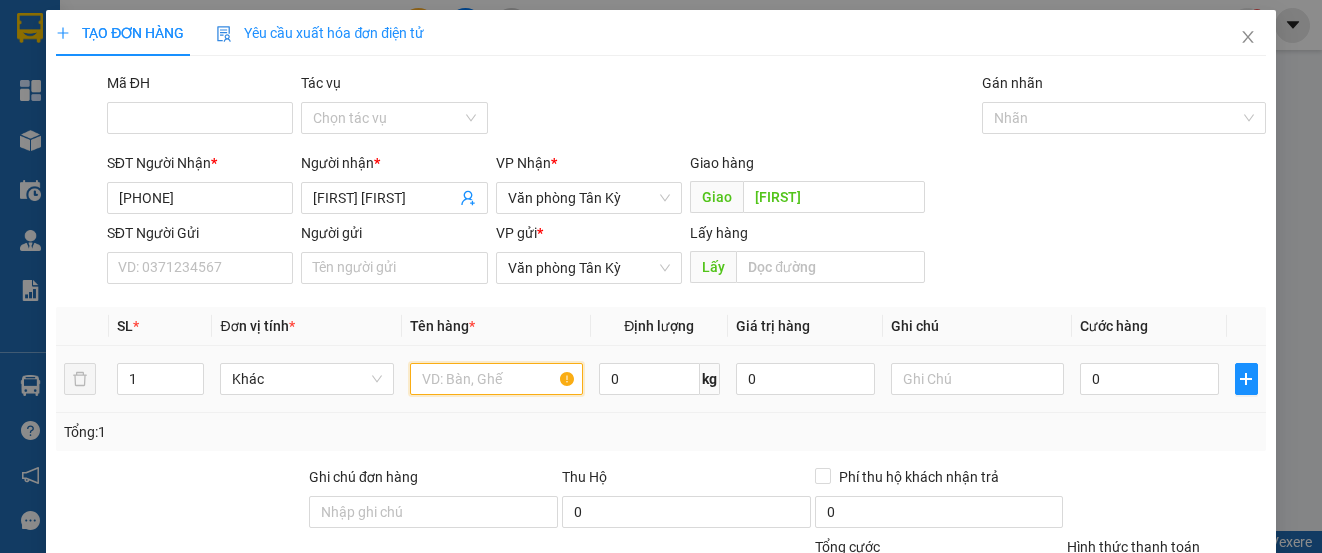 click at bounding box center [496, 379] 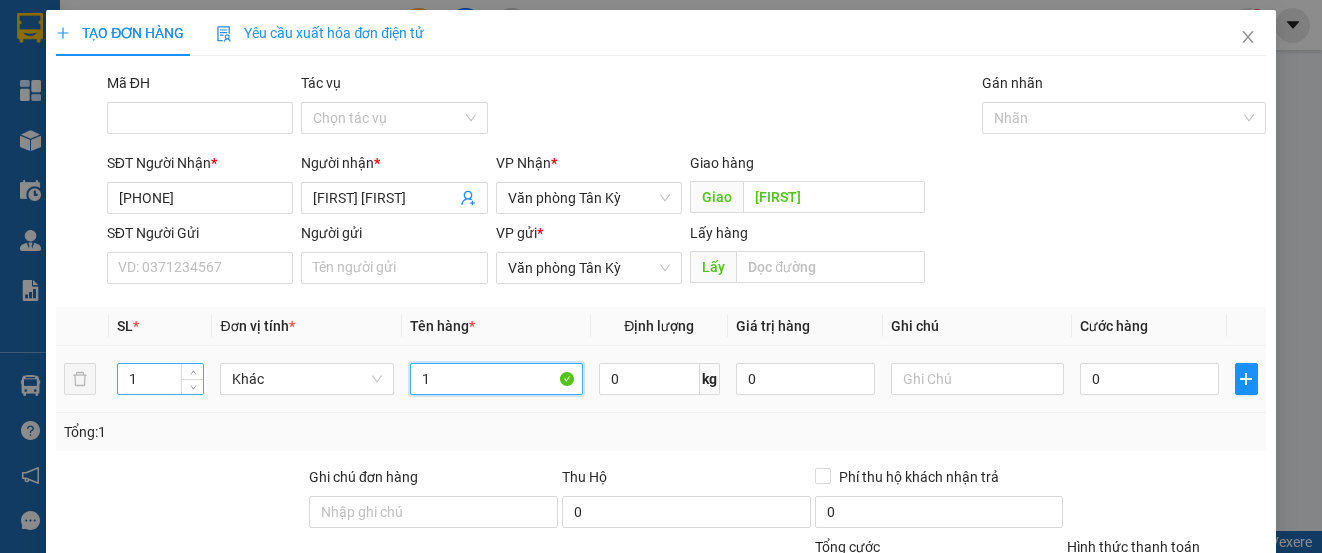 type on "1" 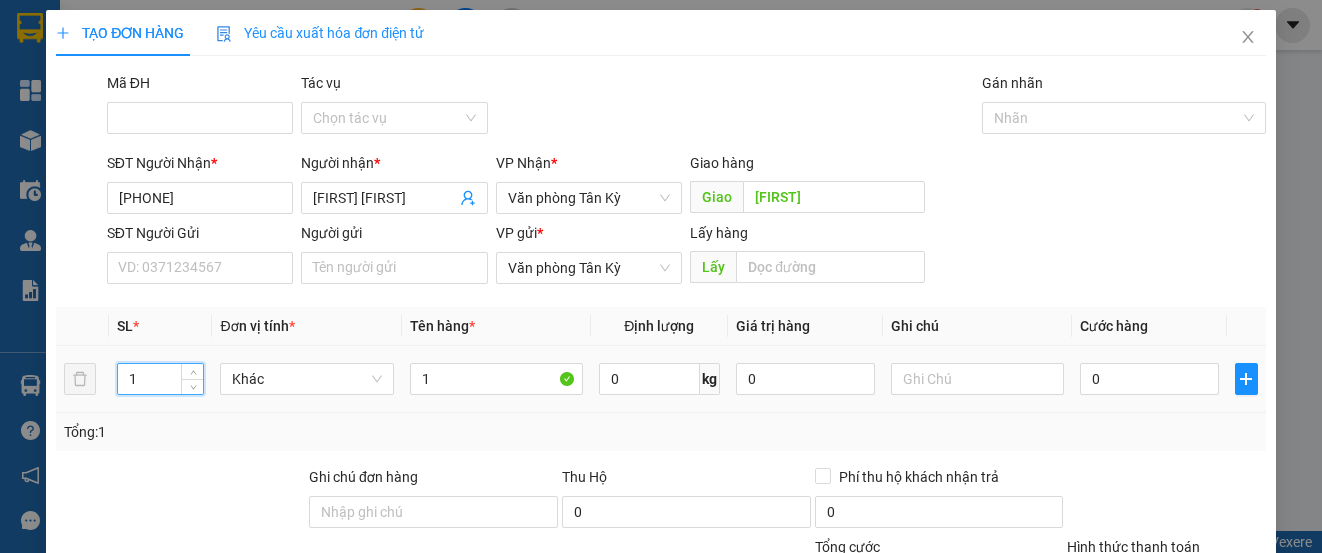 click on "1" at bounding box center [160, 379] 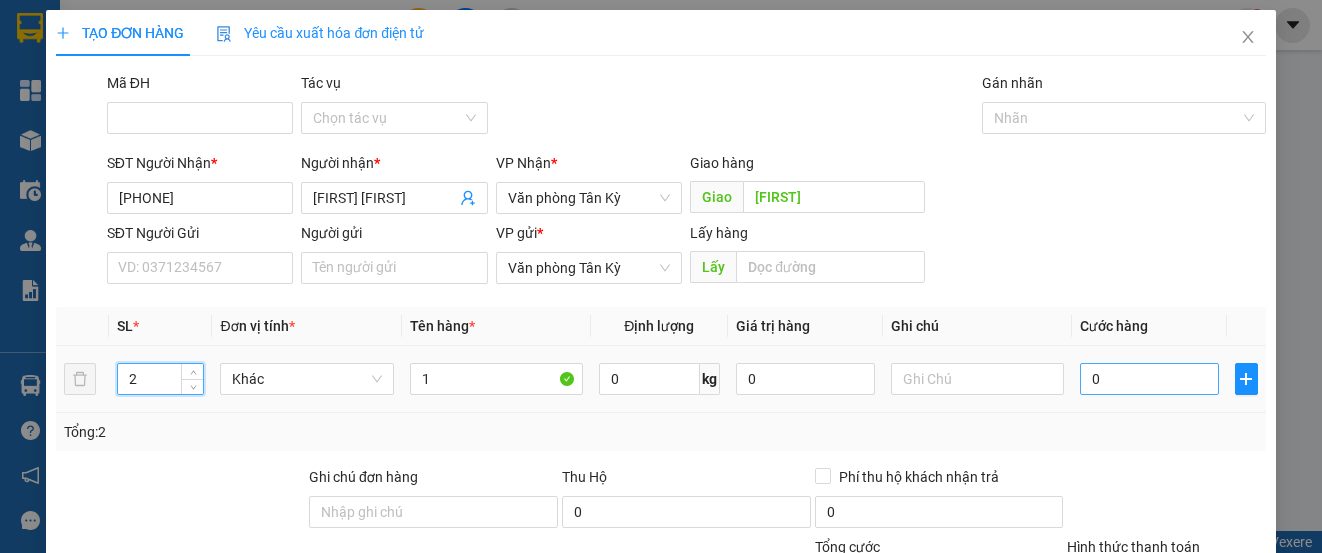 type on "2" 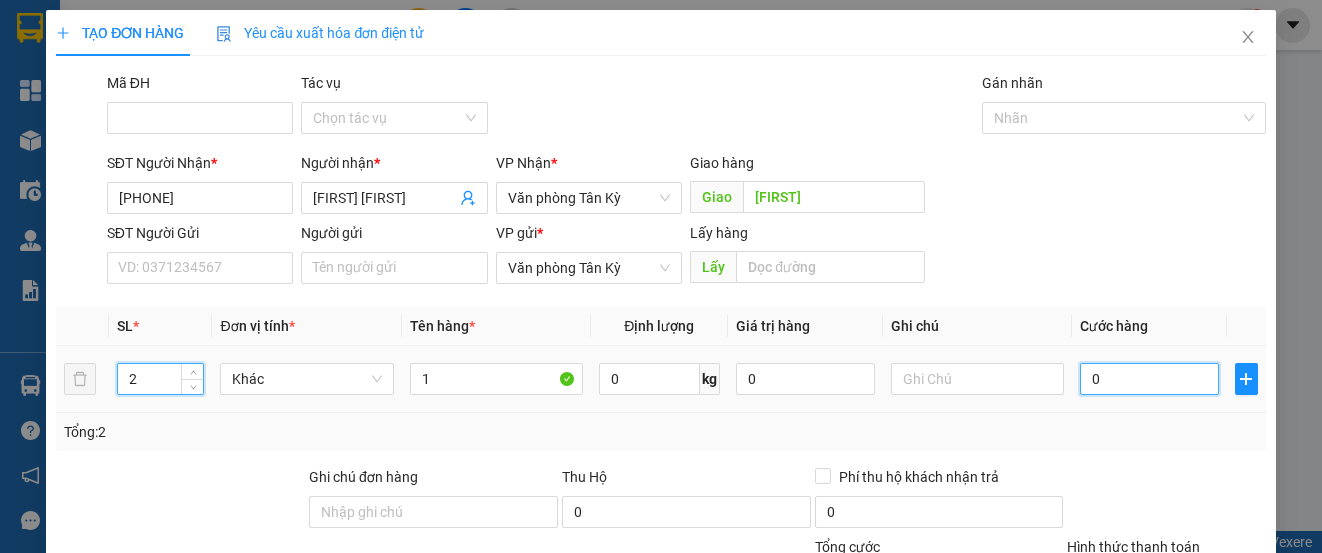 click on "0" at bounding box center [1149, 379] 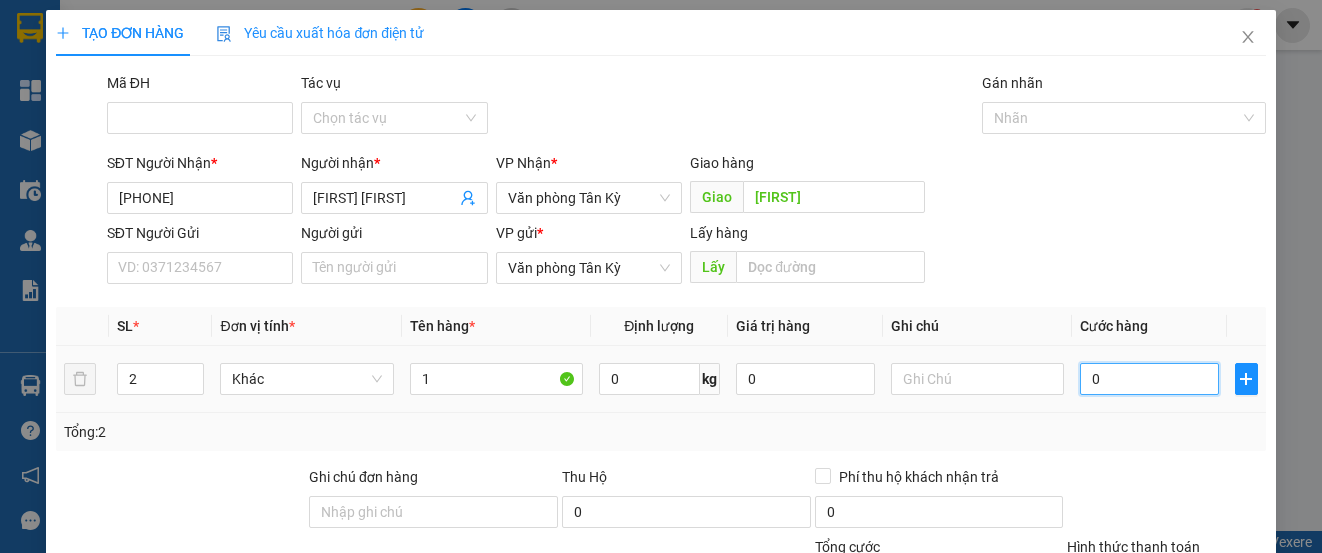 type on "1" 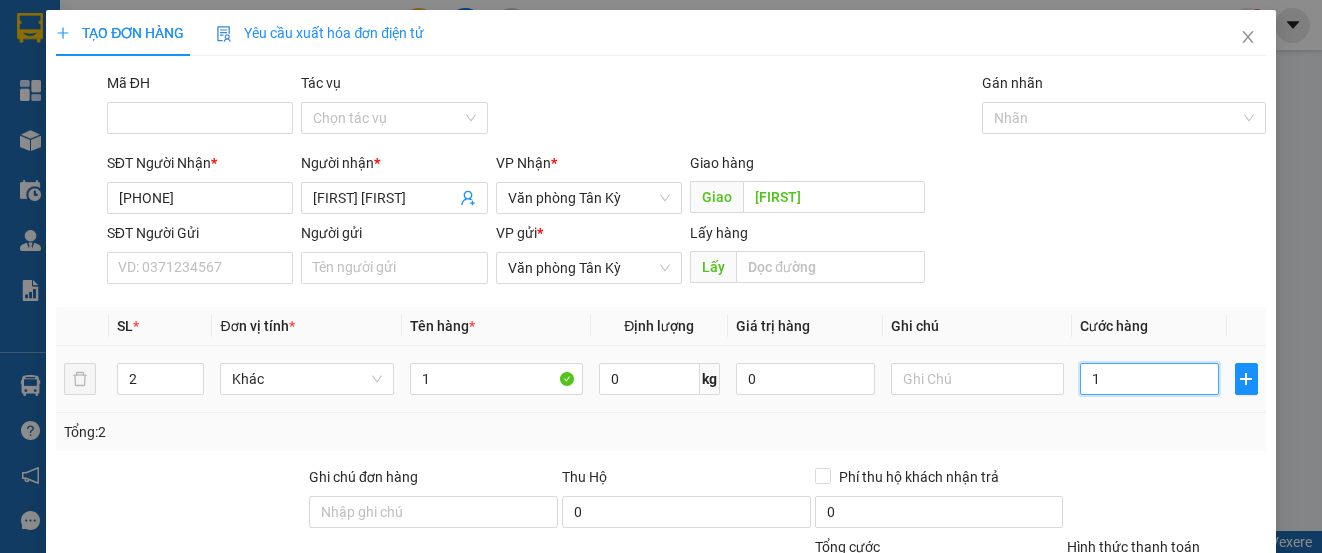 type on "10" 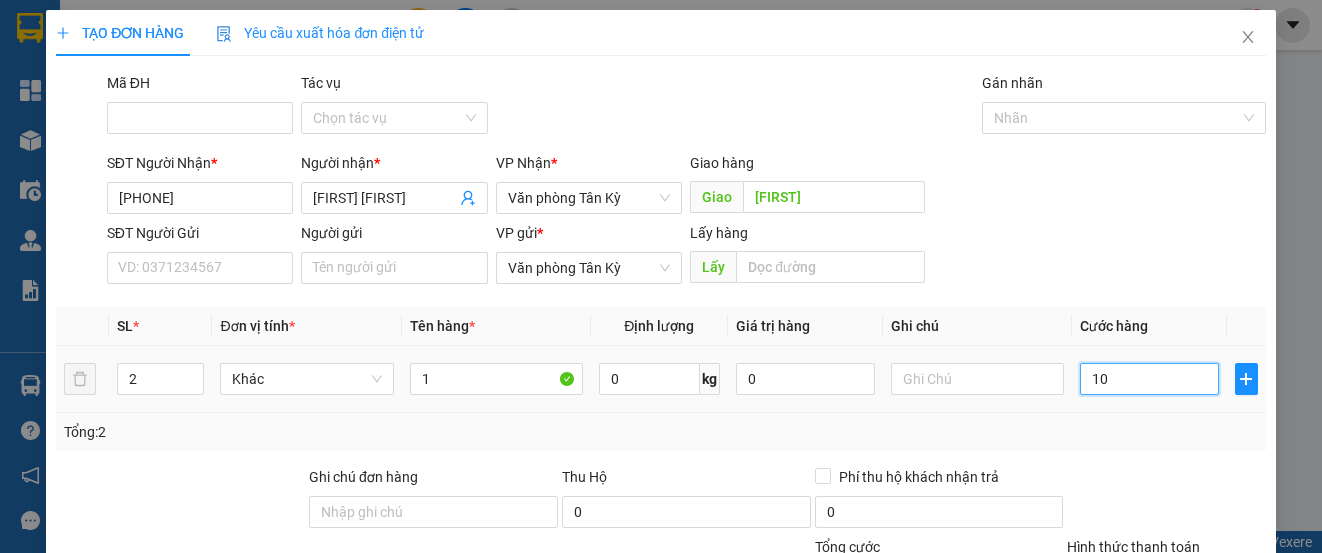 type on "10" 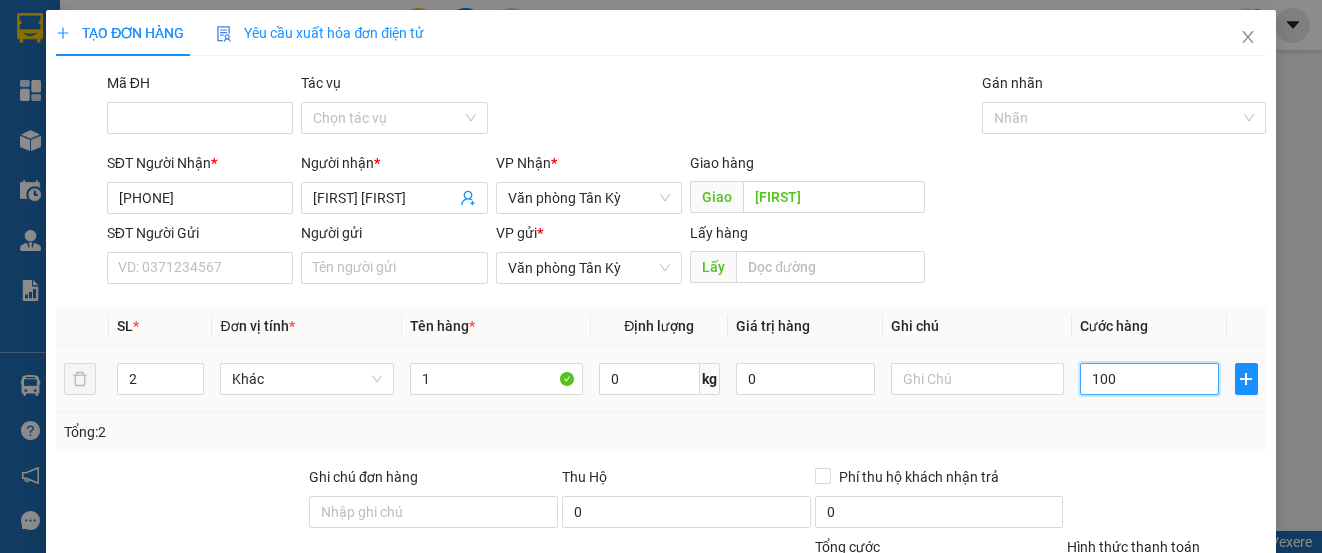 type on "100" 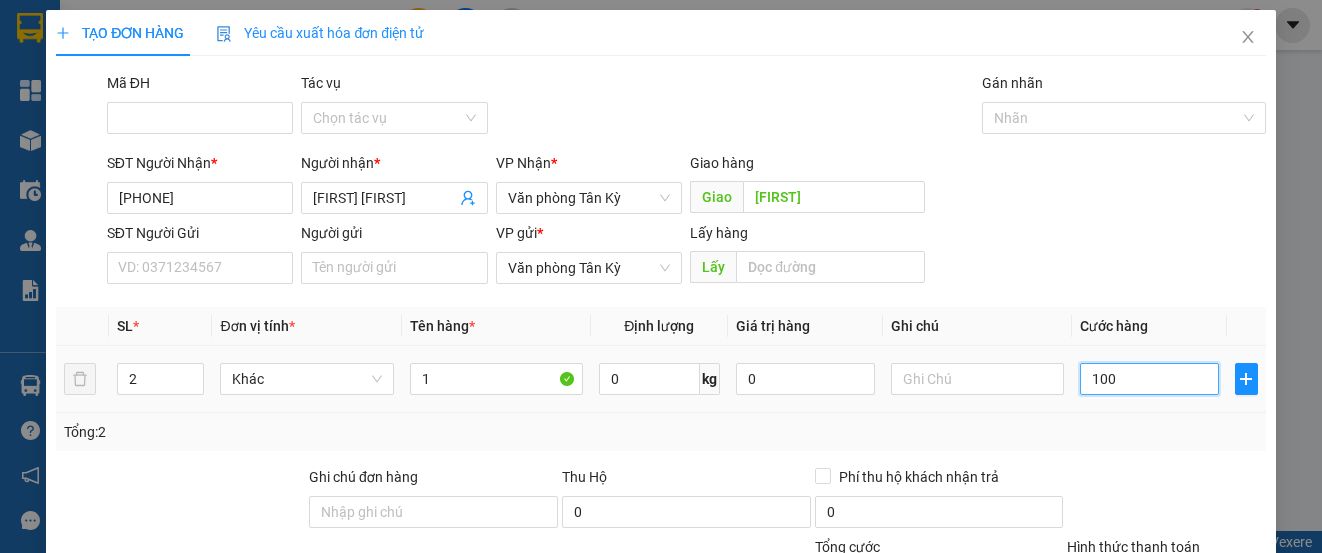 type on "1.000" 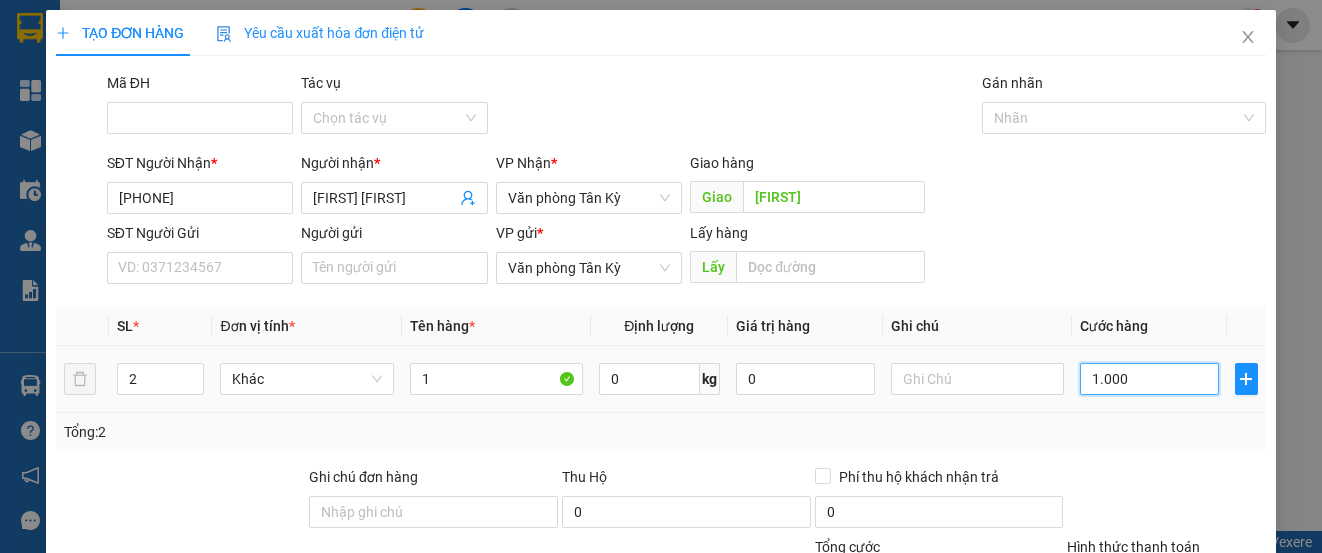 type on "1.000" 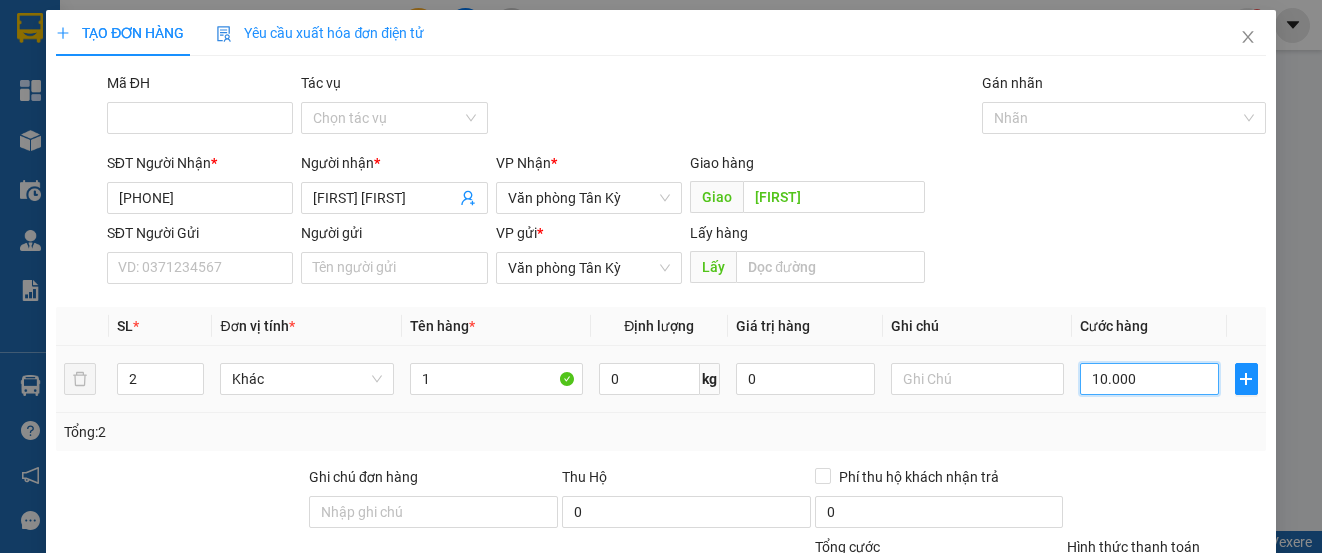 type on "10.000" 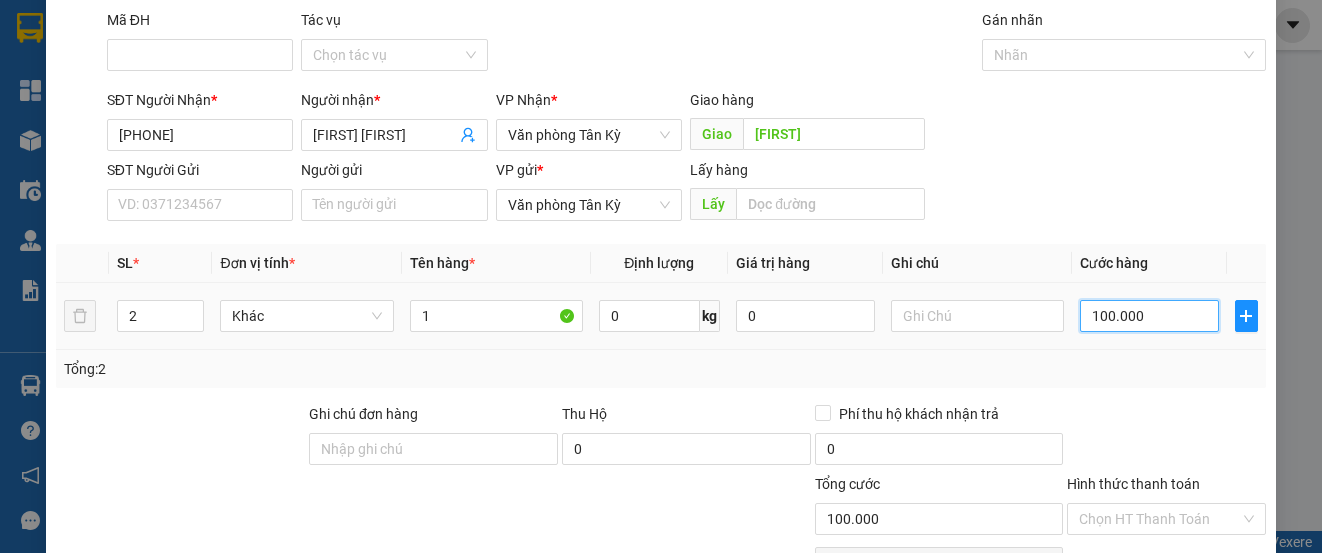 scroll, scrollTop: 179, scrollLeft: 0, axis: vertical 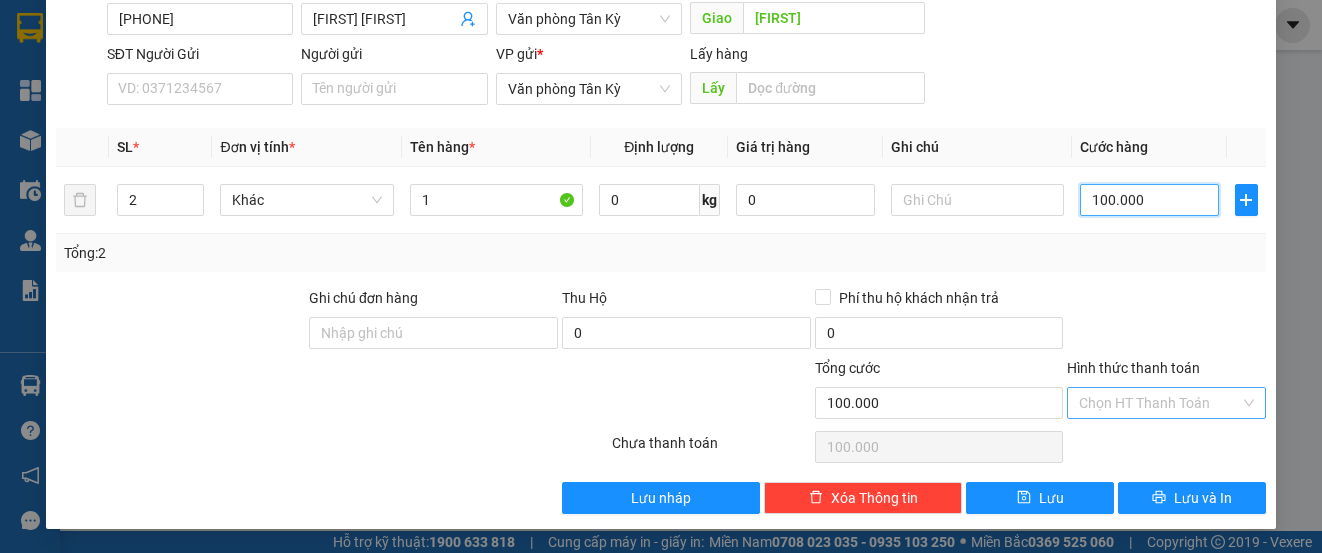 type on "100.000" 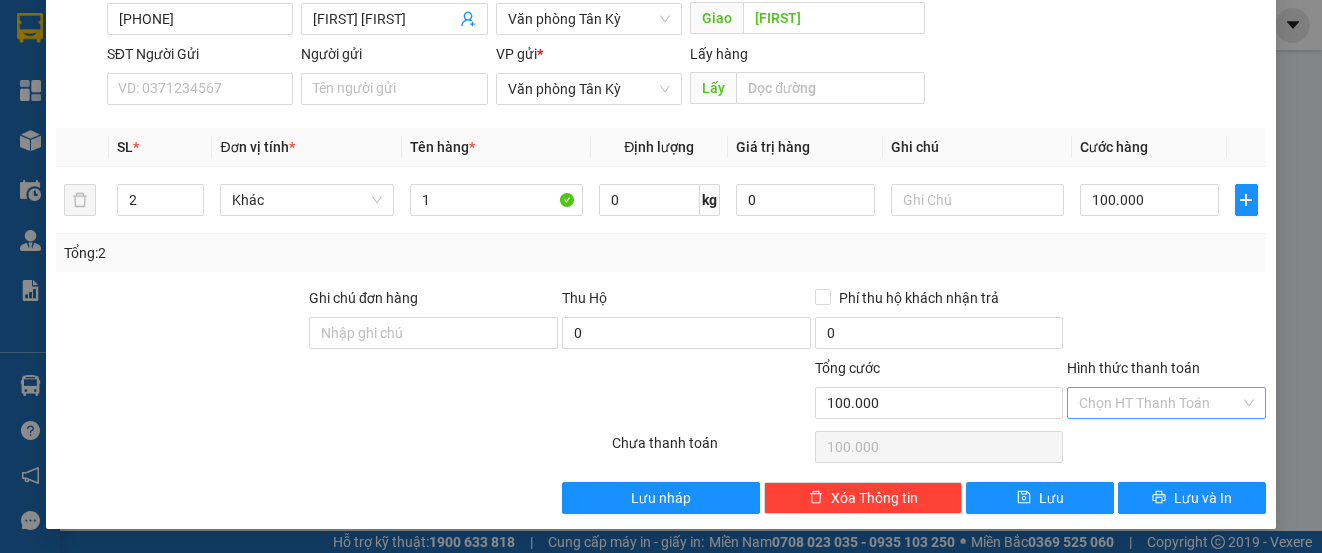 click on "Hình thức thanh toán" at bounding box center [1159, 403] 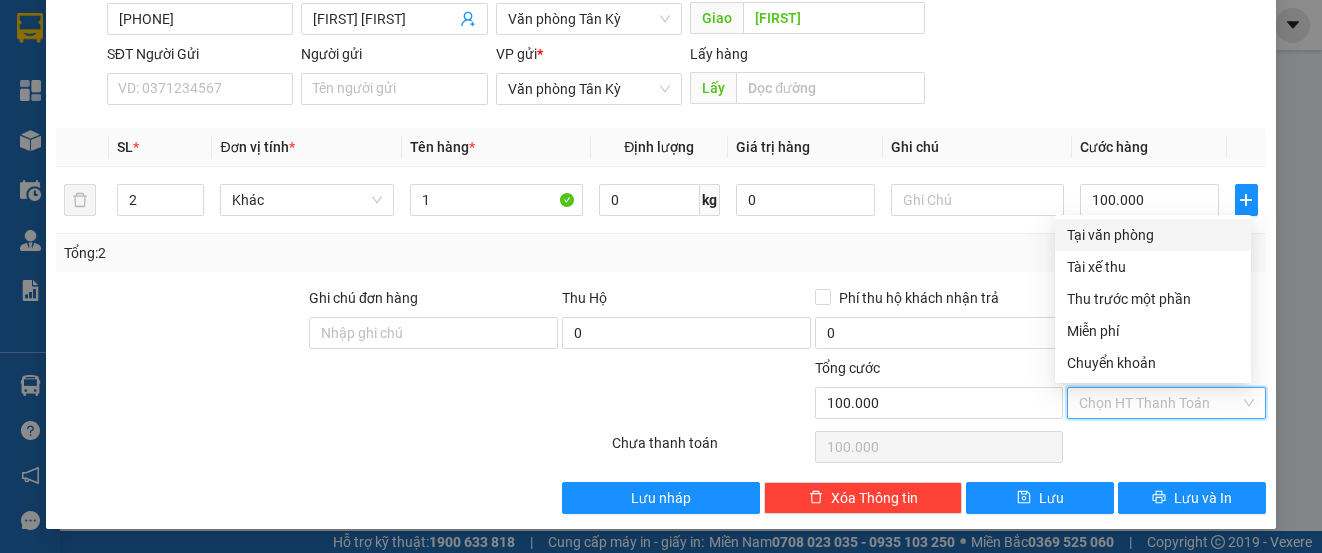 click on "Tại văn phòng" at bounding box center (1153, 235) 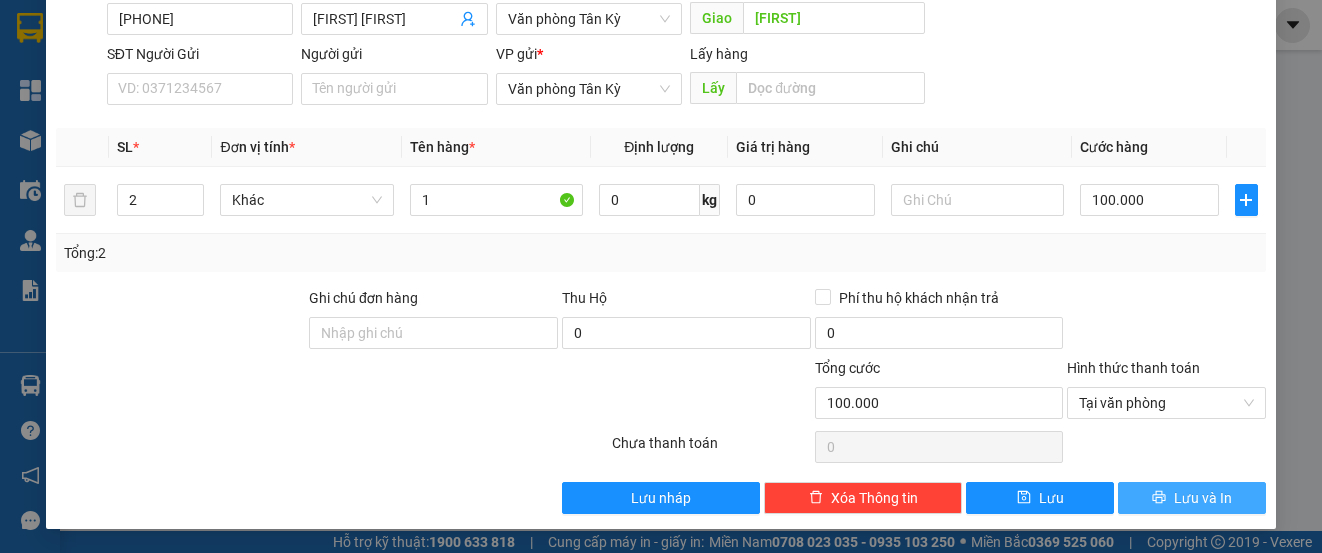 click on "Lưu và In" at bounding box center [1203, 498] 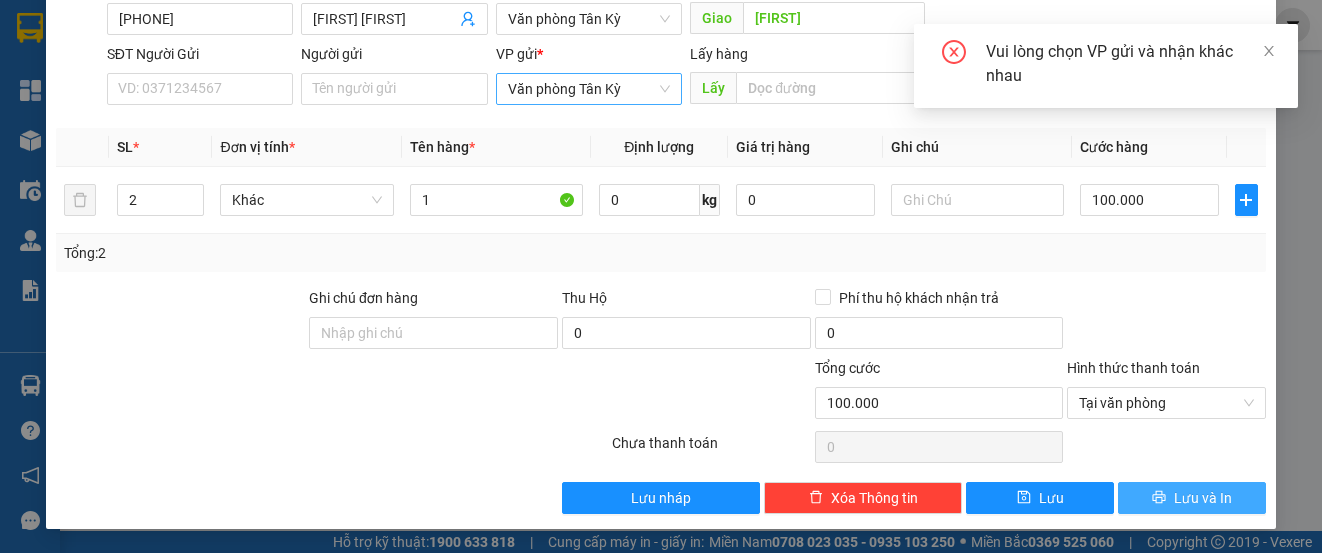 click on "Văn phòng Tân Kỳ" at bounding box center [589, 89] 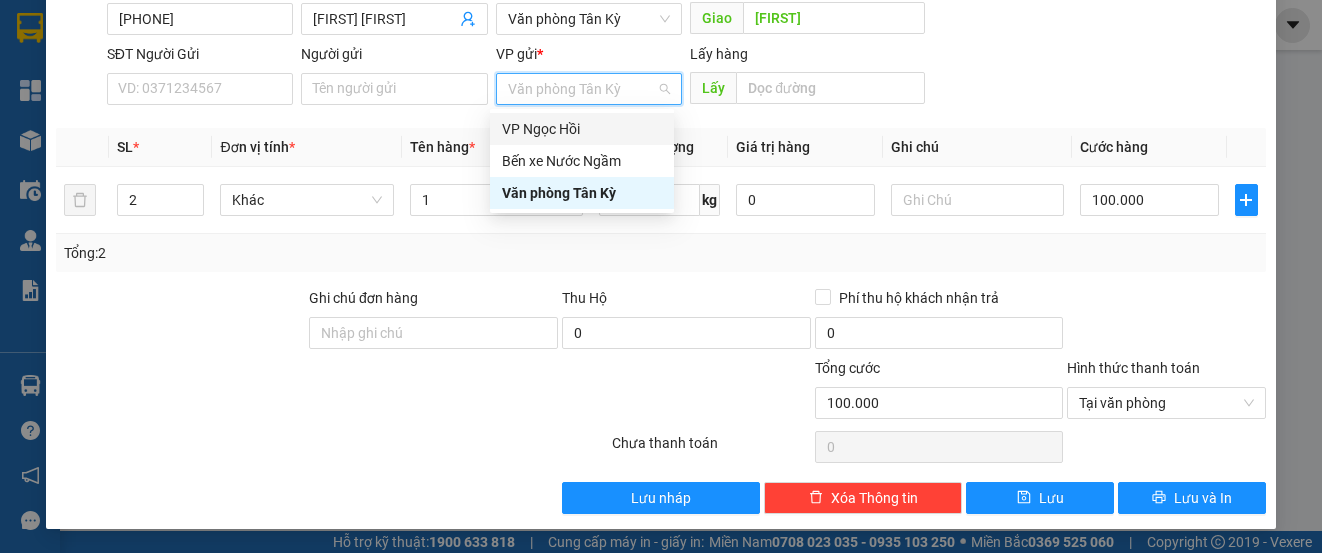 click on "VP Ngọc Hồi" at bounding box center [582, 129] 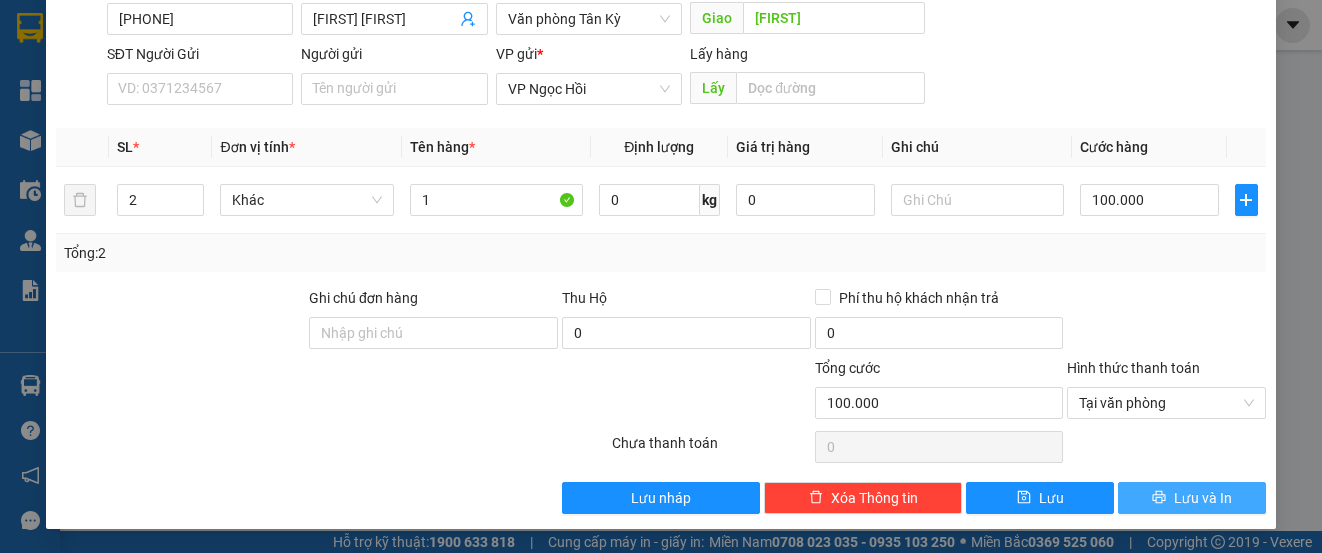 click on "Lưu và In" at bounding box center (1192, 498) 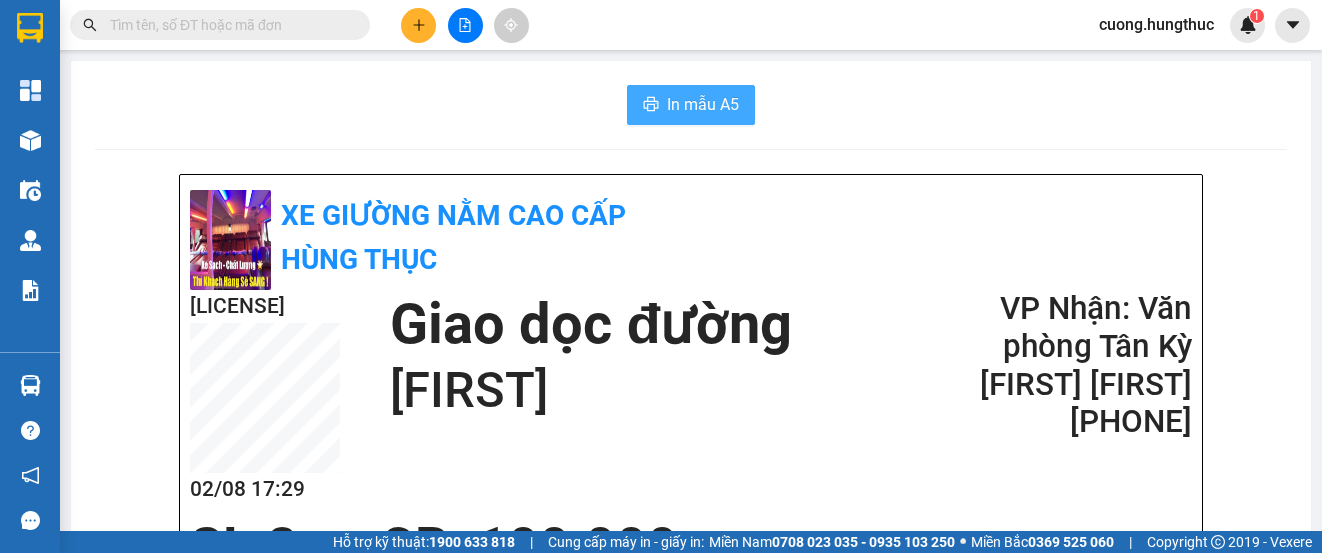 click on "In mẫu A5" at bounding box center (703, 104) 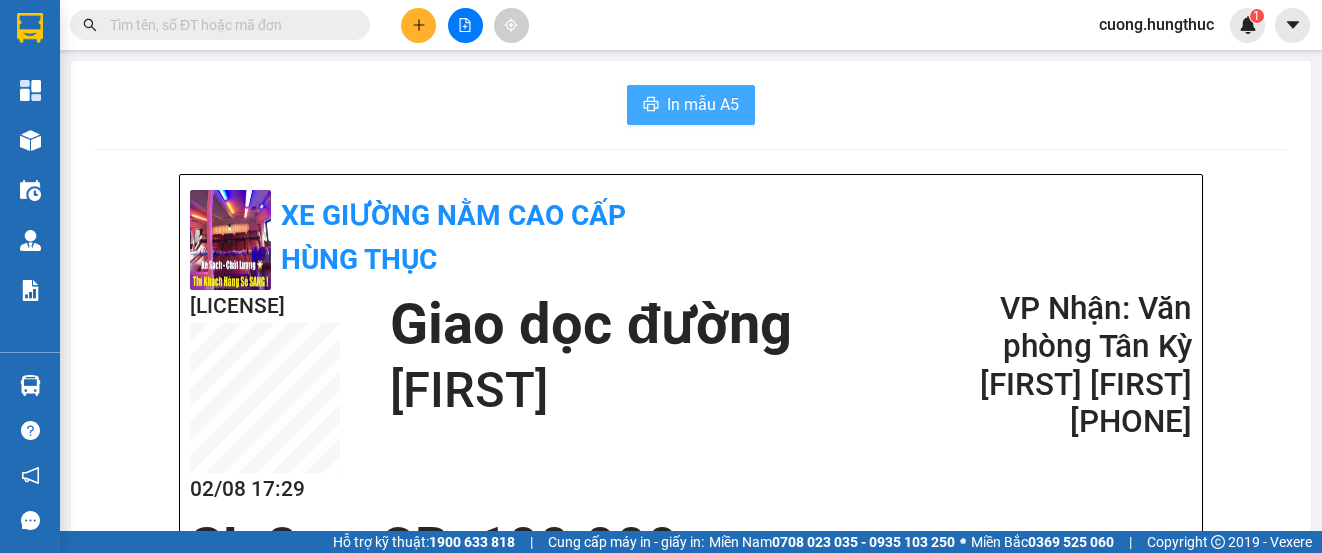scroll, scrollTop: 0, scrollLeft: 0, axis: both 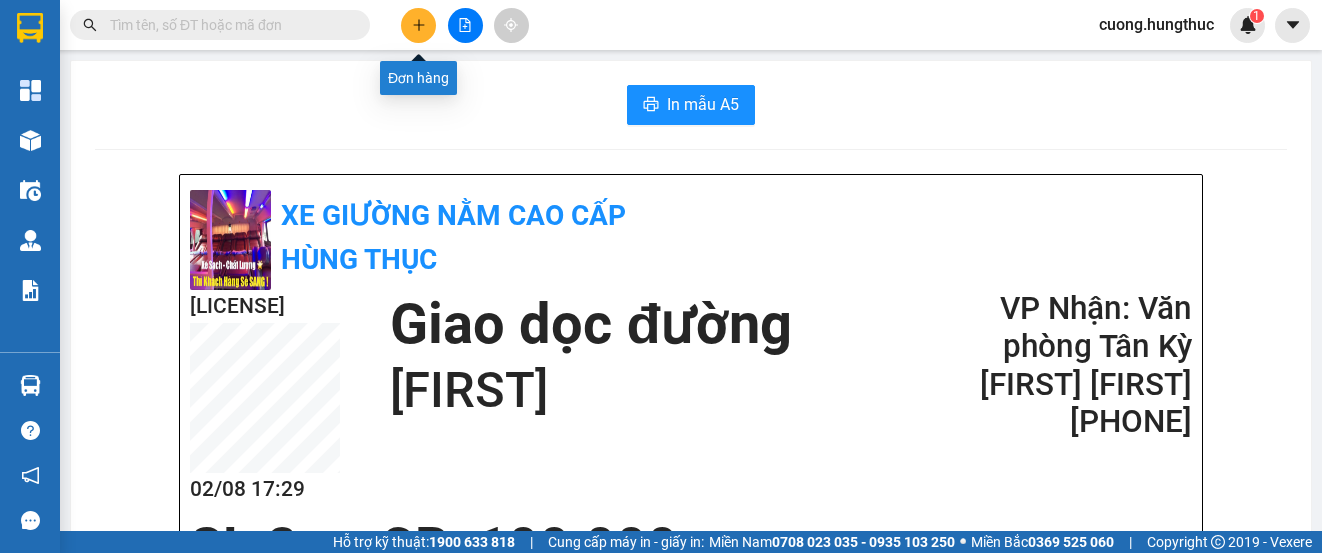 click at bounding box center (418, 25) 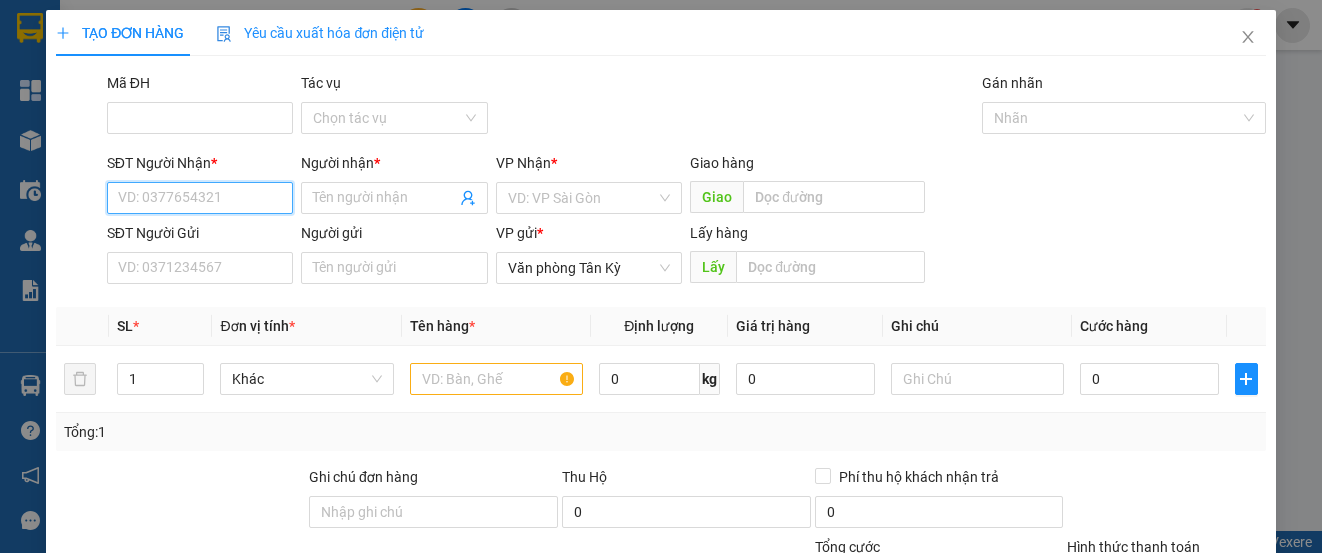 click on "SĐT Người Nhận  *" at bounding box center (200, 198) 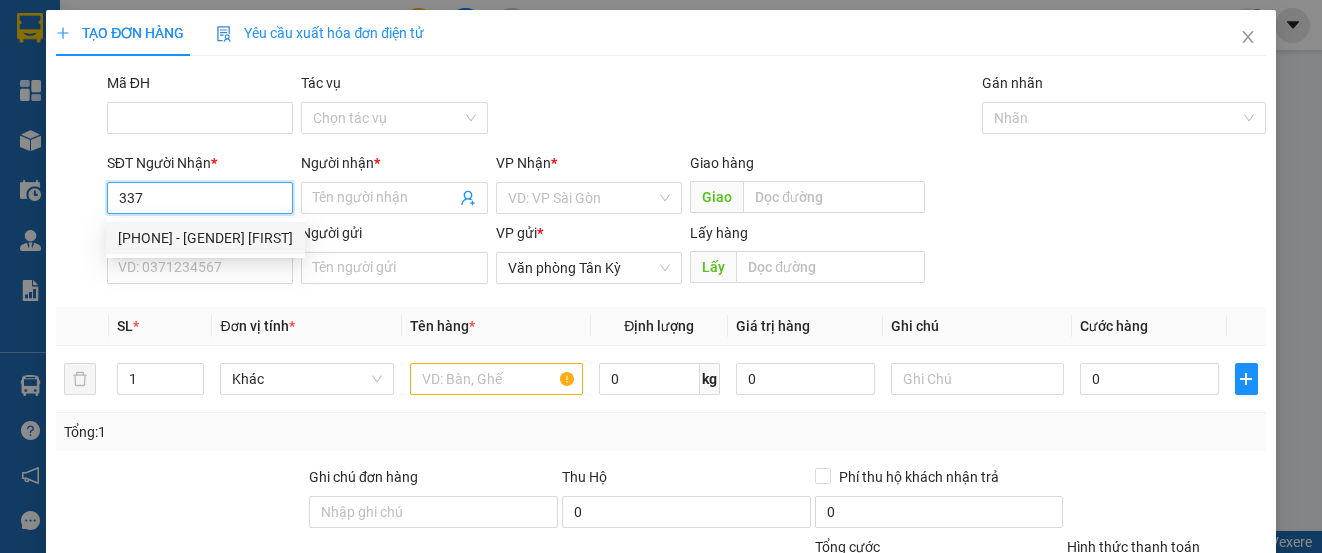 click on "[PHONE] - [GENDER] [FIRST]" at bounding box center [205, 238] 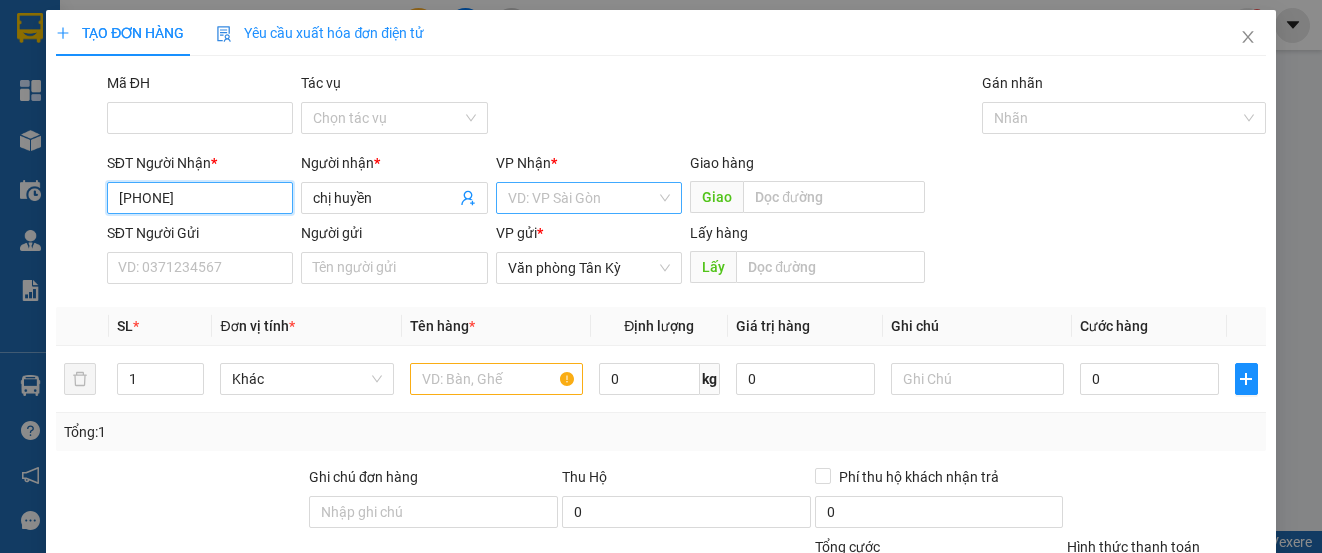 type on "[PHONE]" 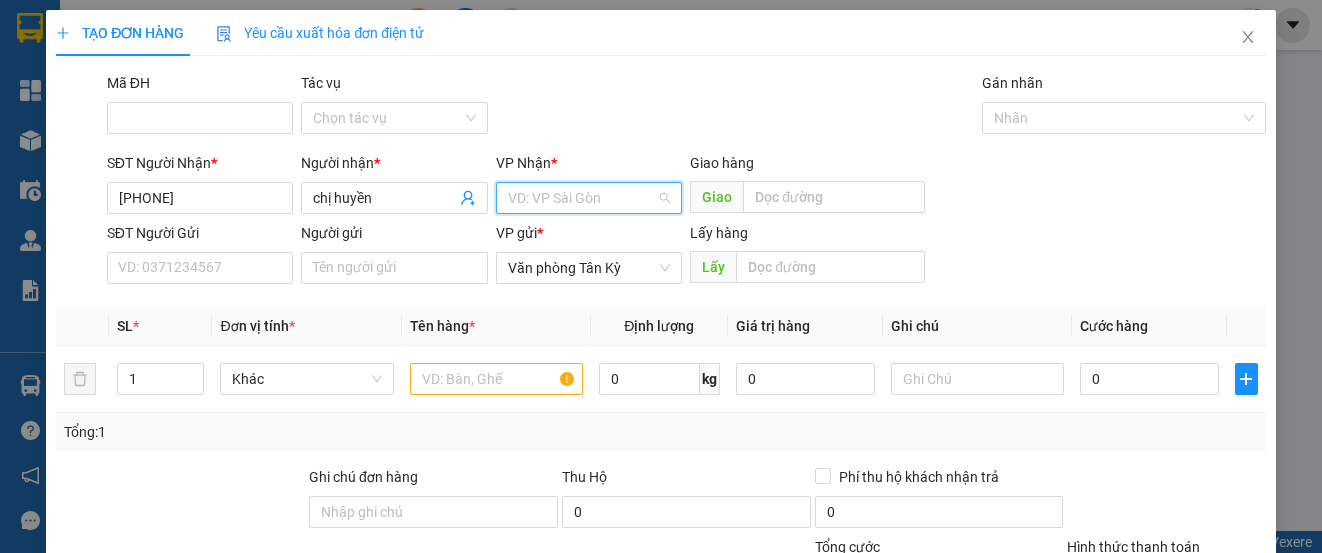 click at bounding box center (582, 198) 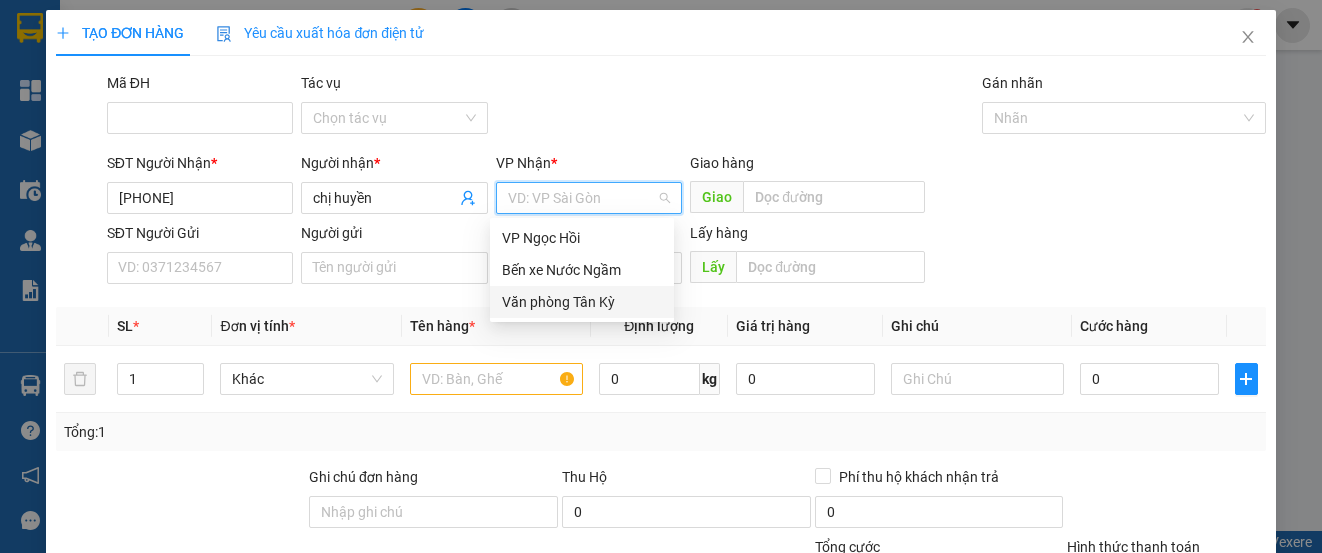 click on "Văn phòng Tân Kỳ" at bounding box center [582, 302] 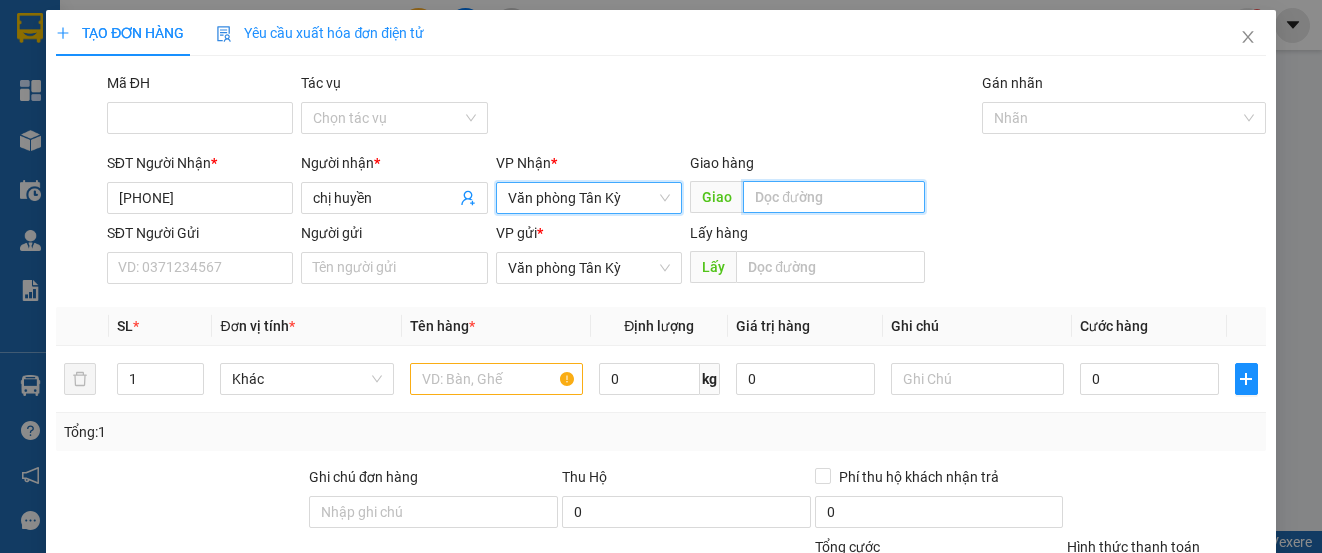 click at bounding box center [834, 197] 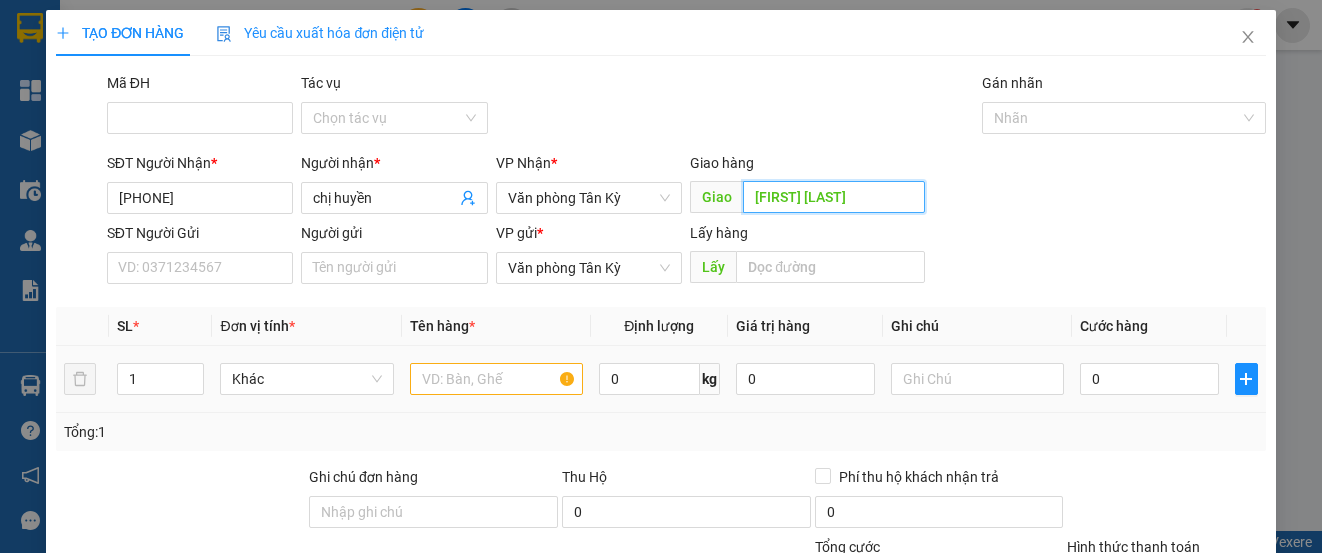 type on "[FIRST] [LAST]" 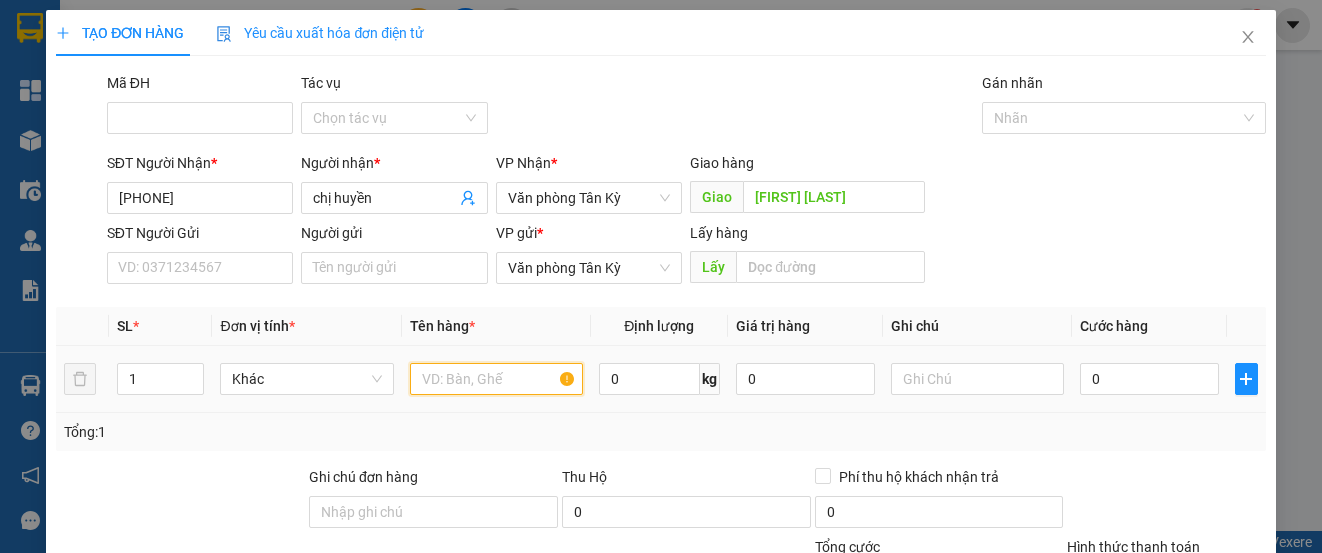 click at bounding box center [496, 379] 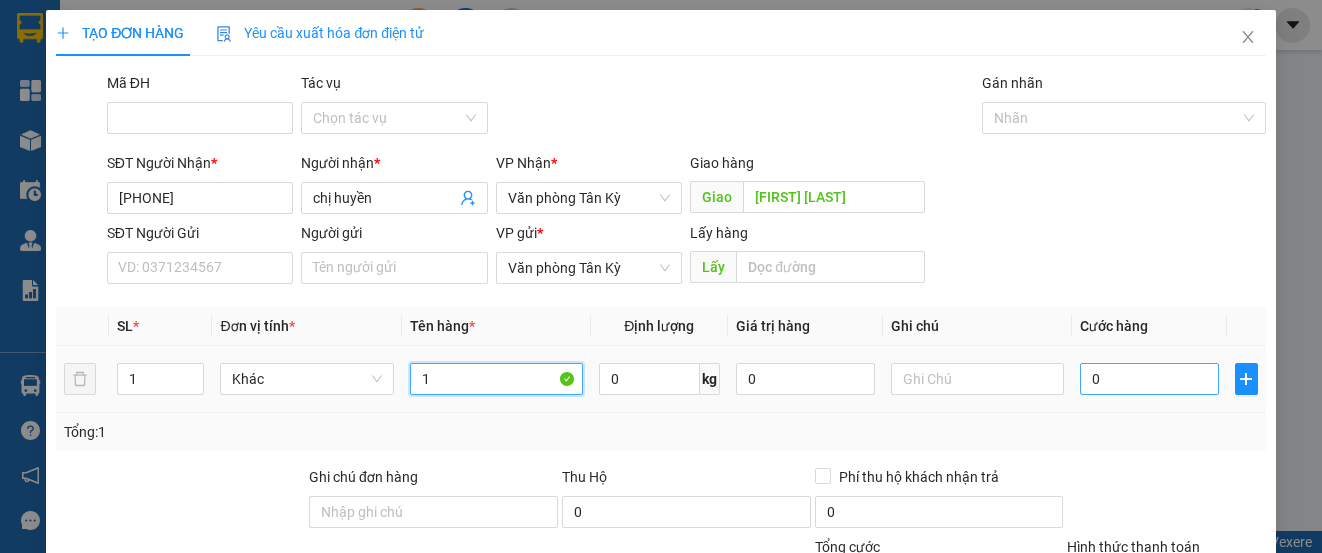 type on "1" 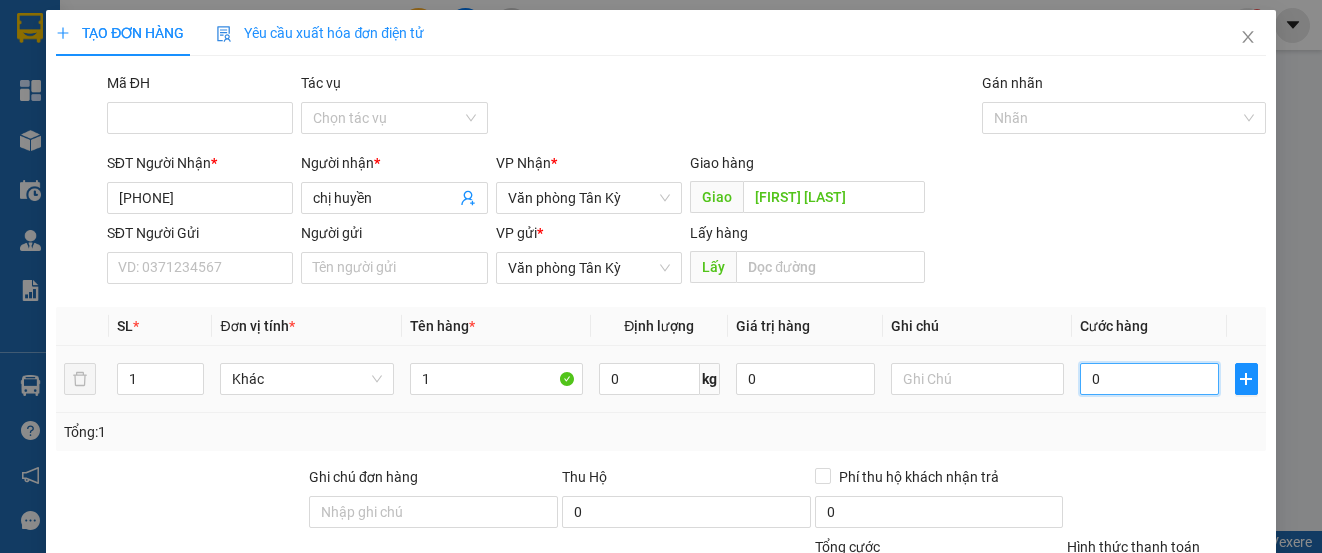 click on "0" at bounding box center (1149, 379) 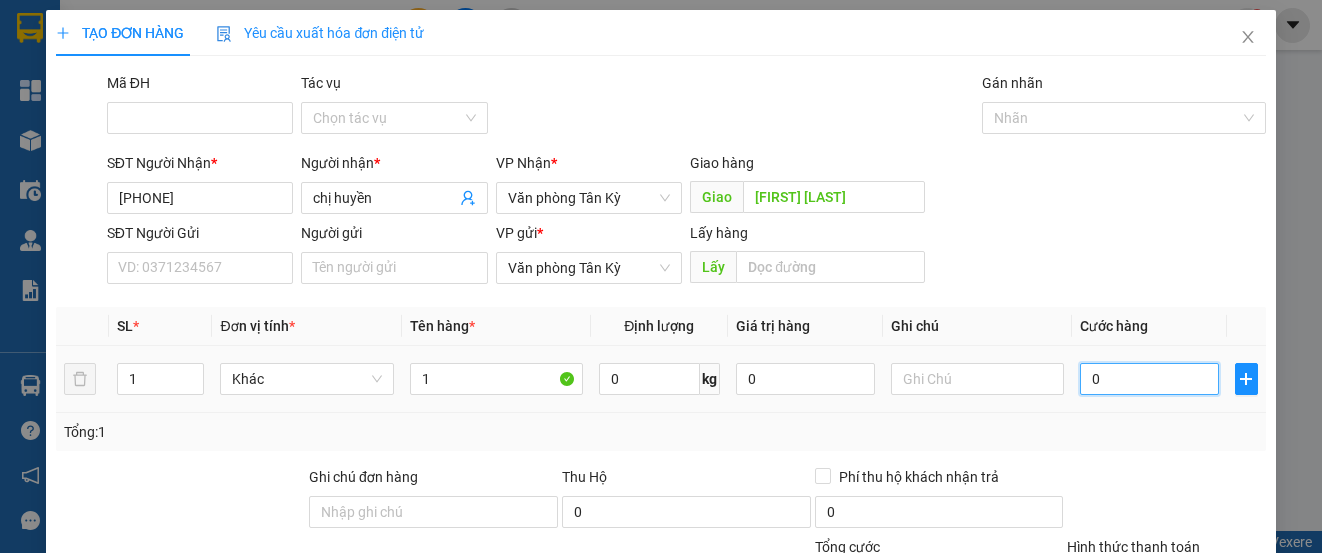 type on "1" 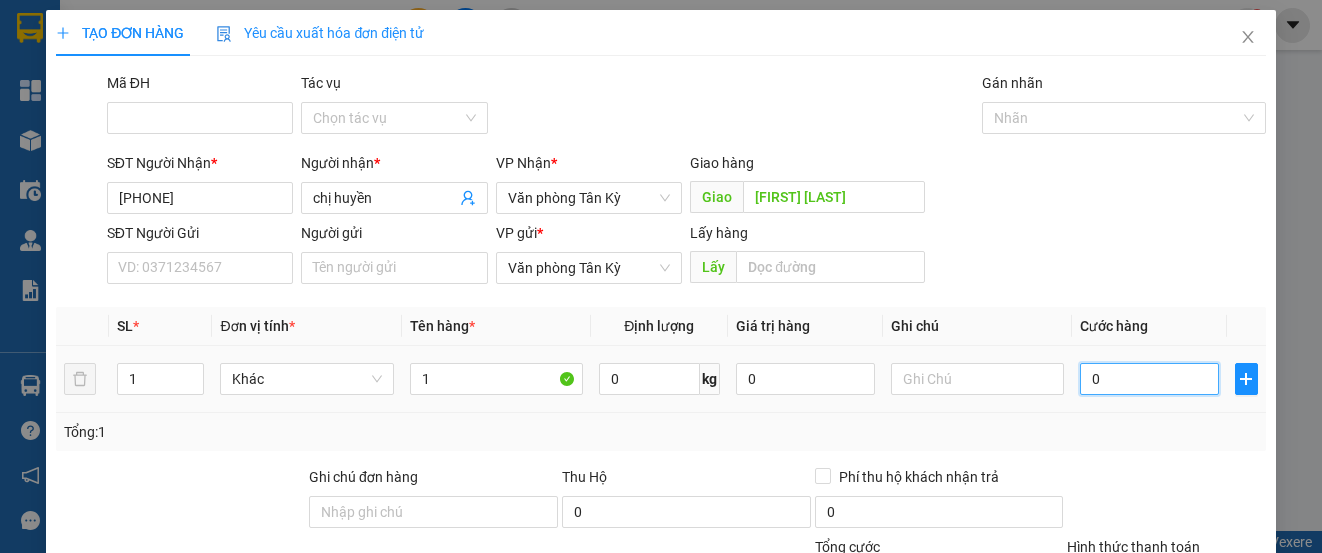 type on "1" 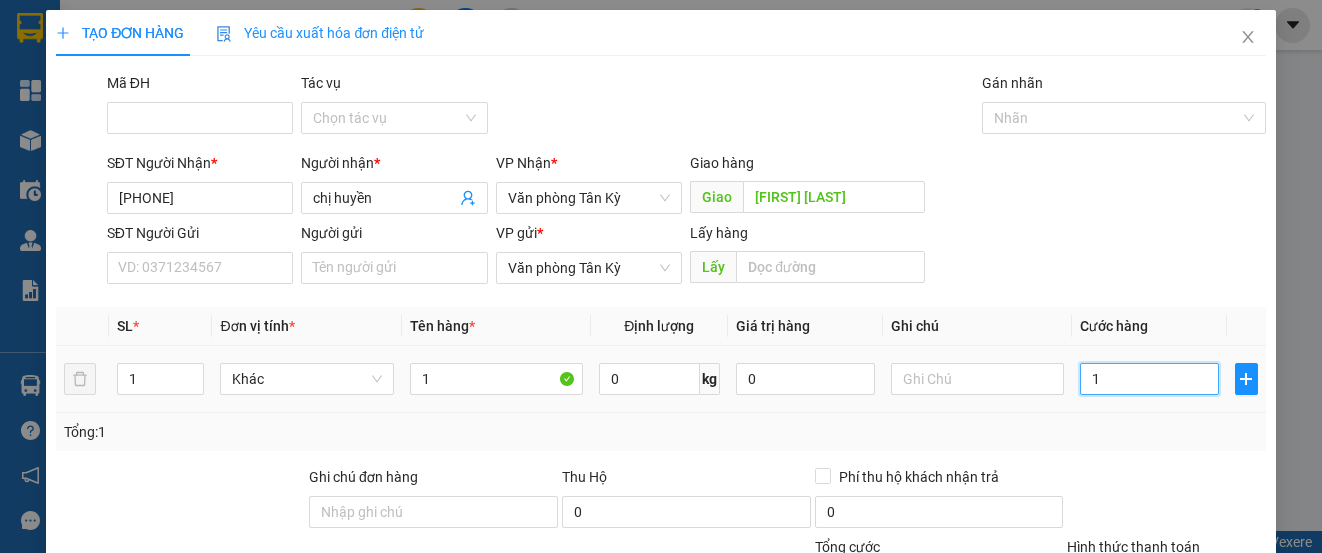 type on "12" 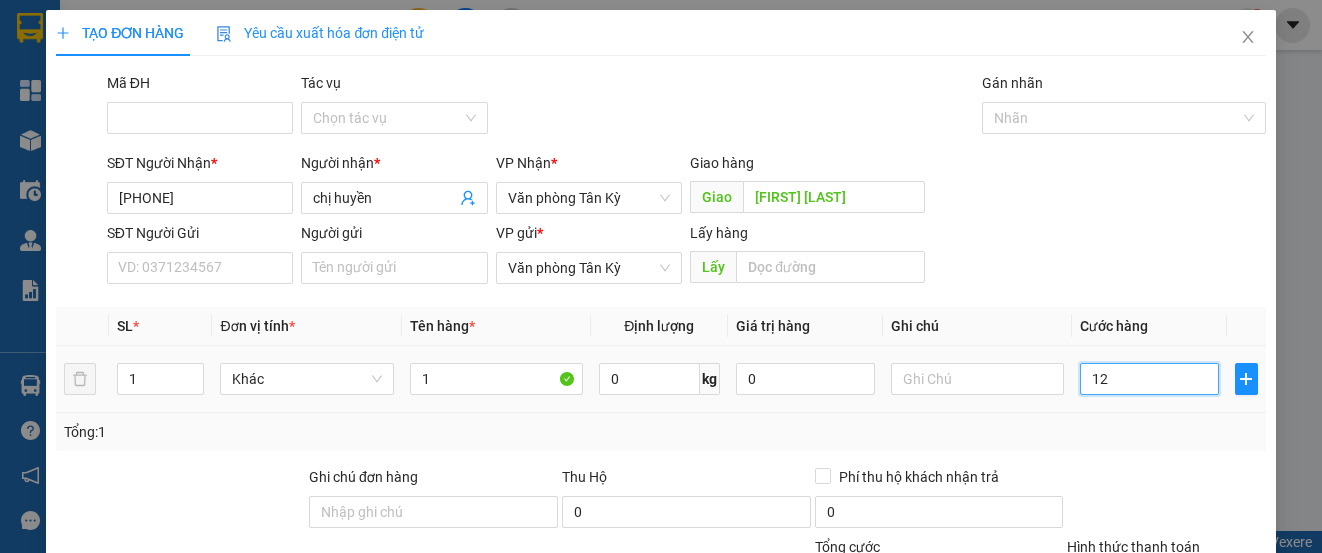 type on "12" 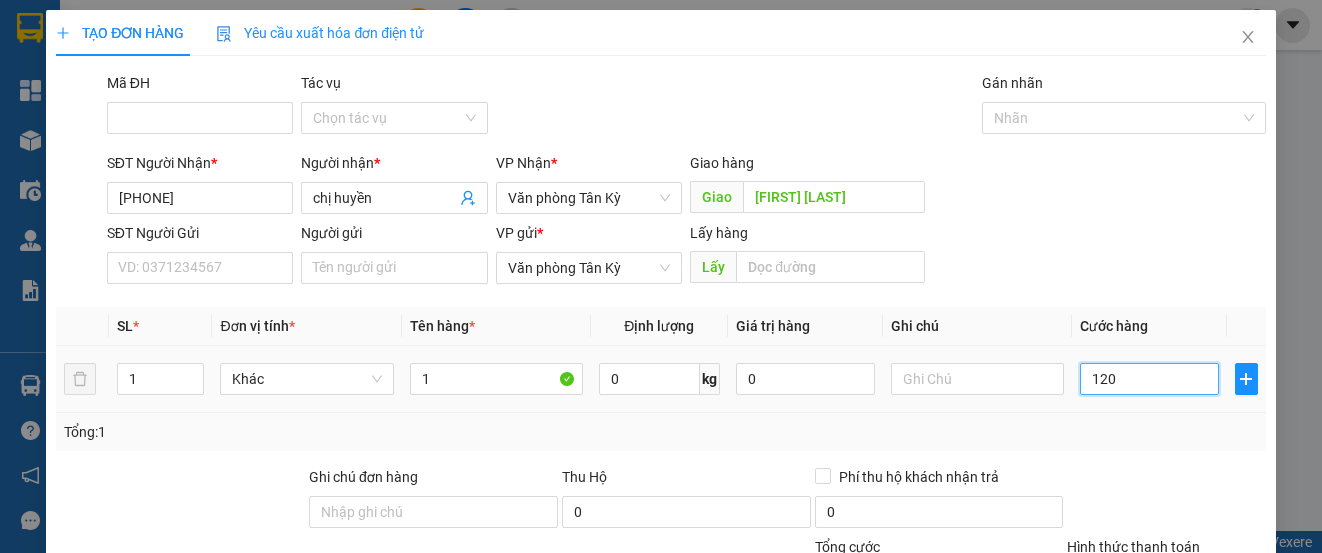 type on "120" 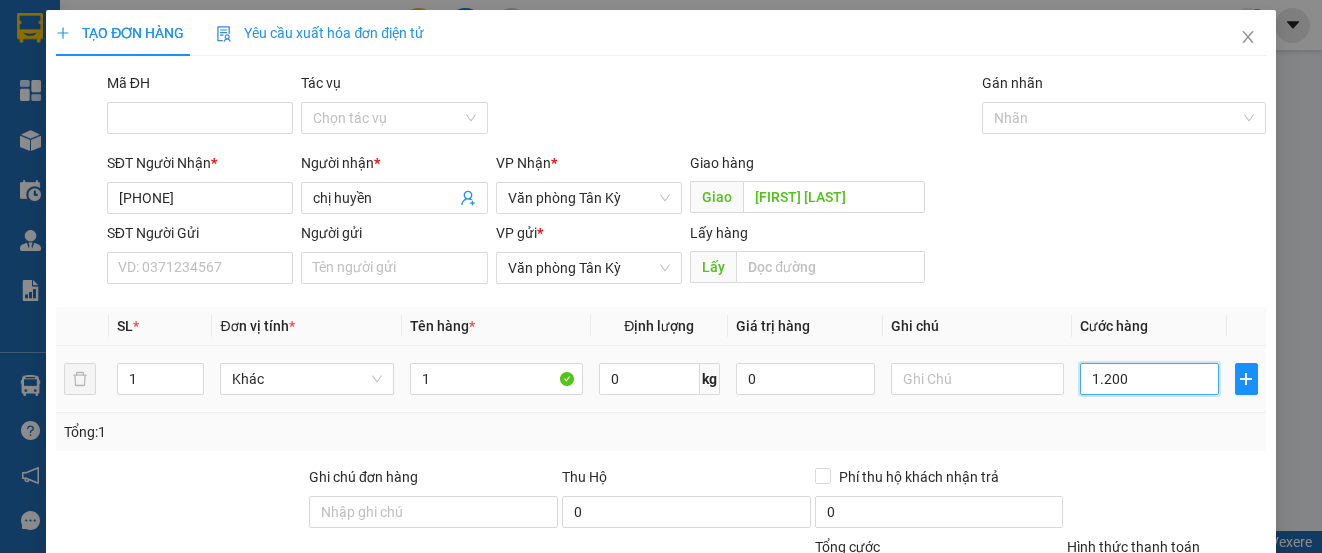 type on "1.200" 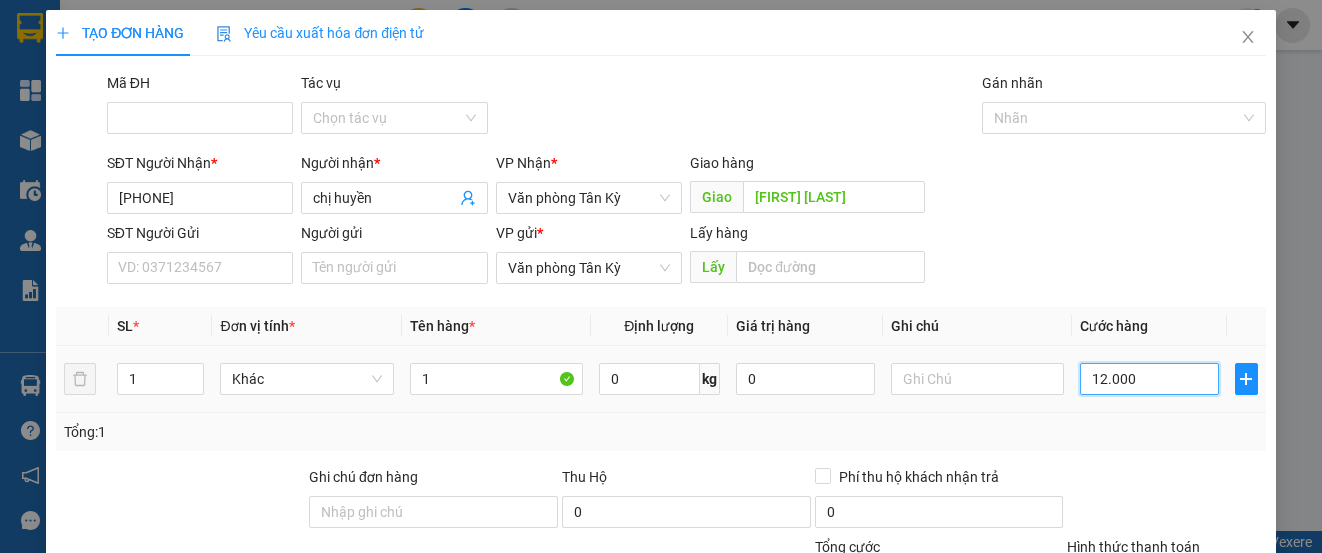 type on "12.000" 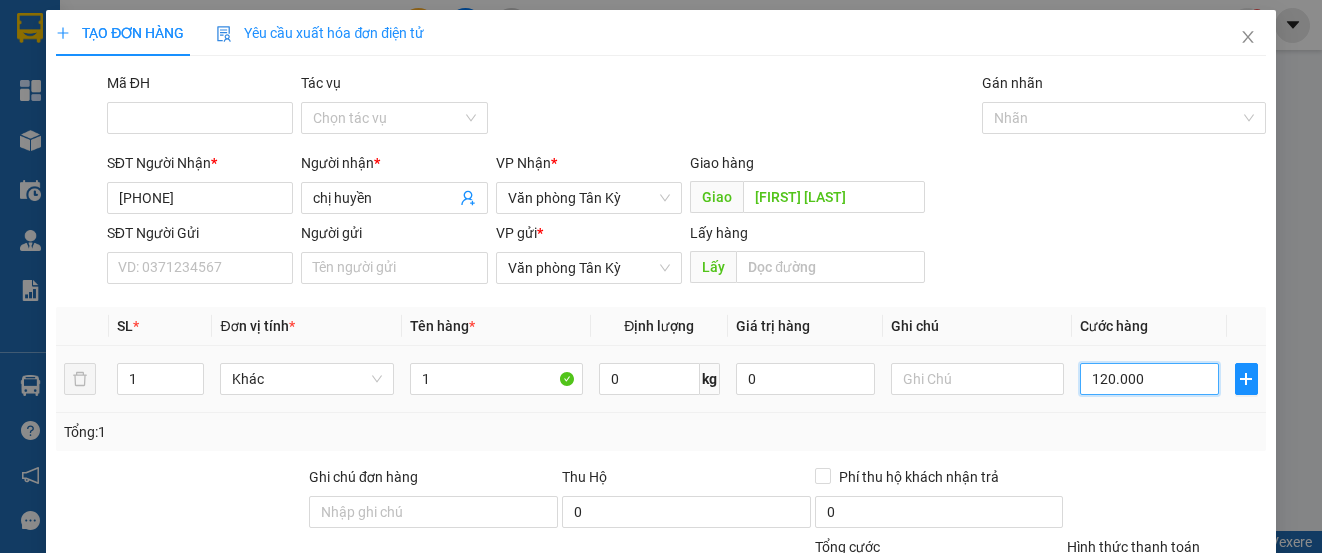 type on "120.000" 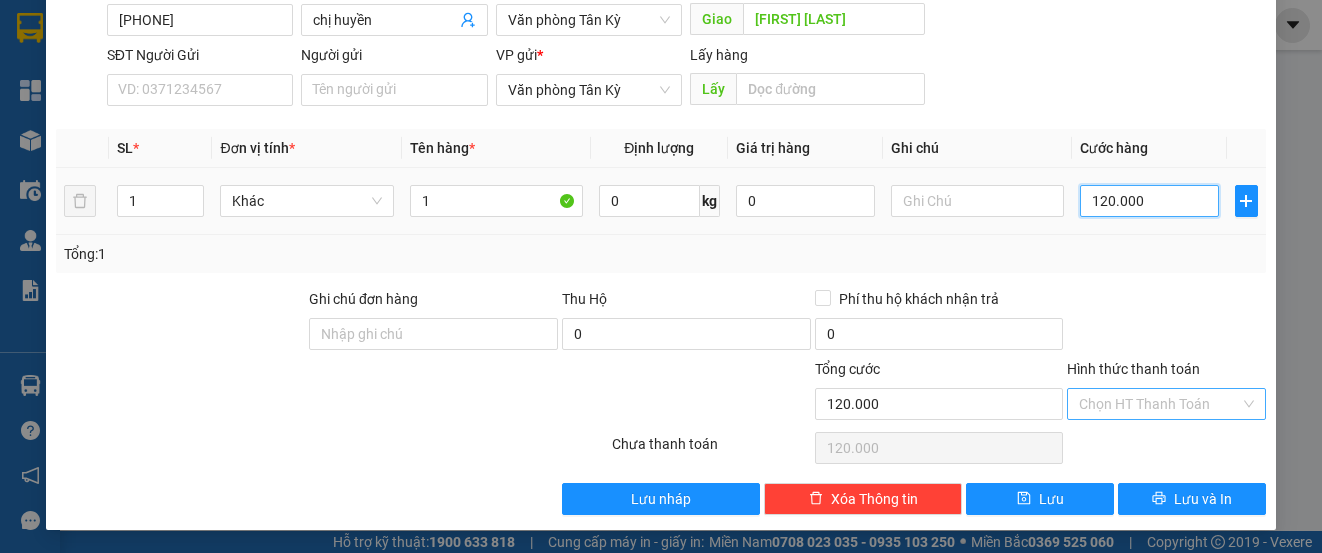 scroll, scrollTop: 179, scrollLeft: 0, axis: vertical 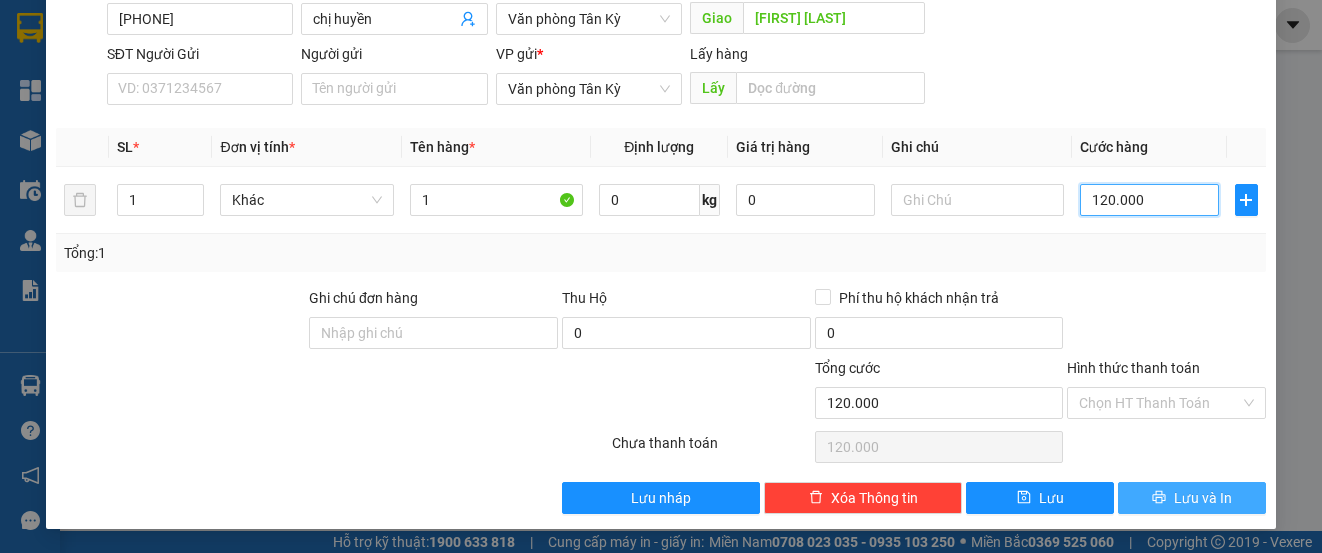 type on "120.000" 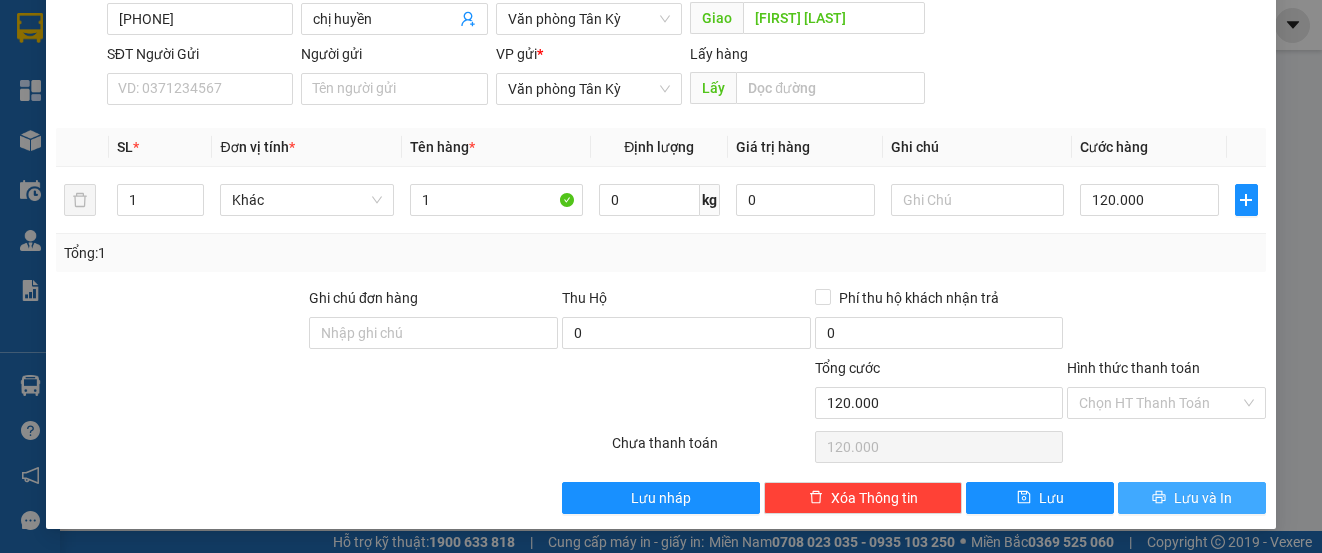 click 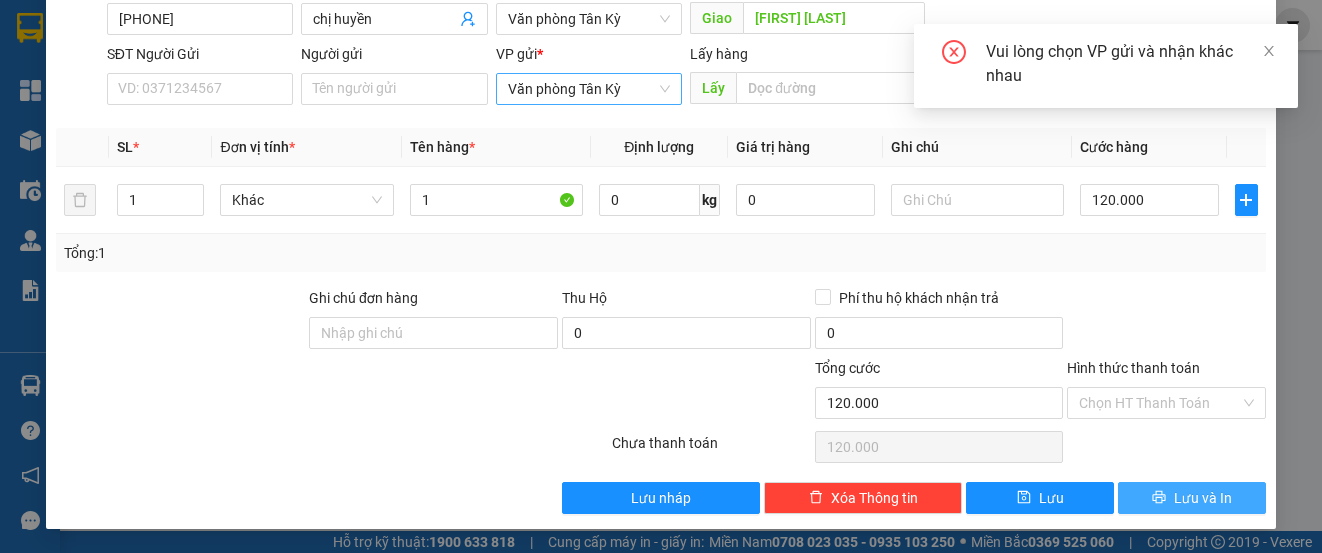 click on "Văn phòng Tân Kỳ" at bounding box center [589, 89] 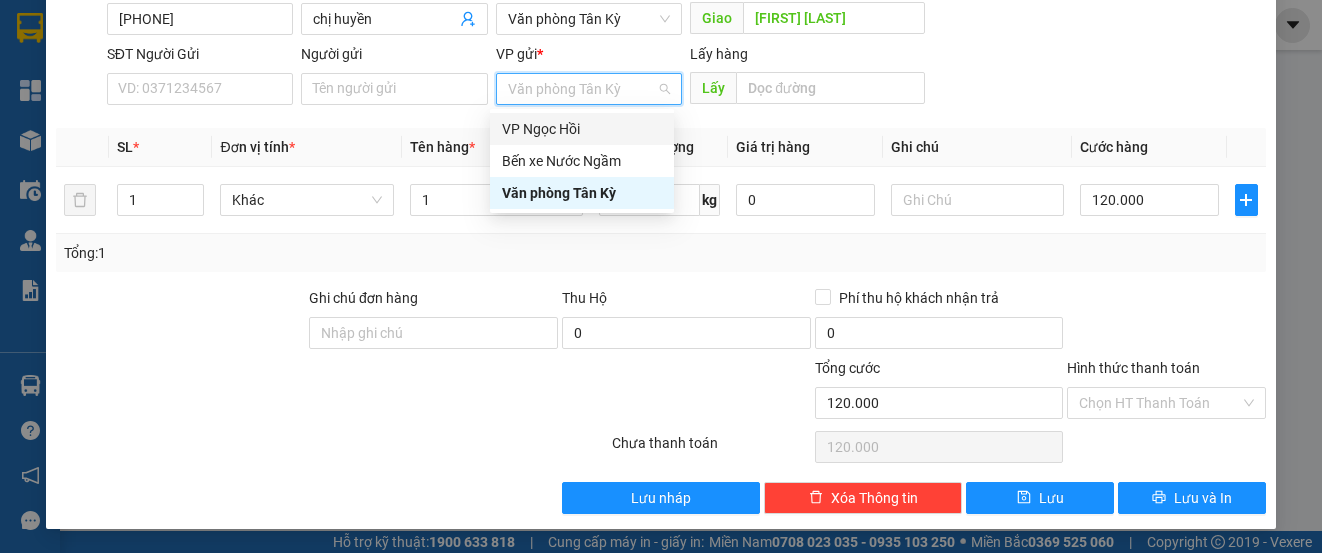 click on "VP Ngọc Hồi" at bounding box center (582, 129) 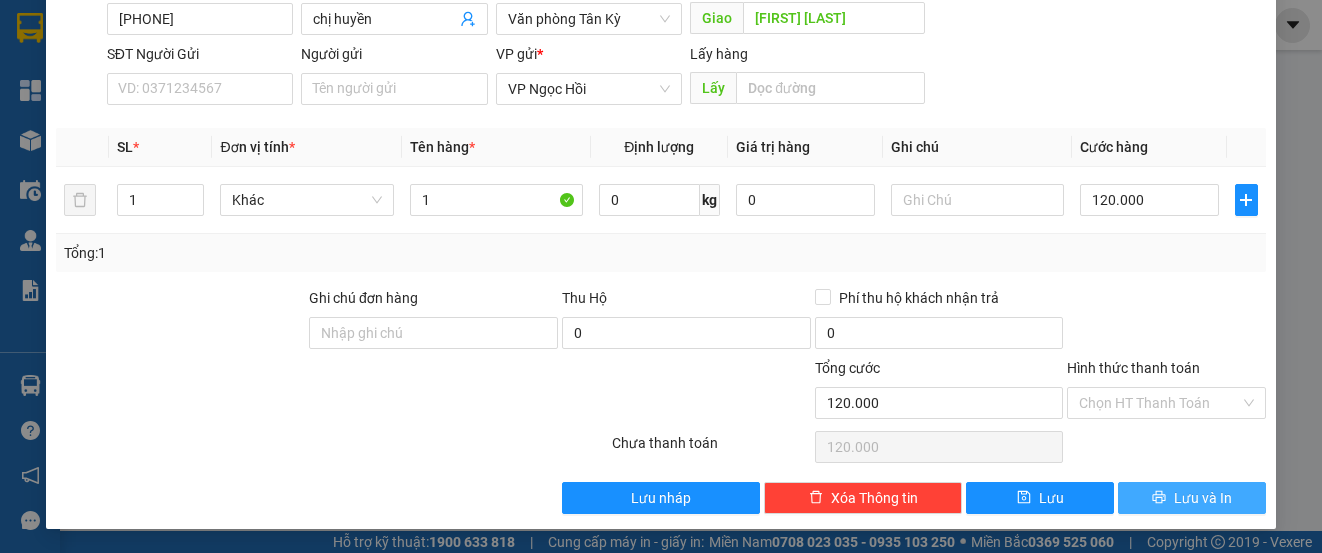 click on "Lưu và In" at bounding box center [1192, 498] 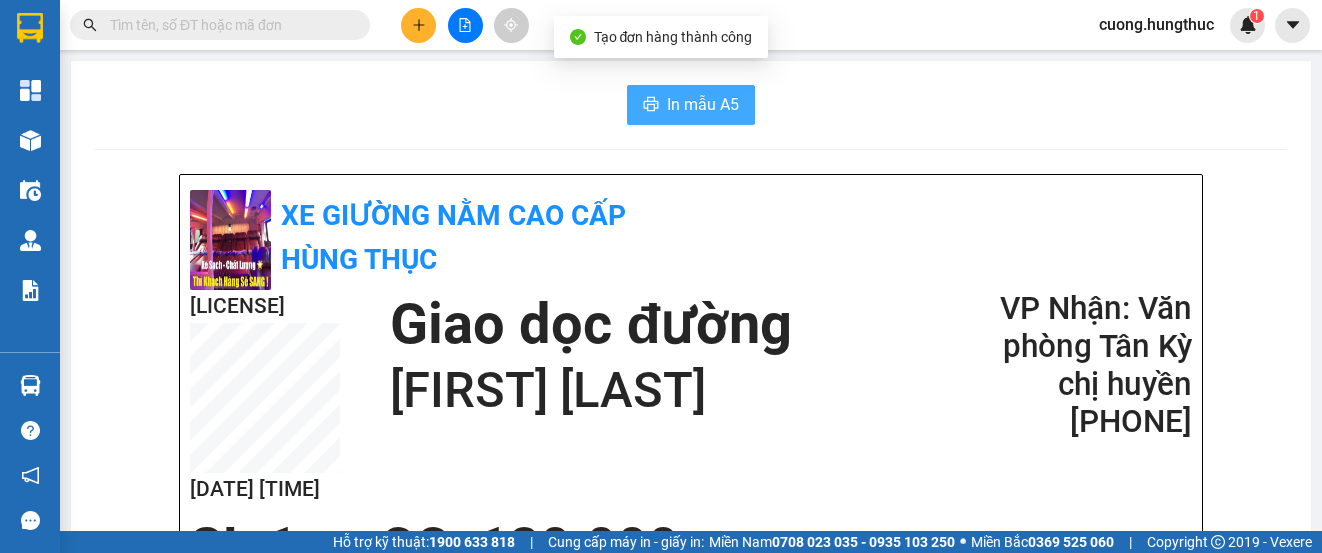 click on "In mẫu A5" at bounding box center (691, 105) 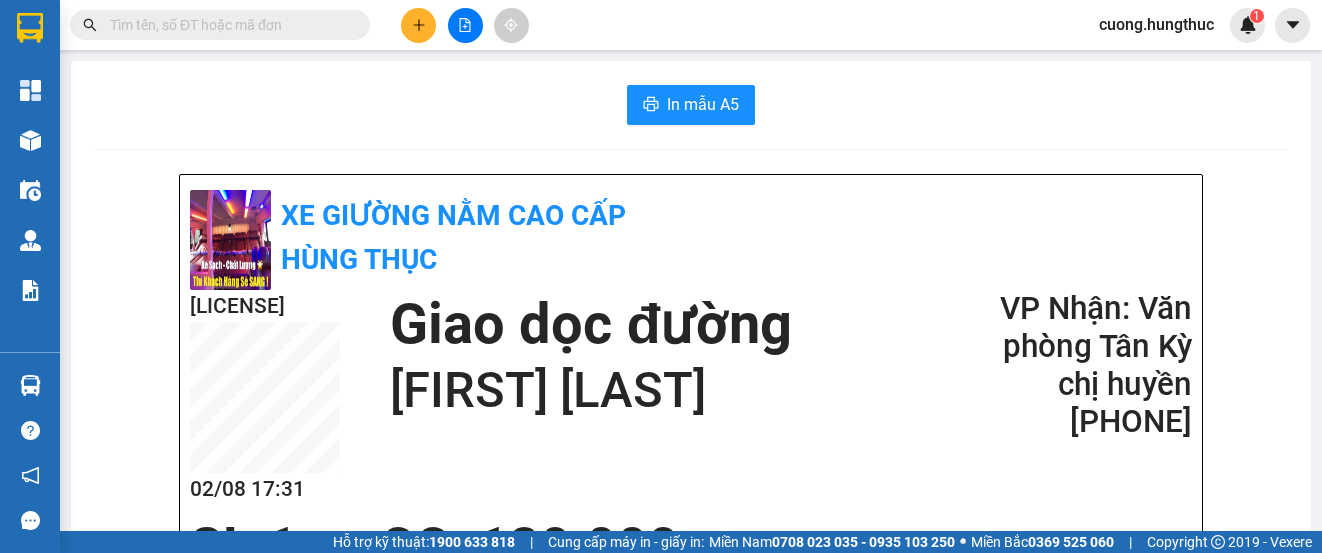 click on "In mẫu A5" at bounding box center (691, 105) 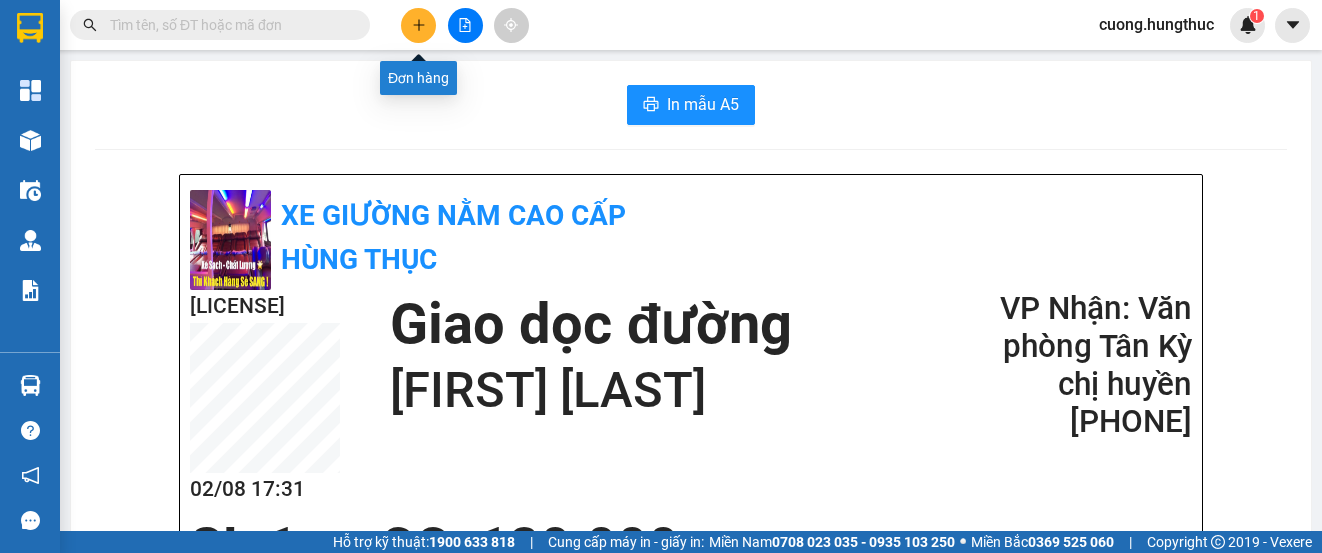 click 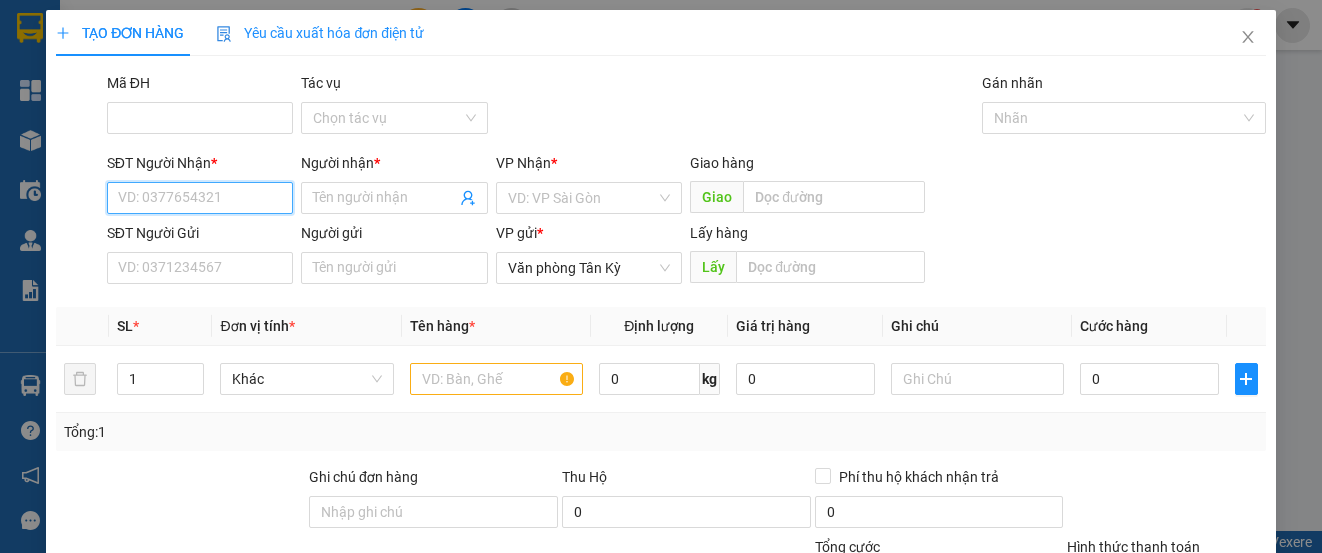click on "SĐT Người Nhận  *" at bounding box center [200, 198] 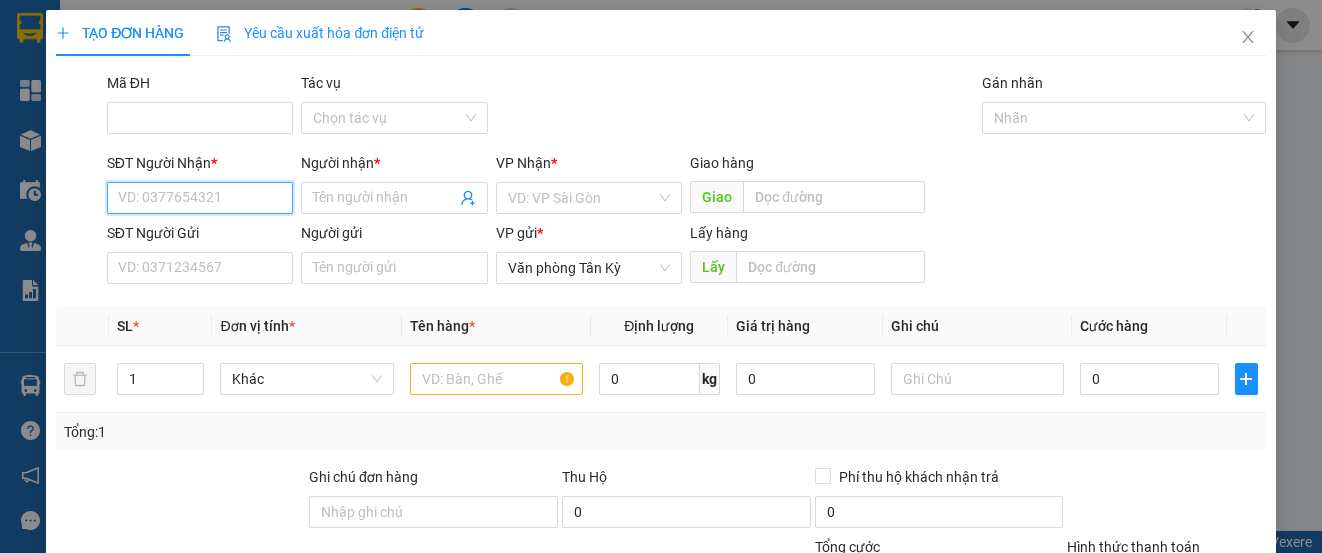 click on "SĐT Người Nhận  *" at bounding box center [200, 198] 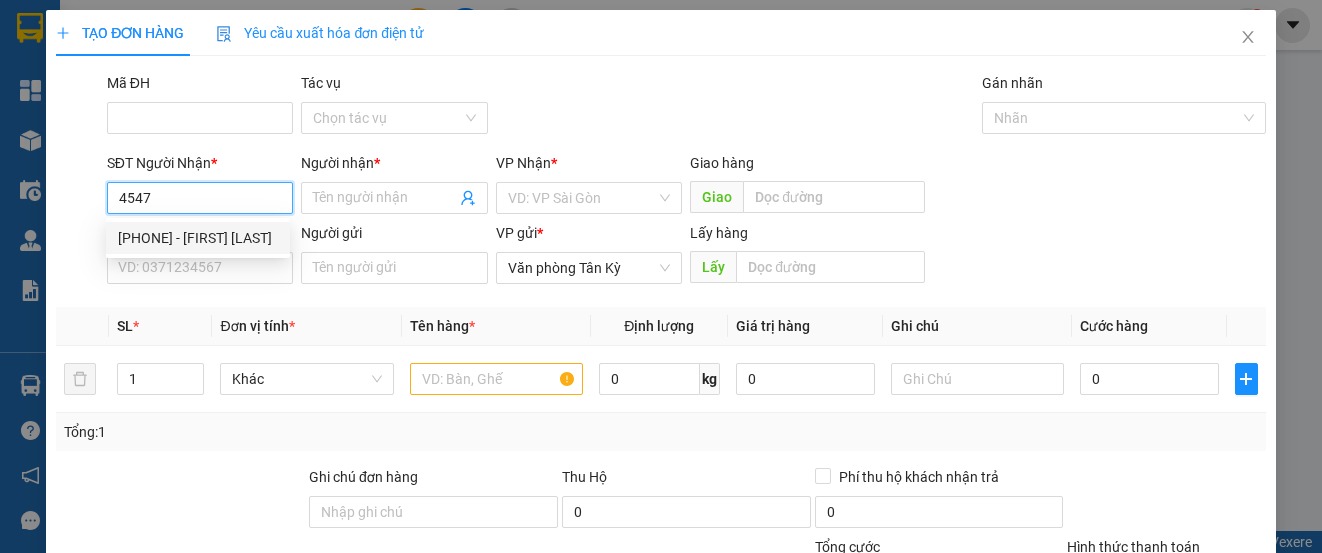 click on "[PHONE] - [FIRST] [LAST]" at bounding box center (198, 238) 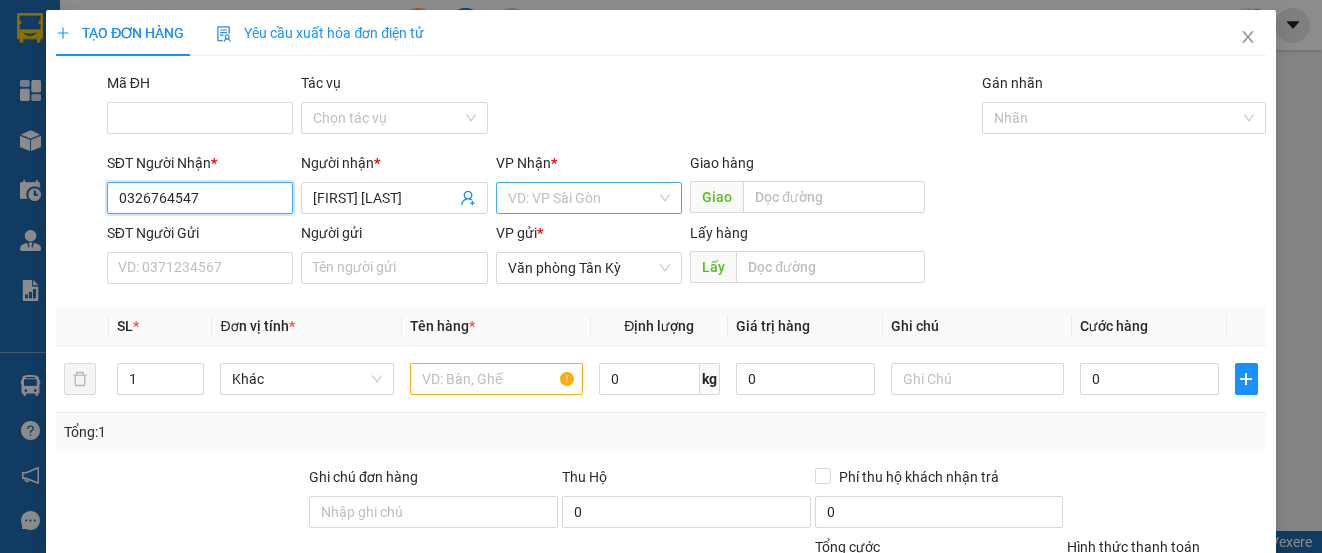 type on "0326764547" 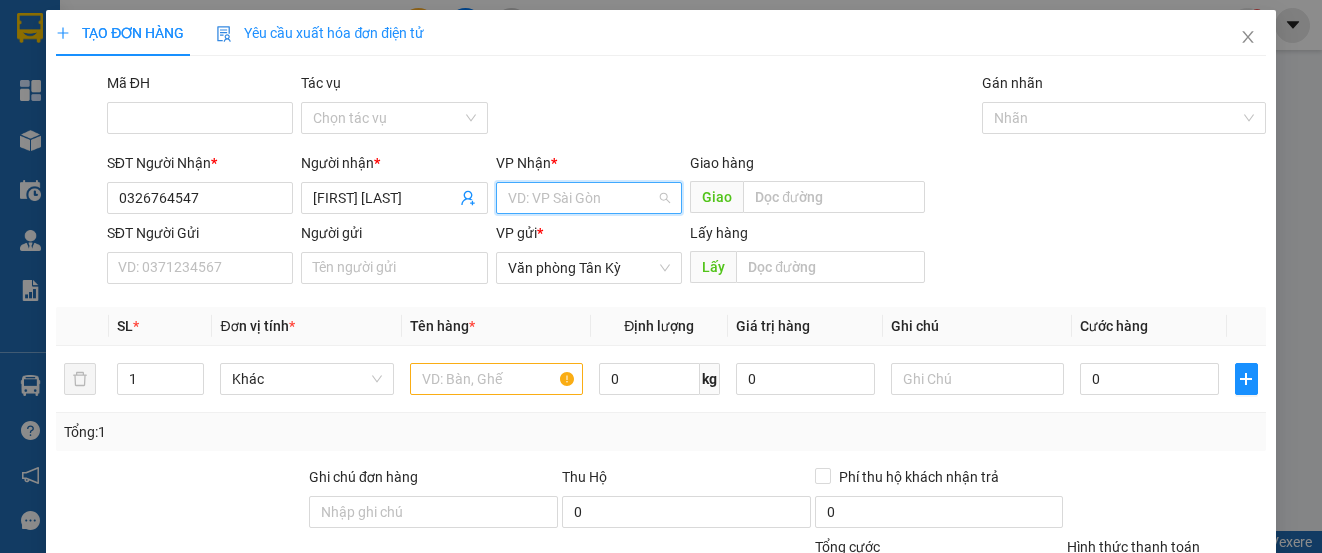 click at bounding box center [582, 198] 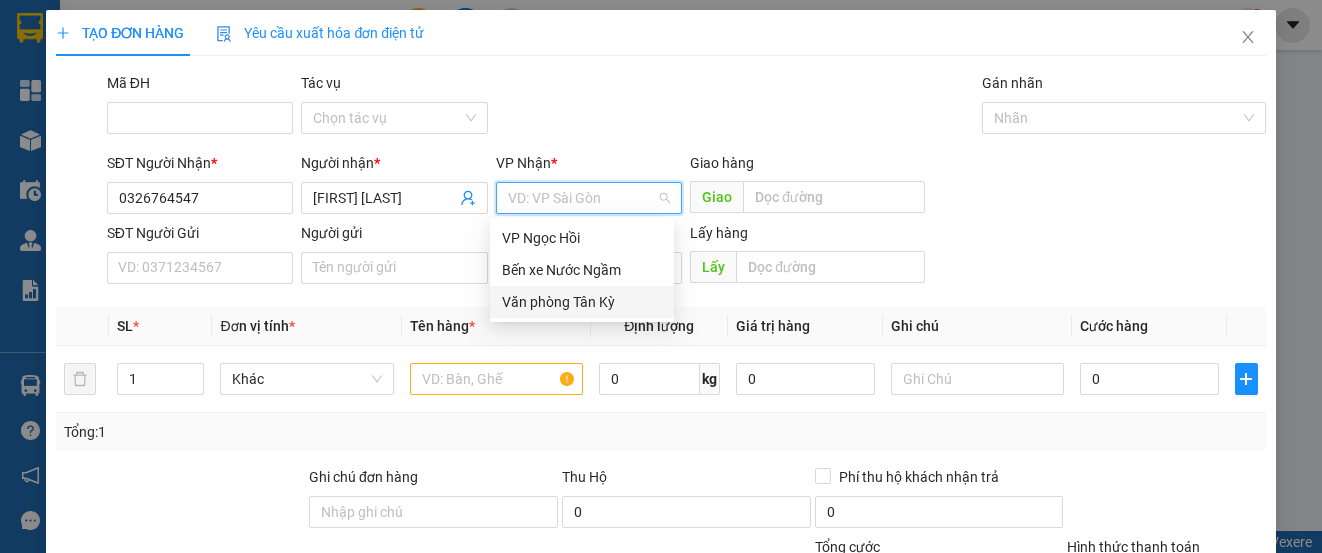 click on "Văn phòng Tân Kỳ" at bounding box center [582, 302] 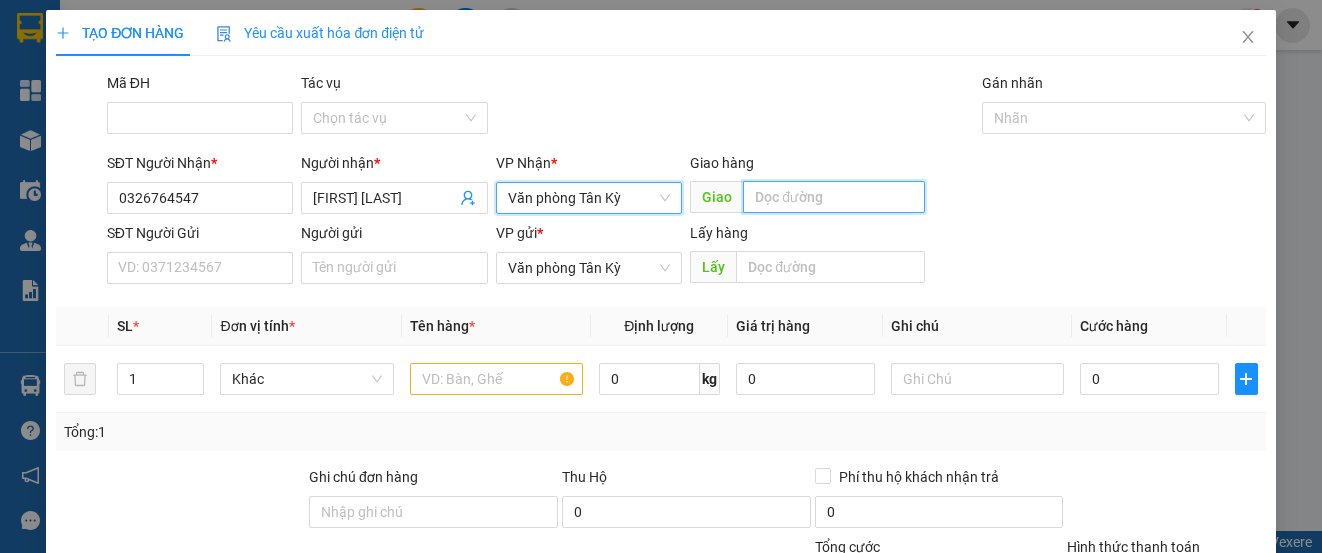 click at bounding box center [834, 197] 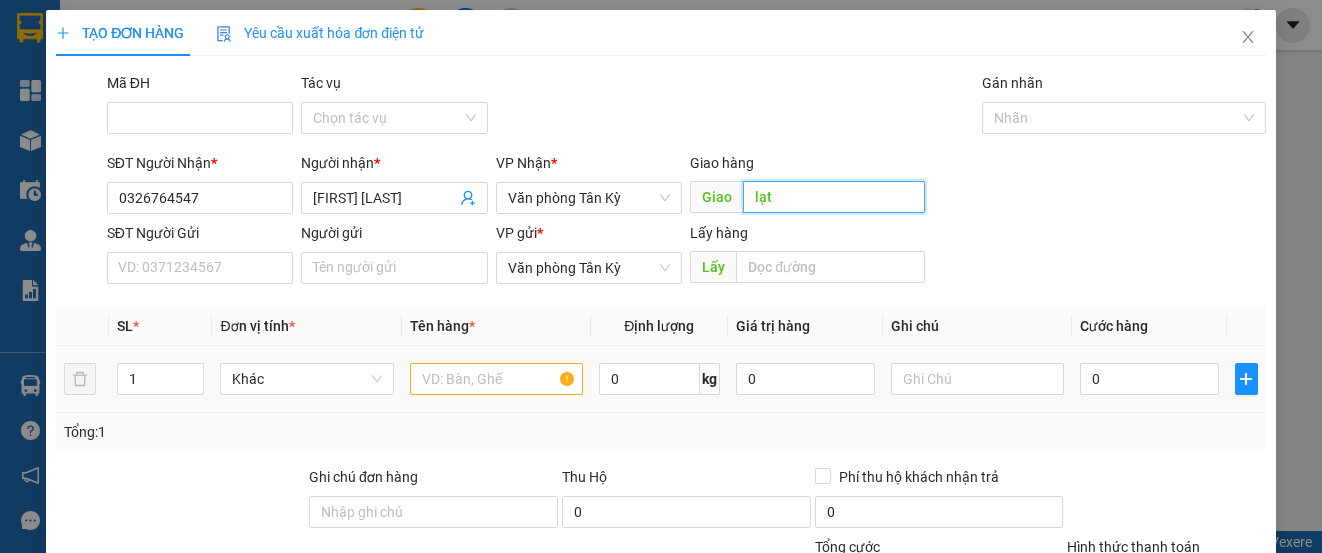 type on "lạt" 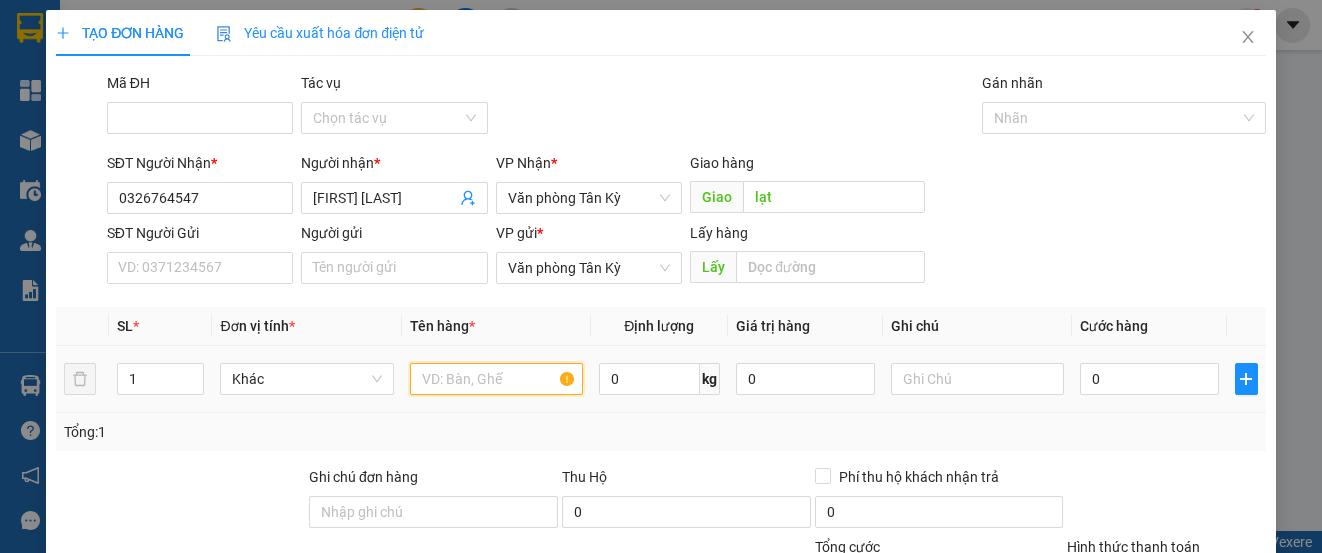 click at bounding box center (496, 379) 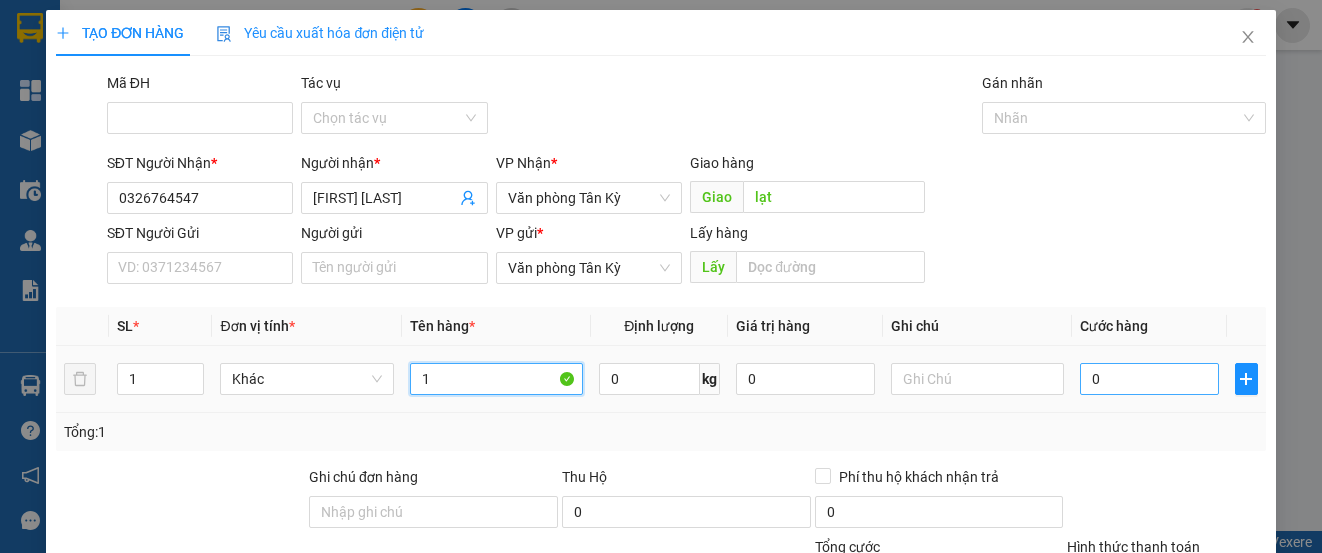 type on "1" 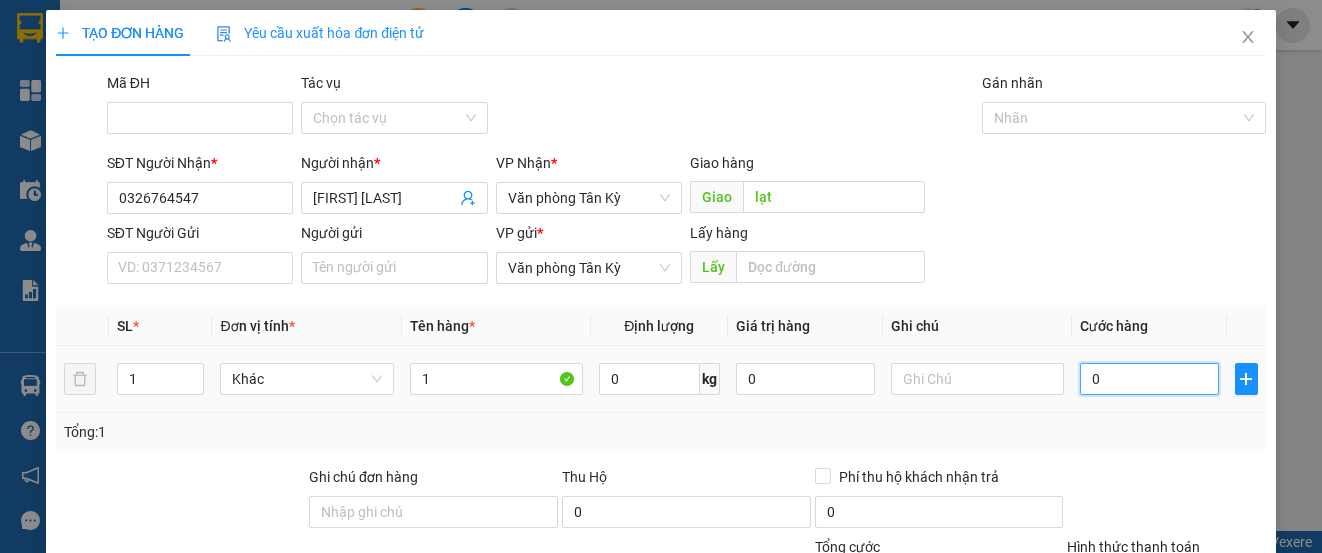 click on "0" at bounding box center (1149, 379) 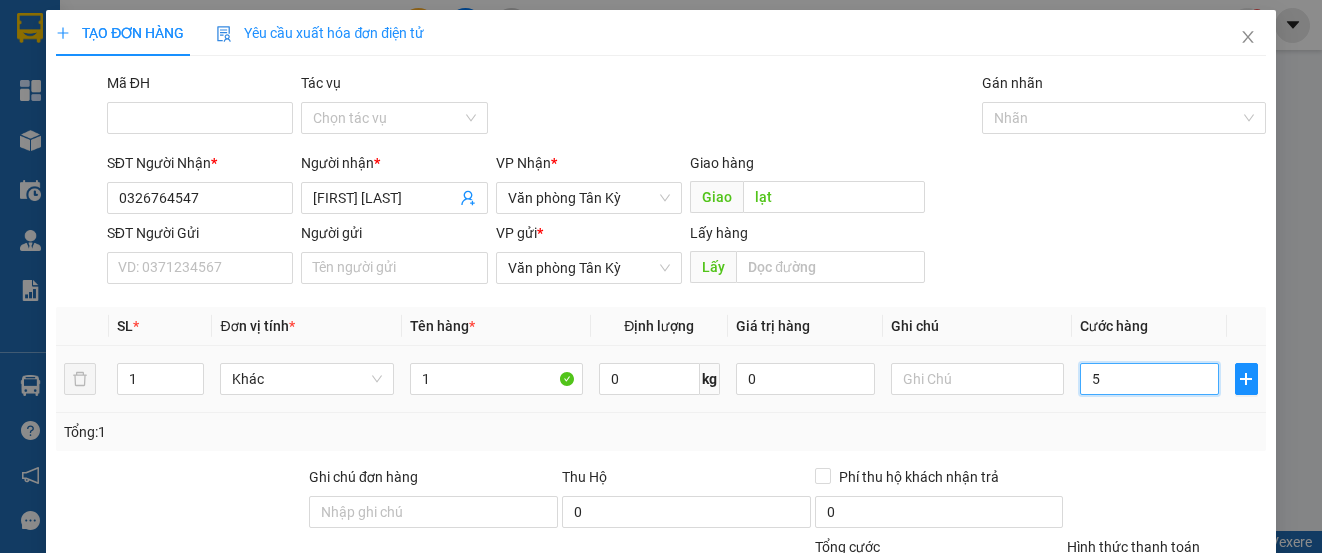 type on "56" 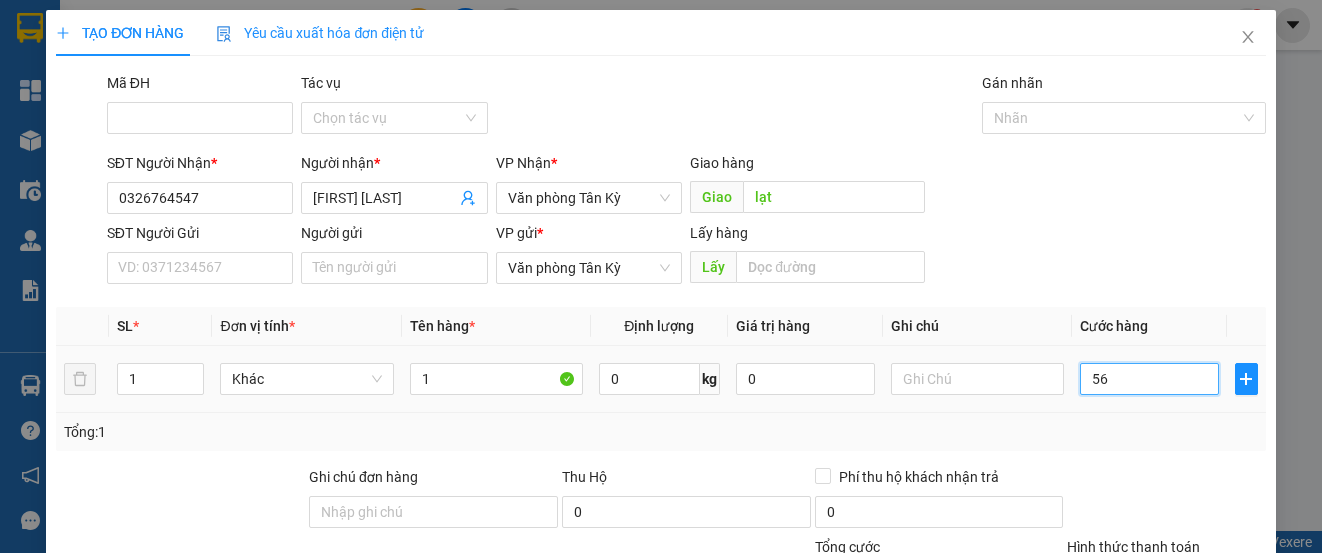 type on "56" 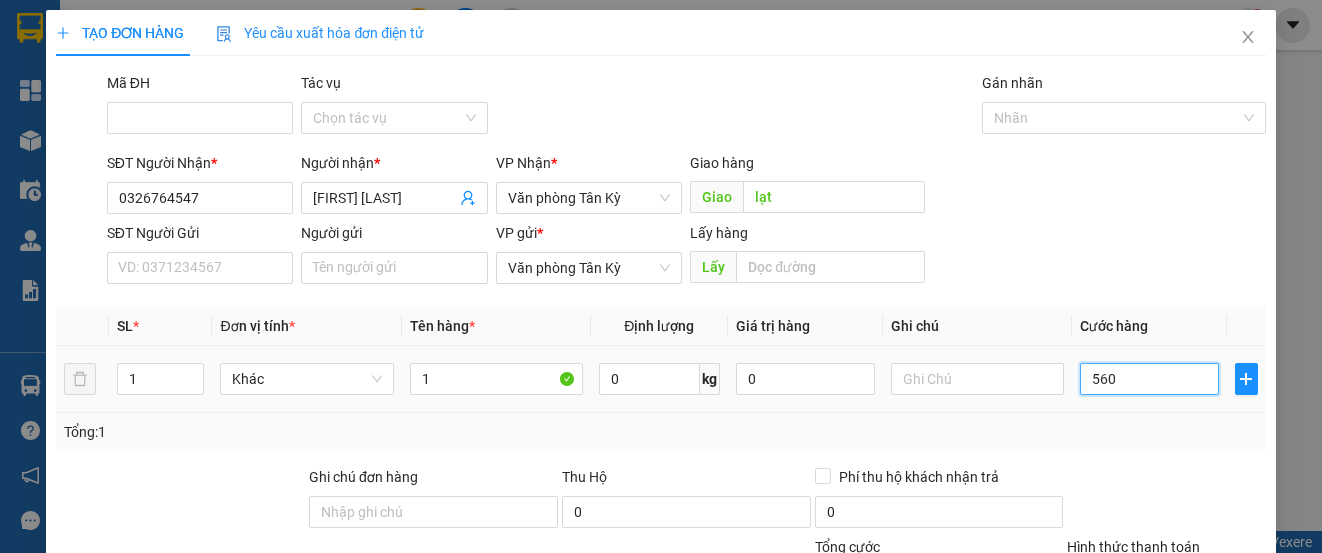 type on "560" 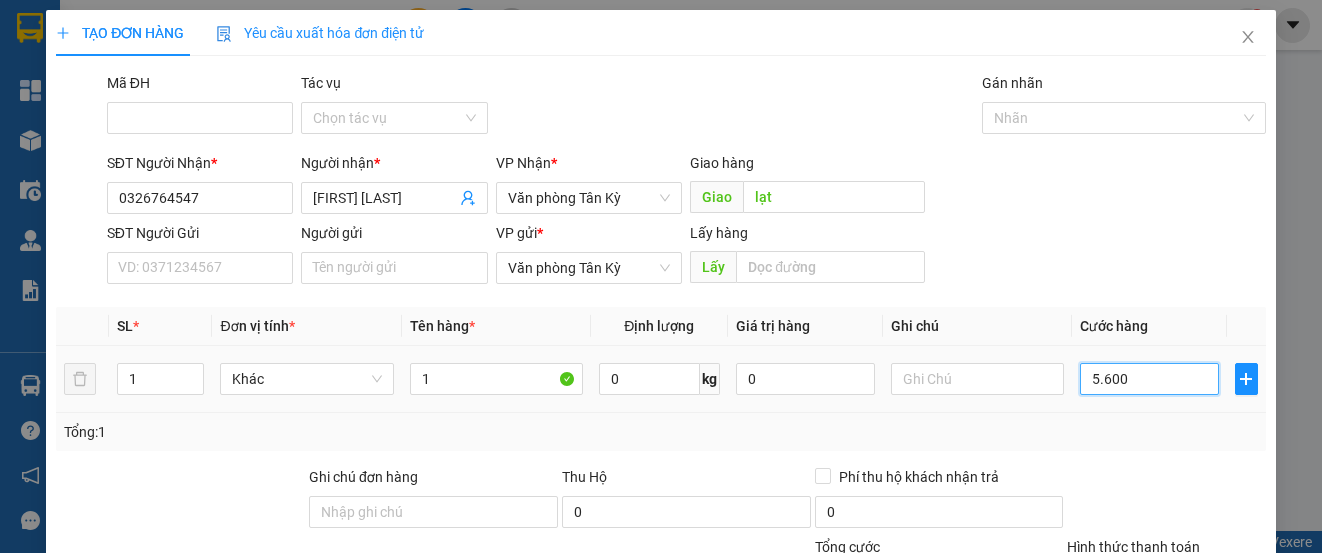 type on "5.600" 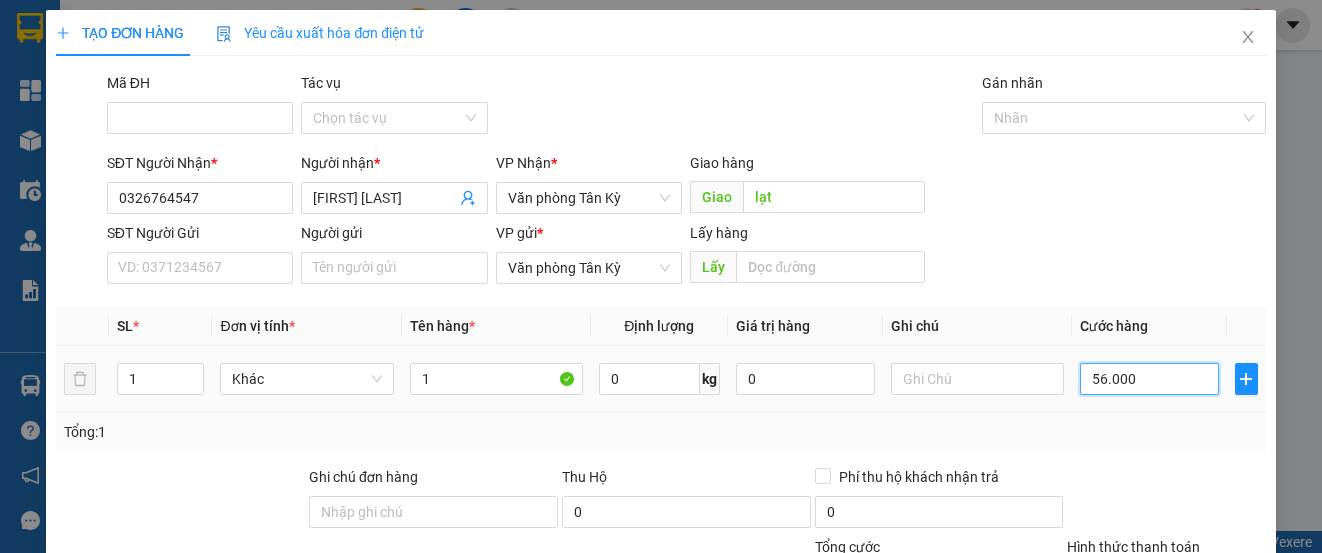 type on "56.000" 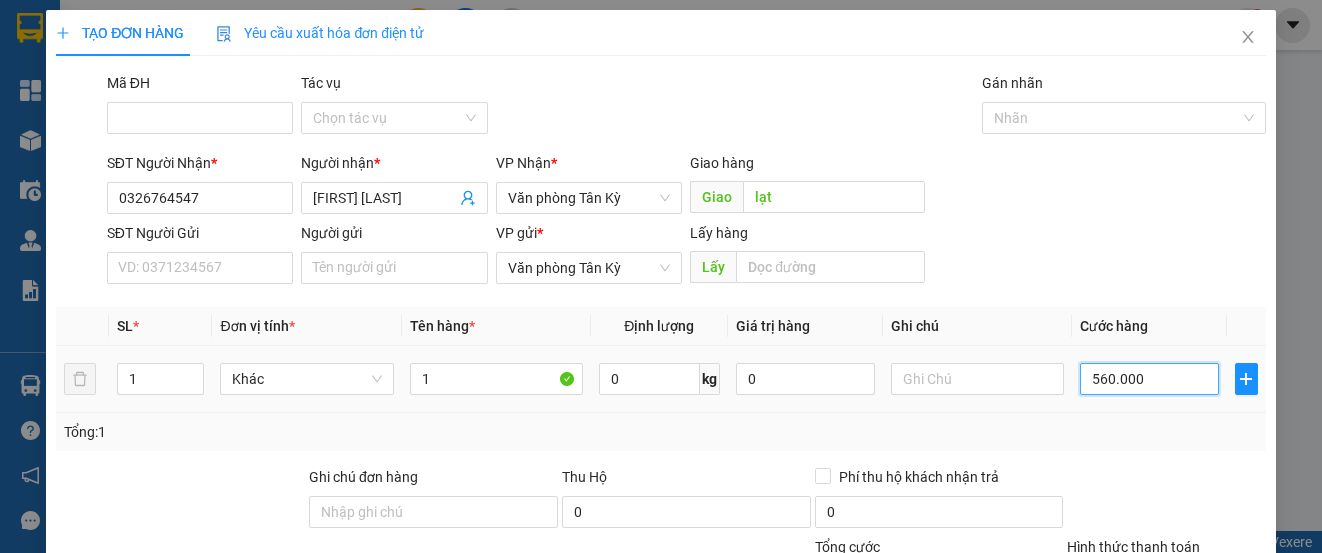 type on "560.000" 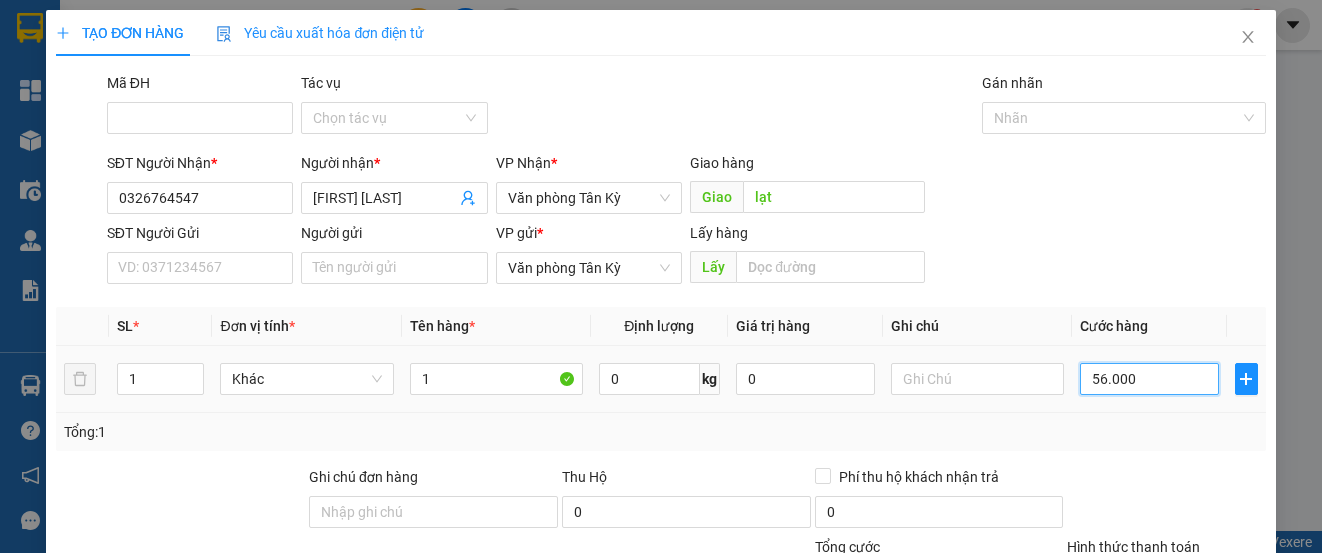 type on "56.000" 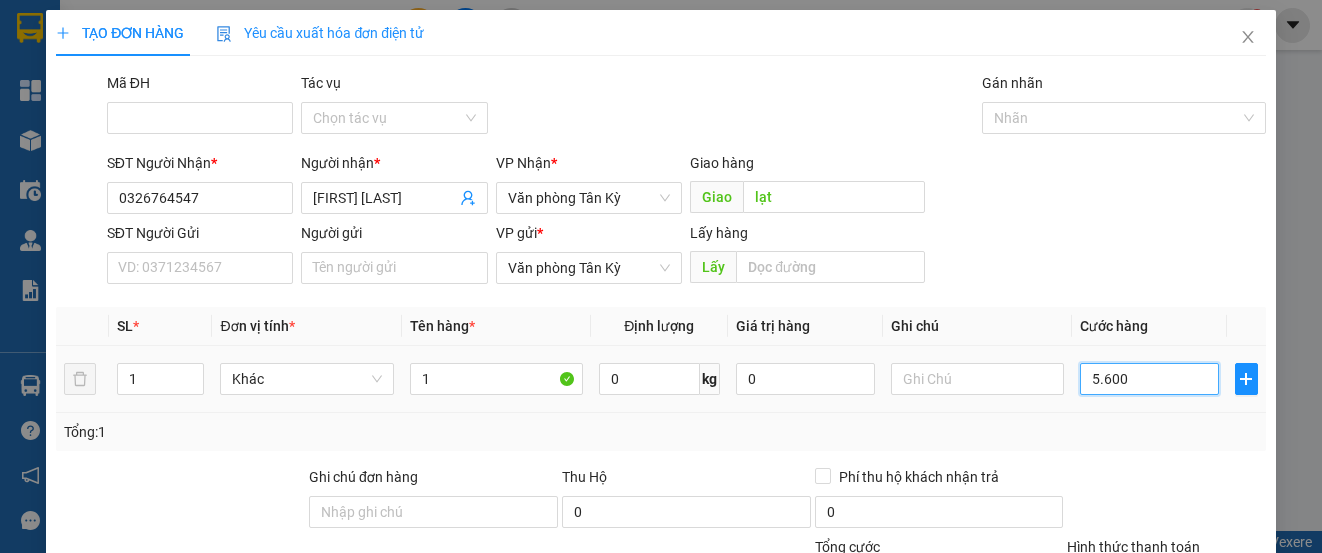 type on "560" 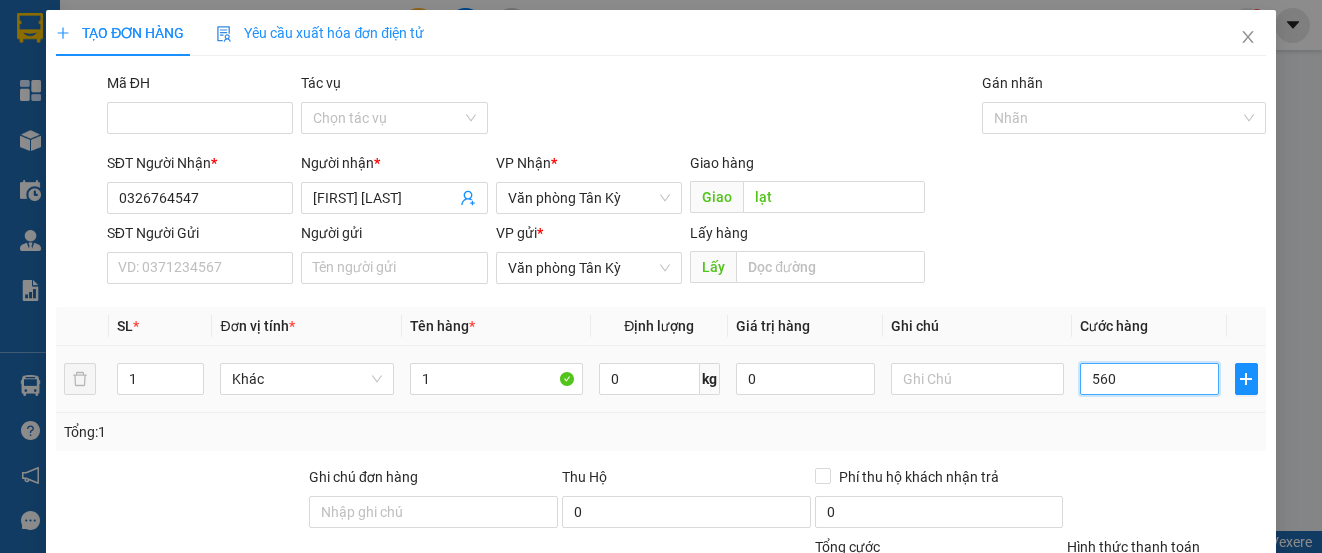 type on "560" 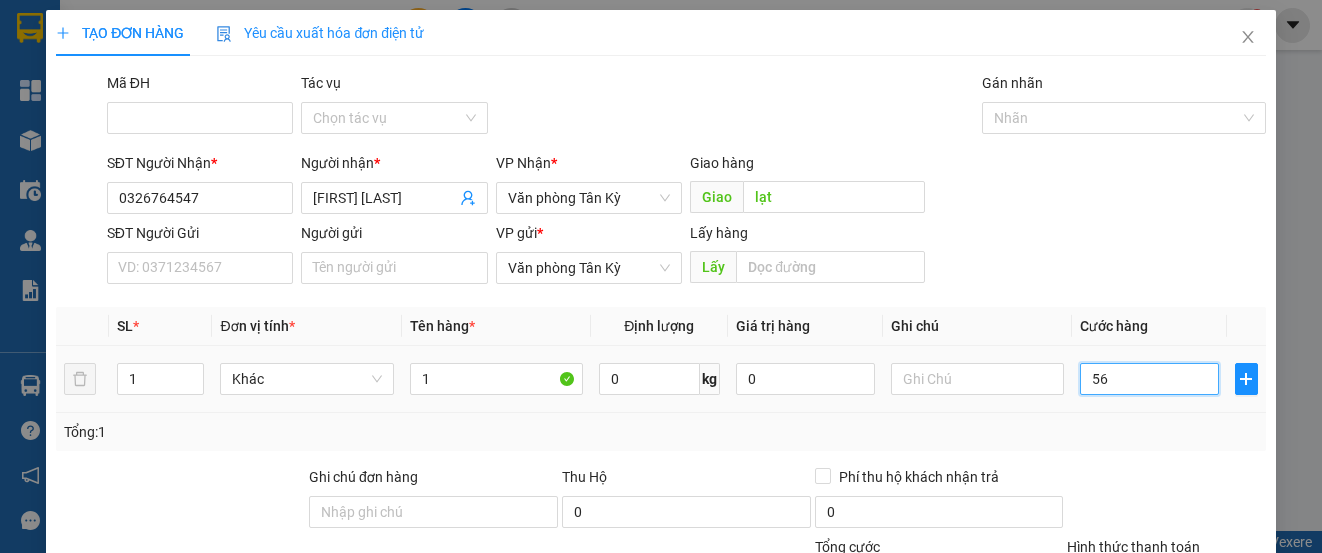 type on "56" 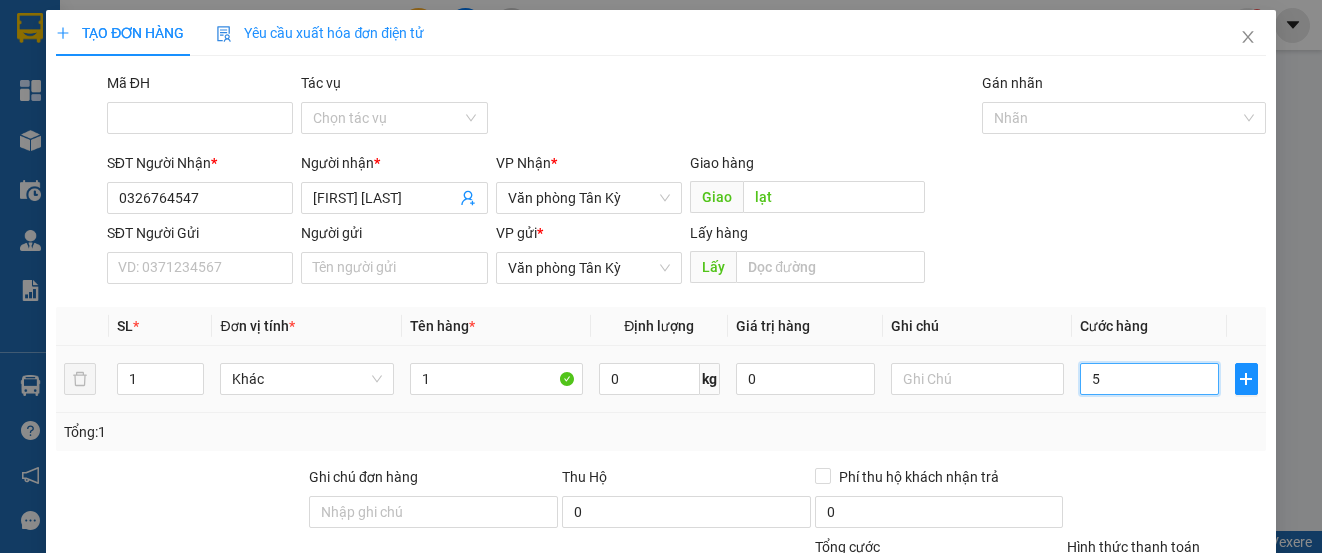type on "5" 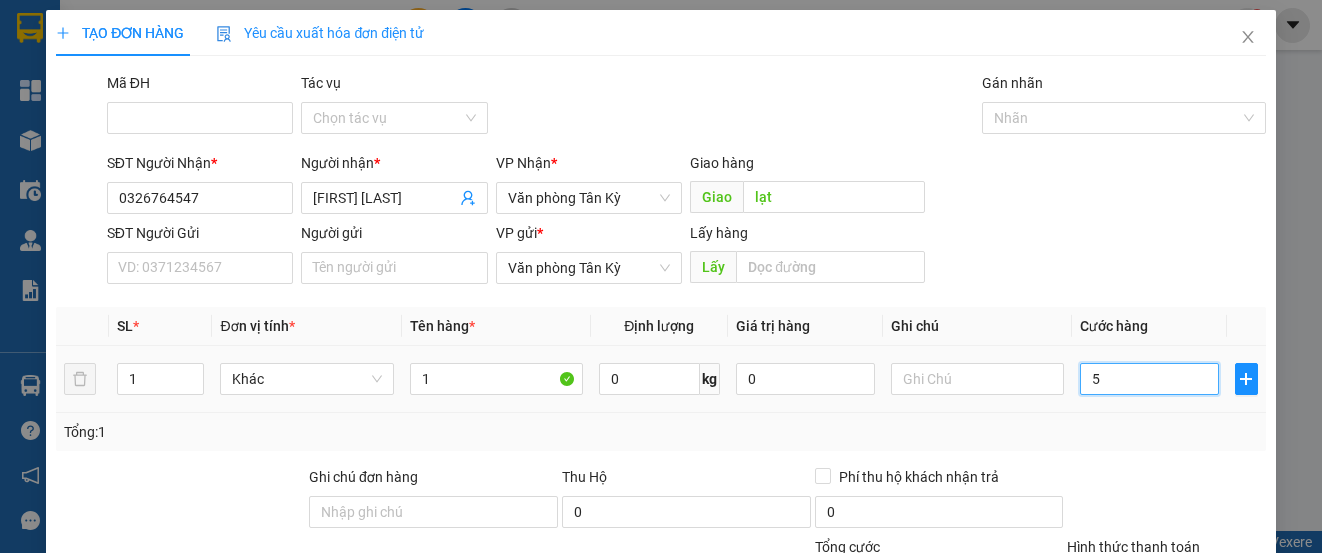 type on "50" 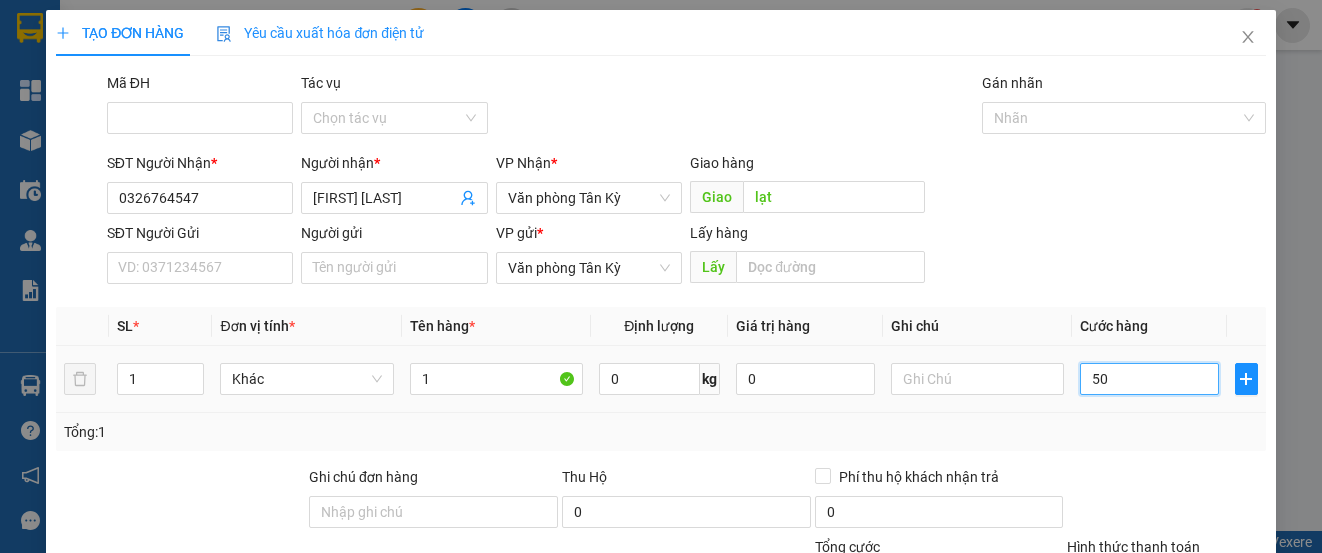 type on "50" 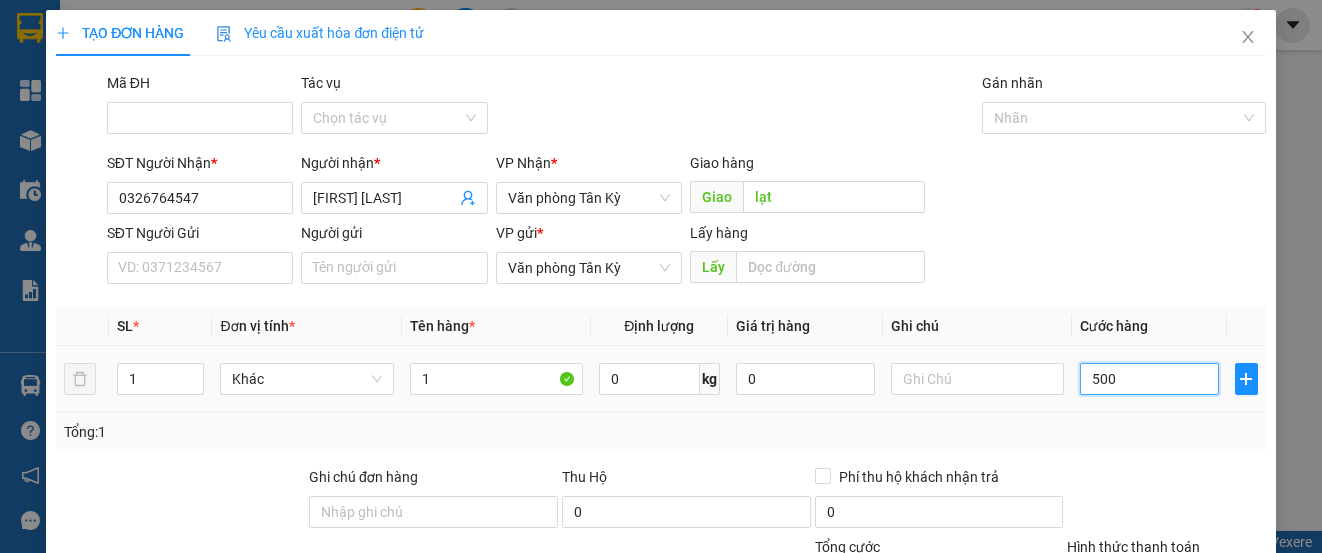 type on "500" 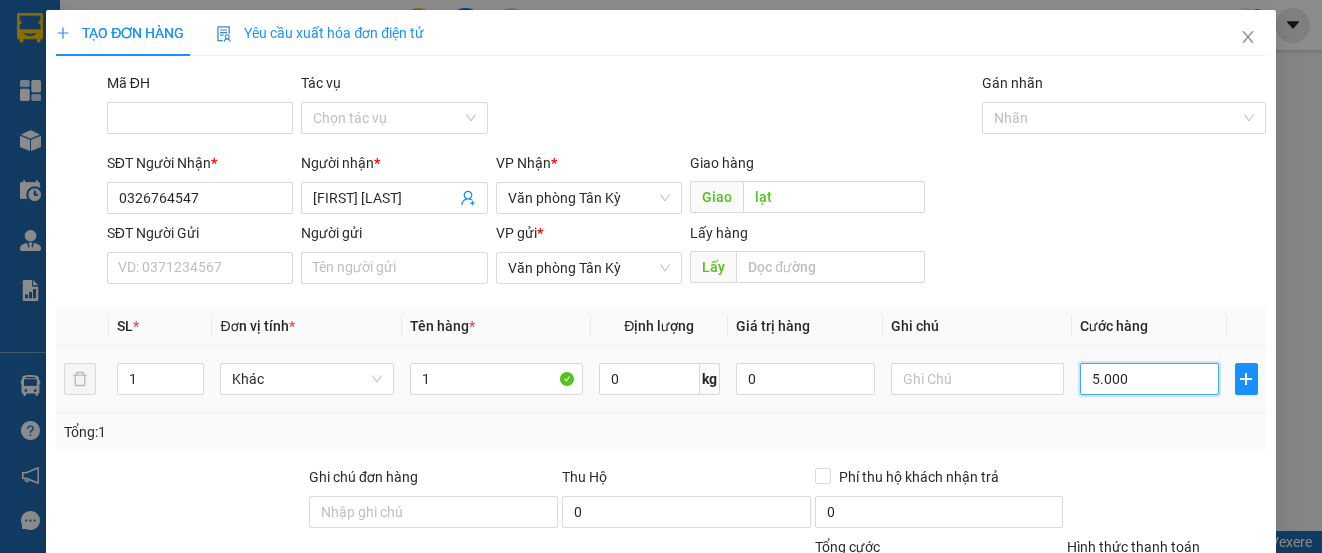 type on "5.000" 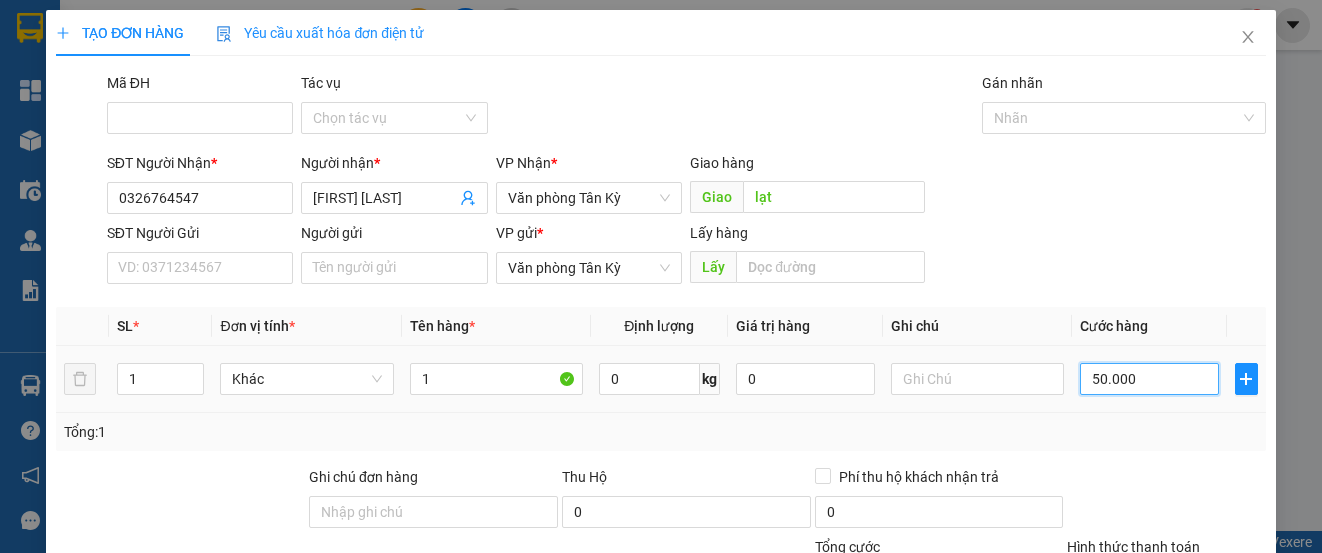 type on "50.000" 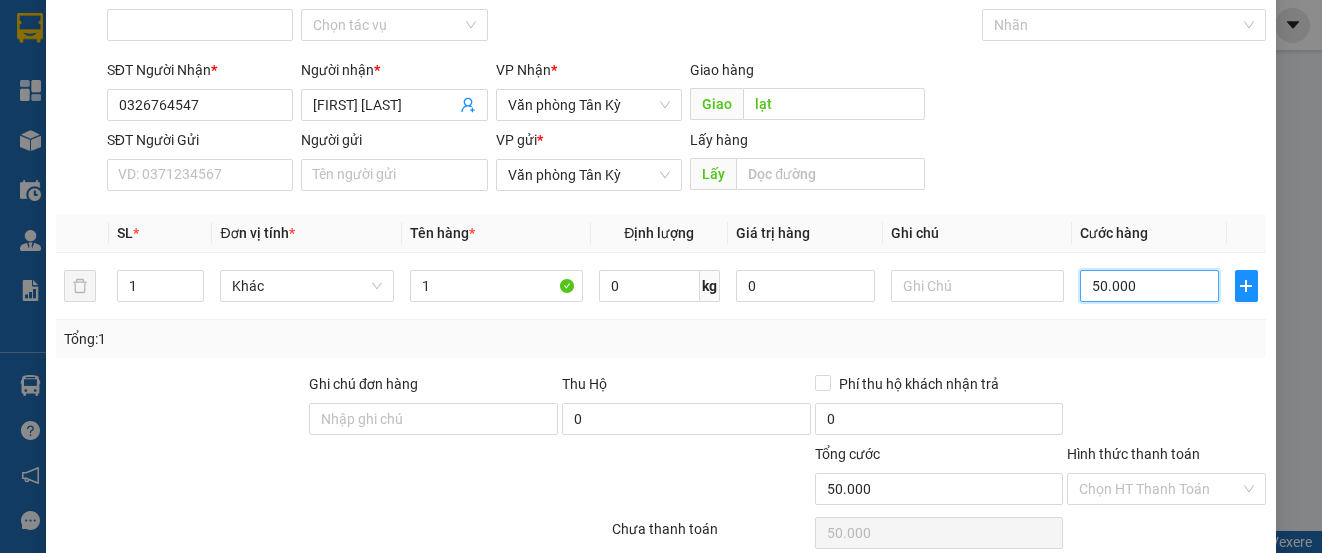 scroll, scrollTop: 179, scrollLeft: 0, axis: vertical 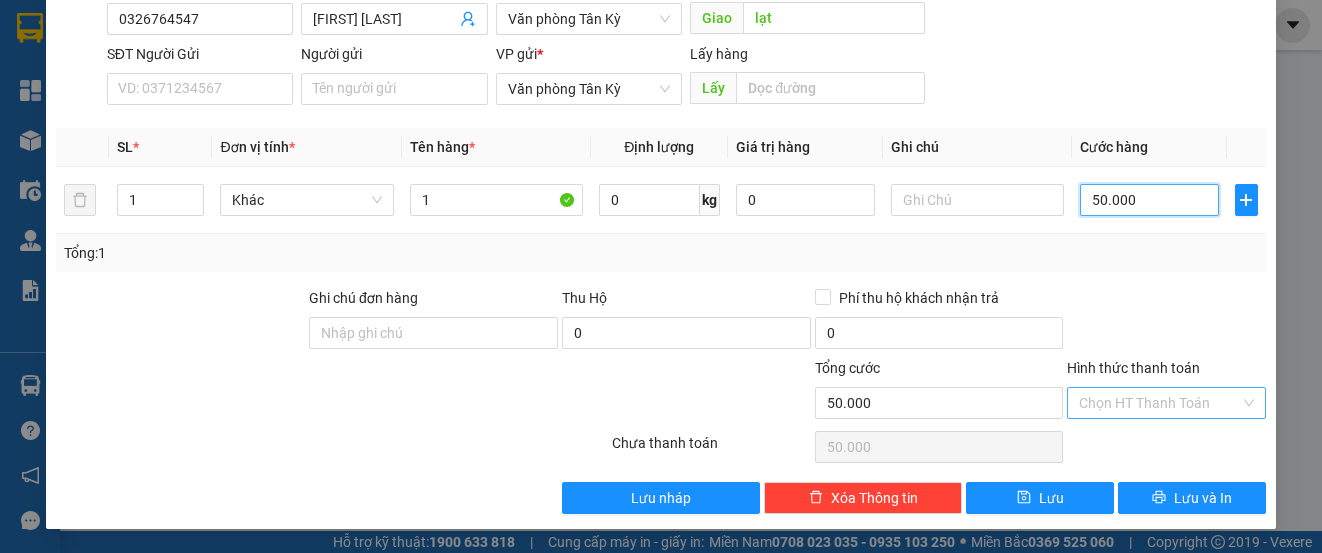type on "50.000" 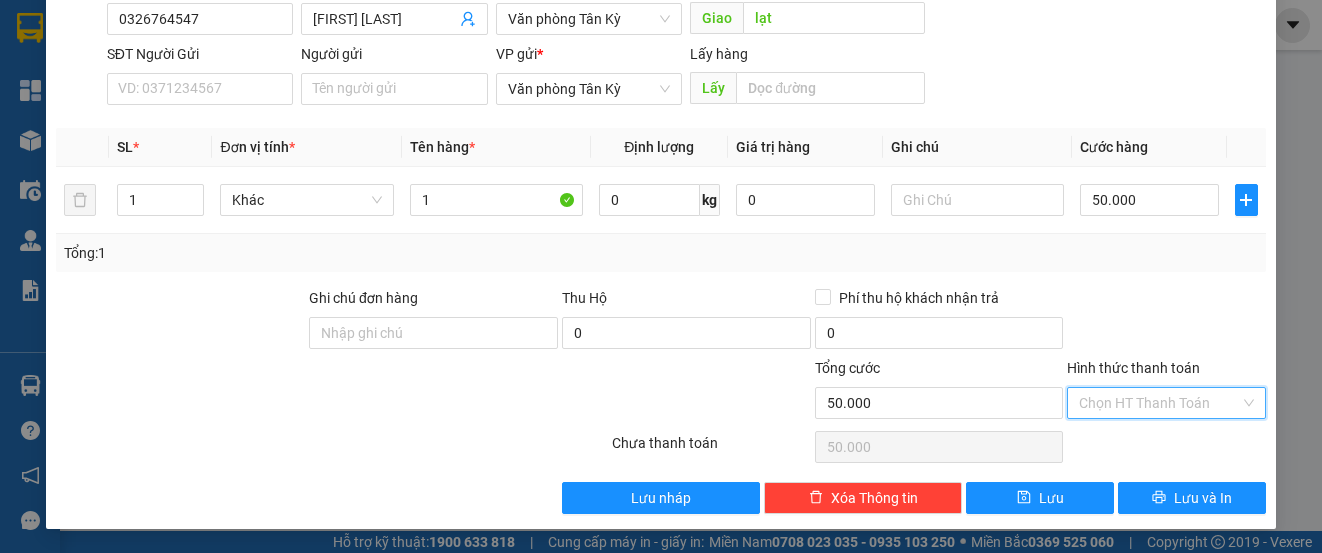click on "Hình thức thanh toán" at bounding box center (1159, 403) 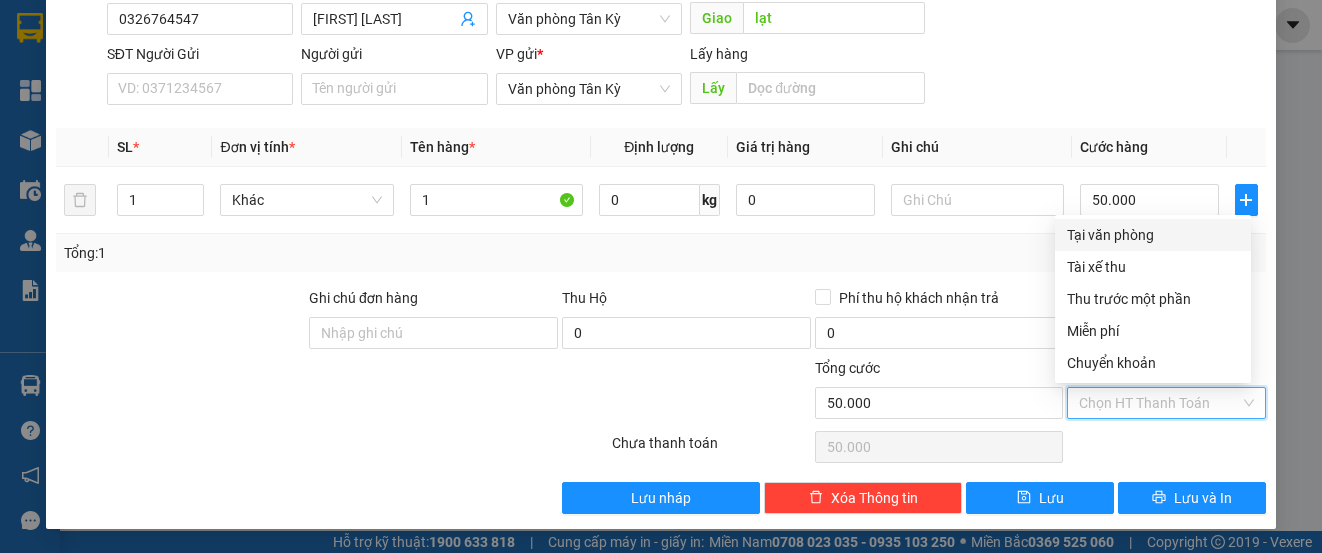 click on "Tại văn phòng" at bounding box center [1153, 235] 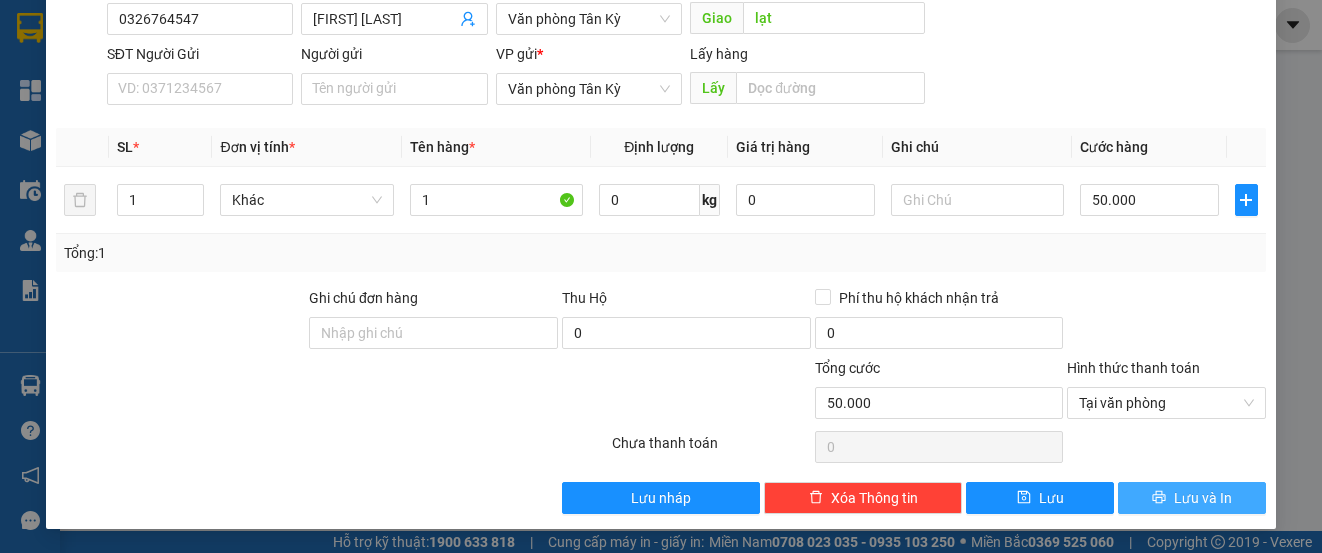 click on "Lưu và In" at bounding box center [1192, 498] 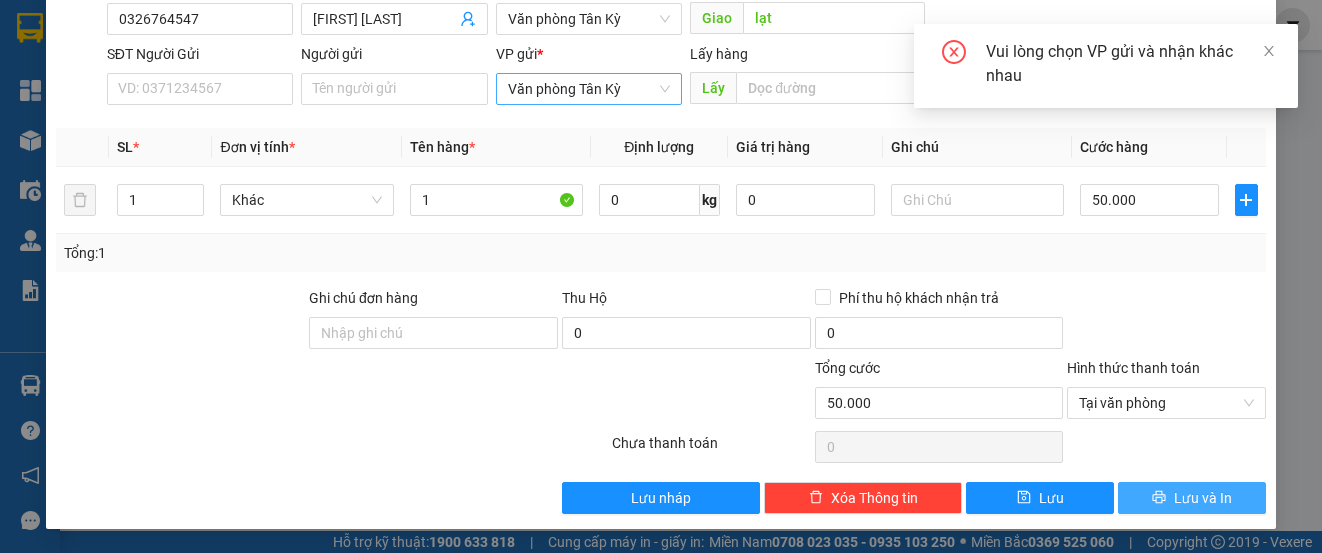 click on "Văn phòng Tân Kỳ" at bounding box center [589, 89] 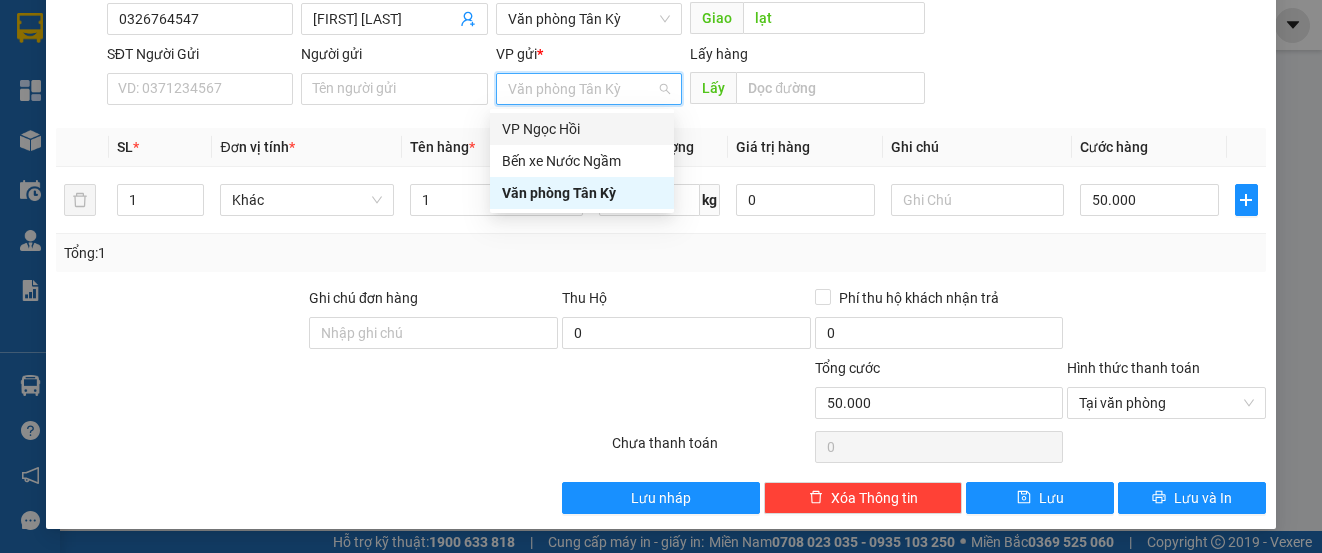 click on "VP Ngọc Hồi" at bounding box center (582, 129) 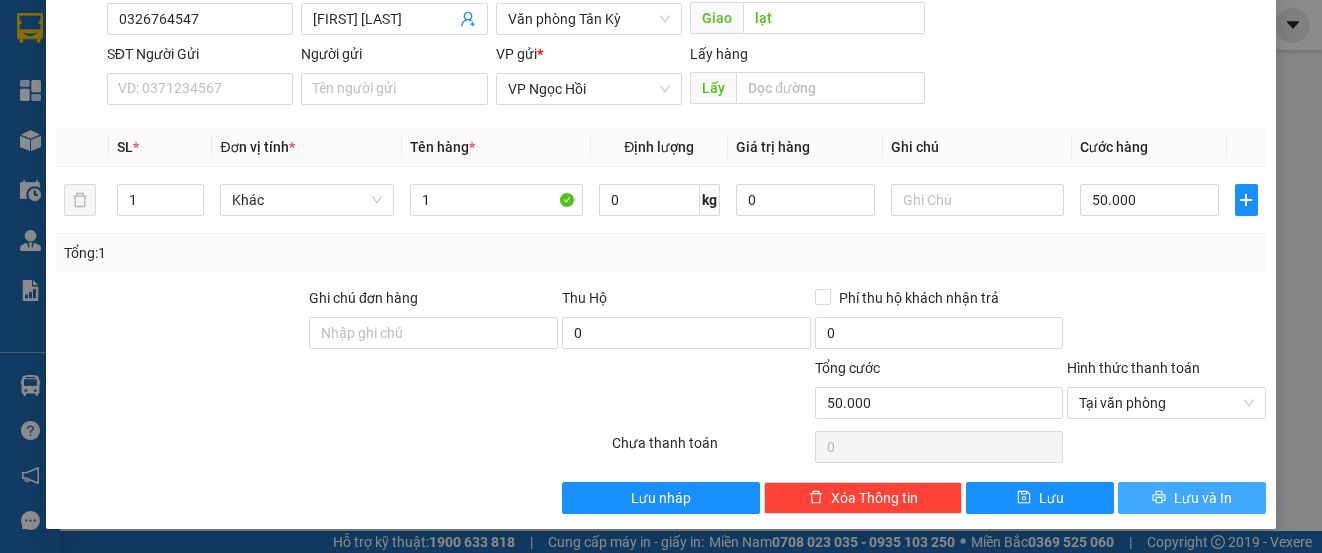click 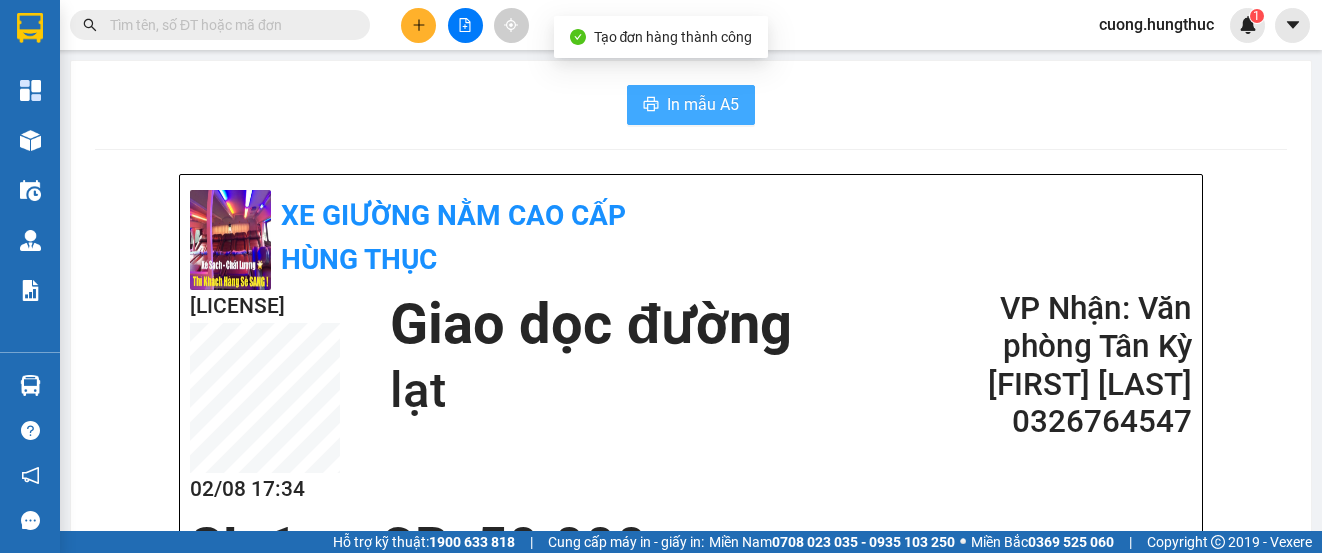 click on "In mẫu A5" at bounding box center [703, 104] 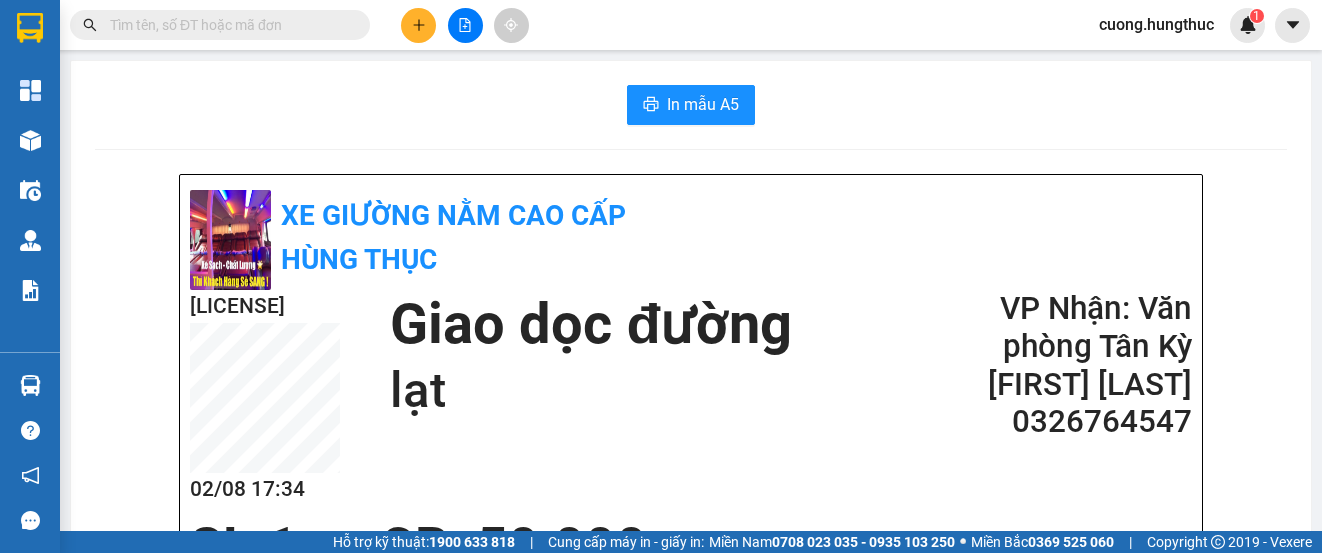 scroll, scrollTop: 585, scrollLeft: 0, axis: vertical 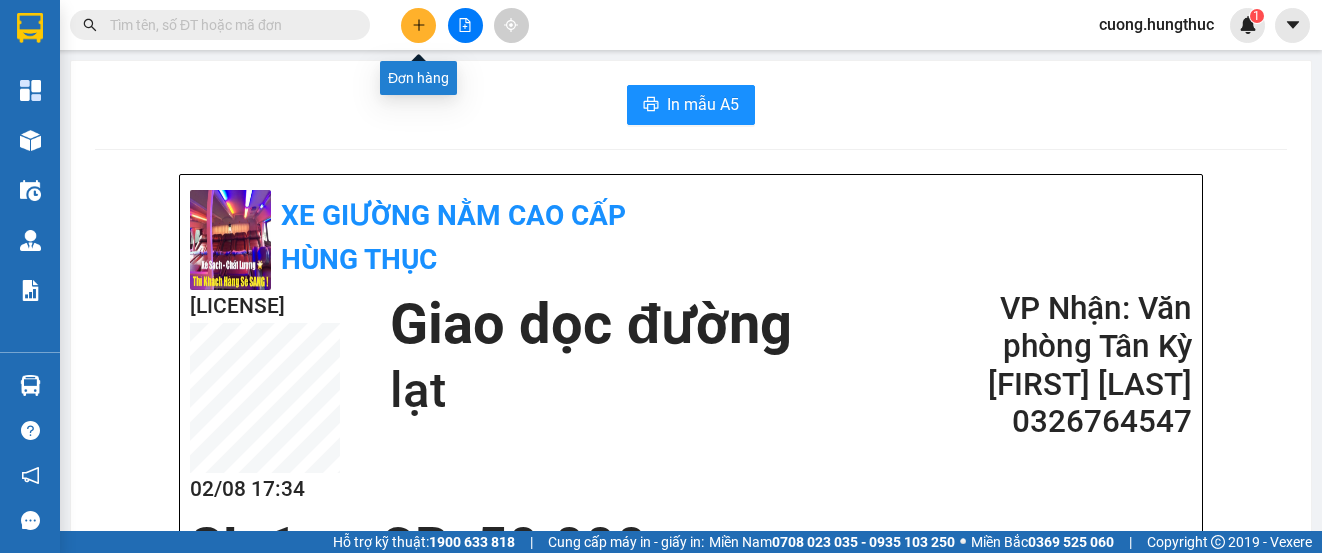 click at bounding box center (418, 25) 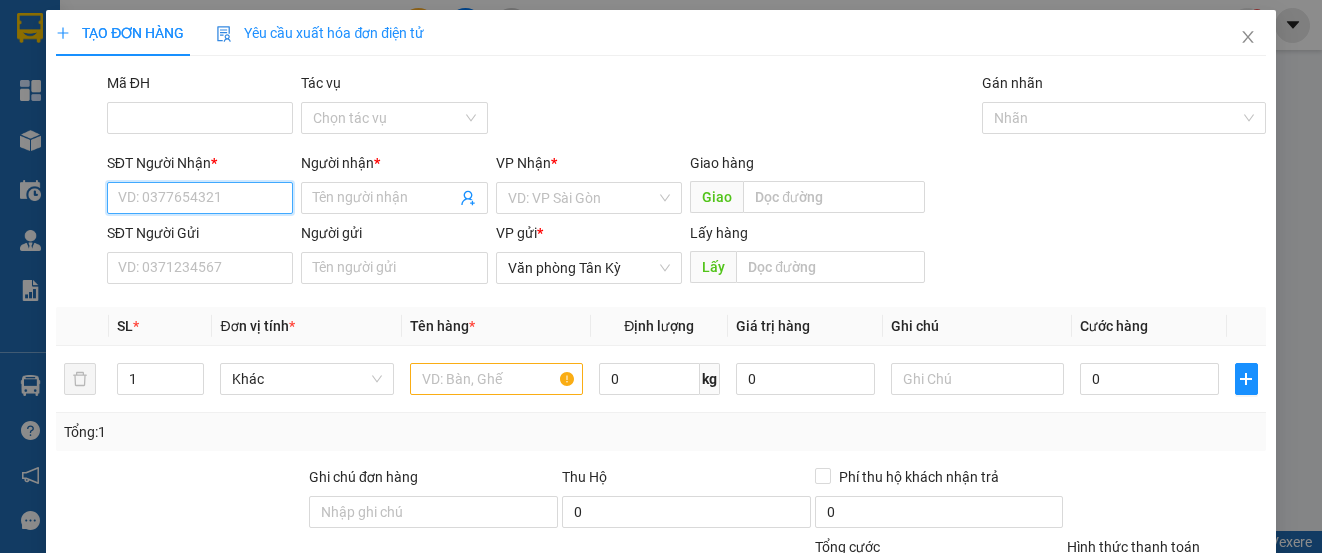 click on "SĐT Người Nhận  *" at bounding box center [200, 198] 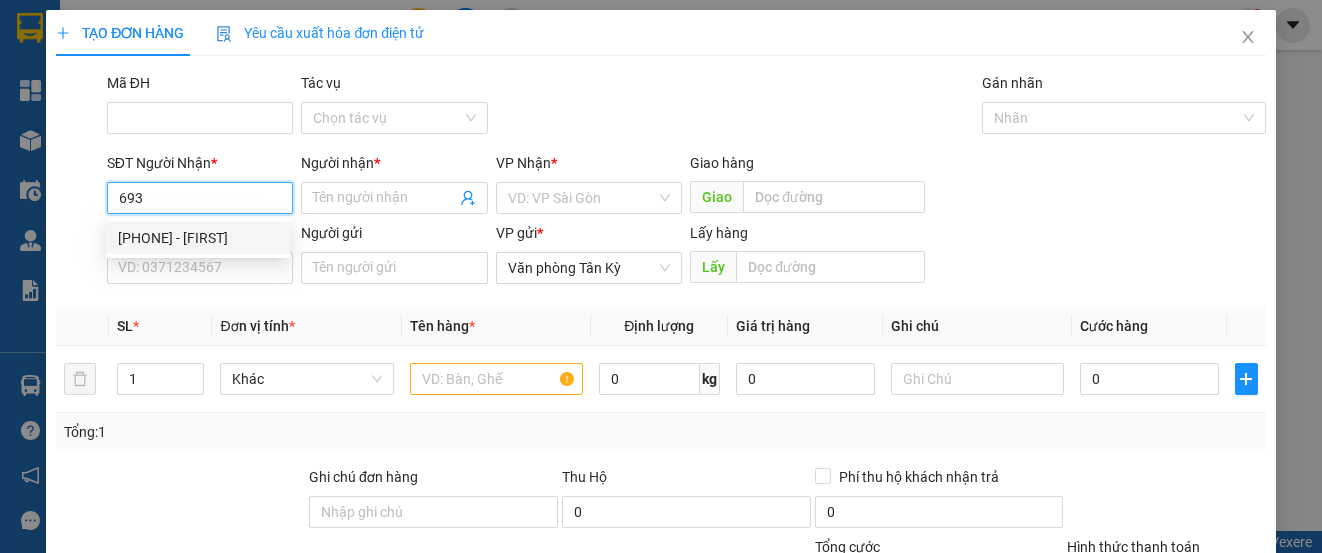 click on "[PHONE] - [FIRST]" at bounding box center [198, 238] 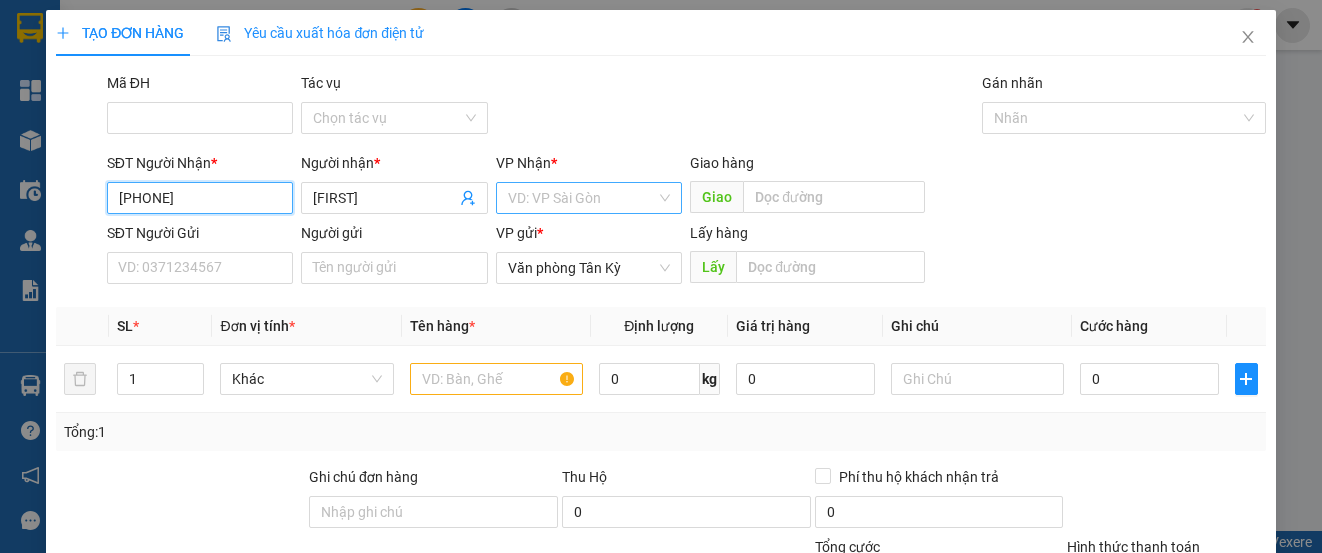 type on "[PHONE]" 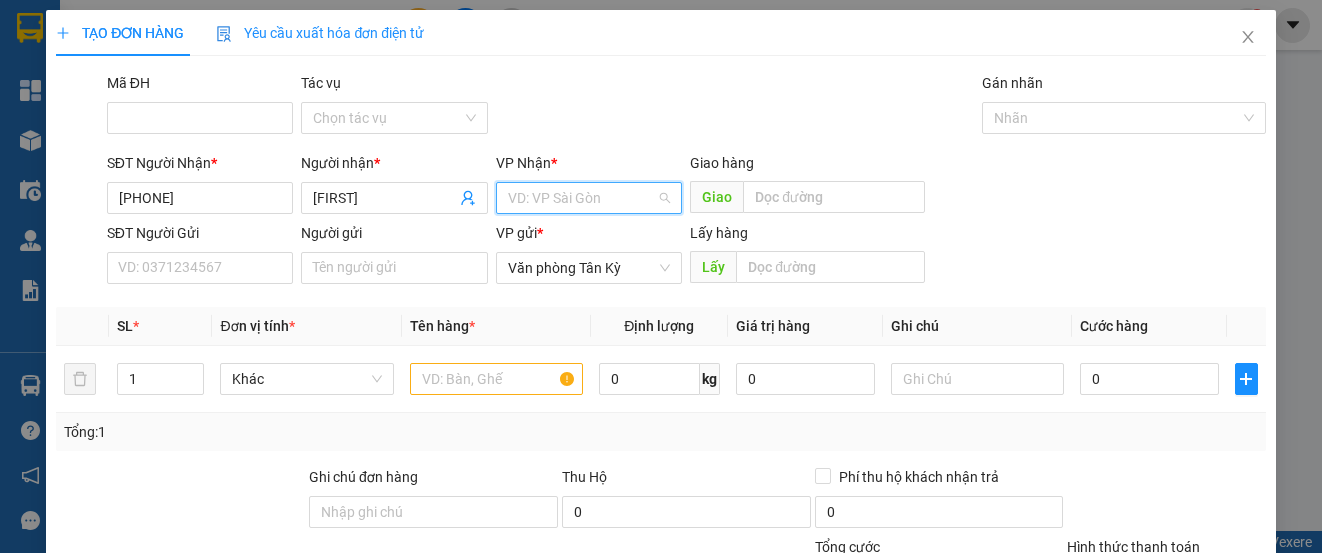 click at bounding box center [582, 198] 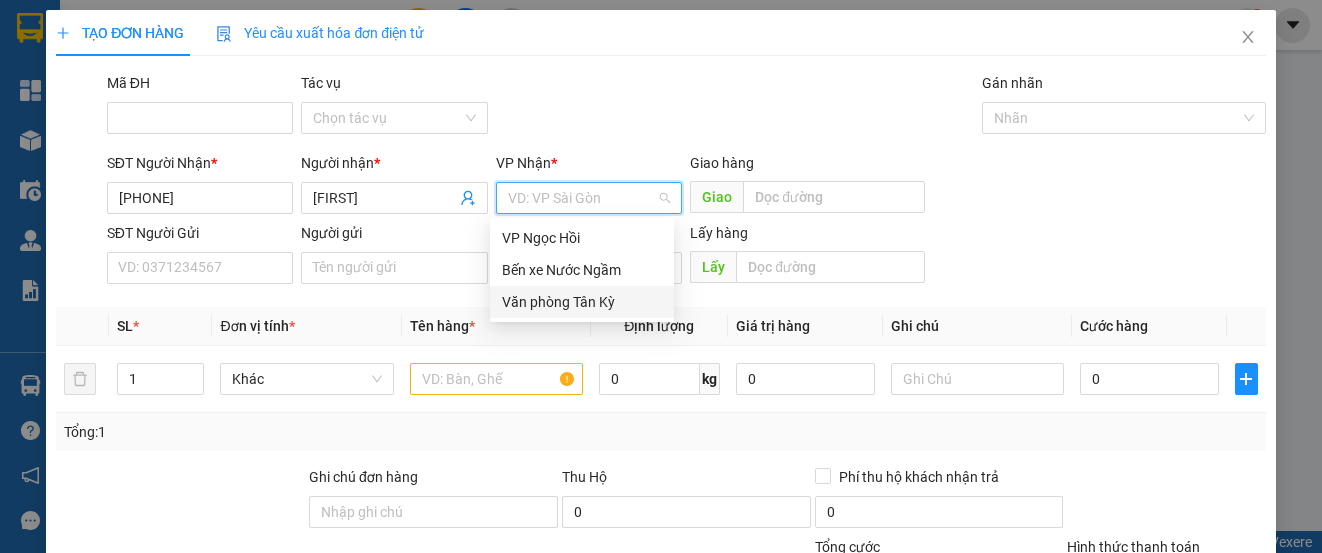 click on "Văn phòng Tân Kỳ" at bounding box center [582, 302] 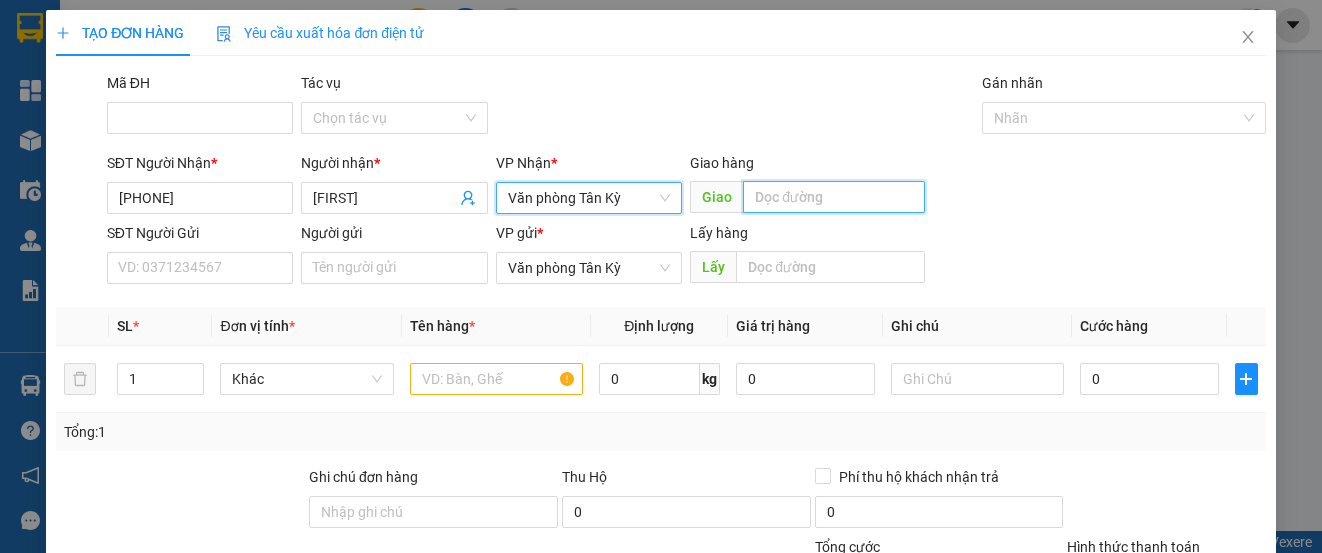 click at bounding box center [834, 197] 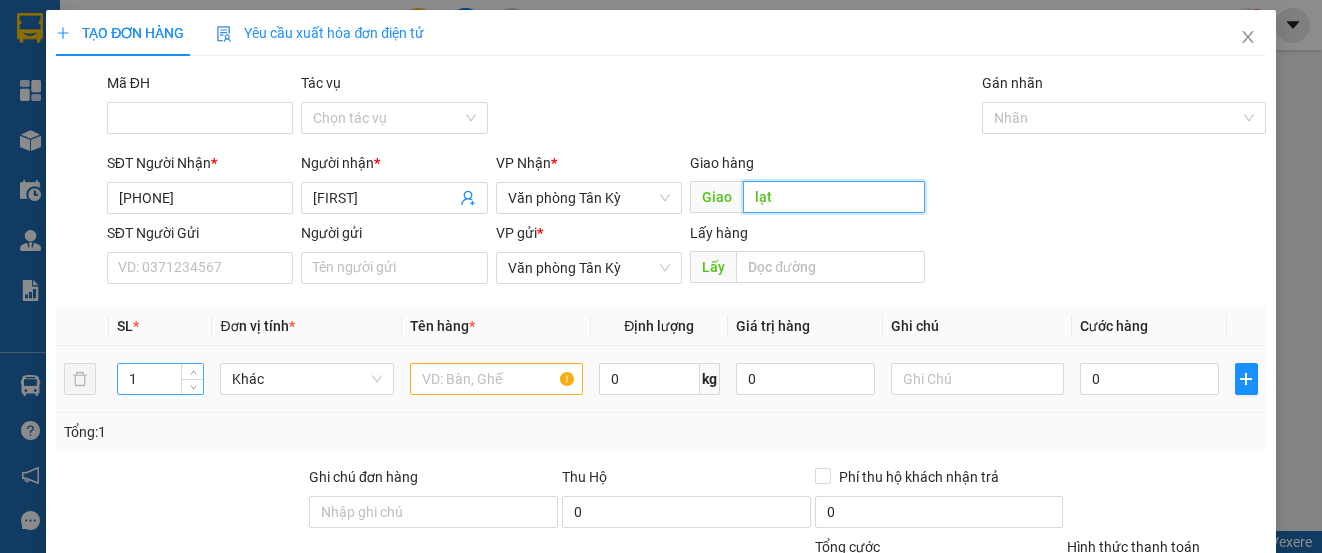type on "lạt" 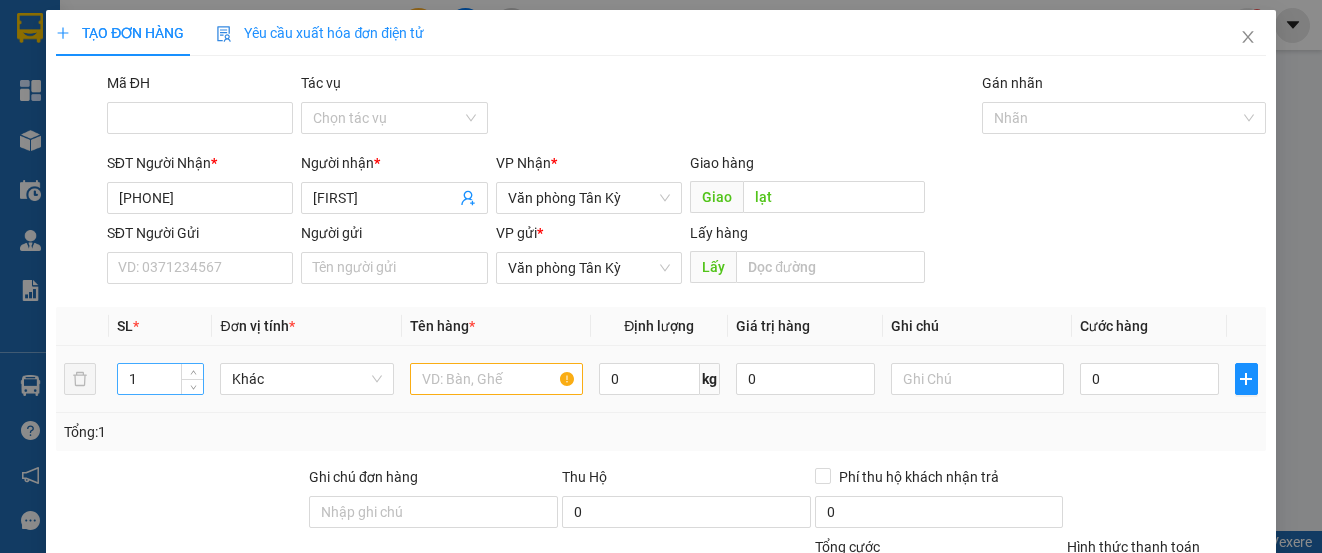 click on "1" at bounding box center [160, 379] 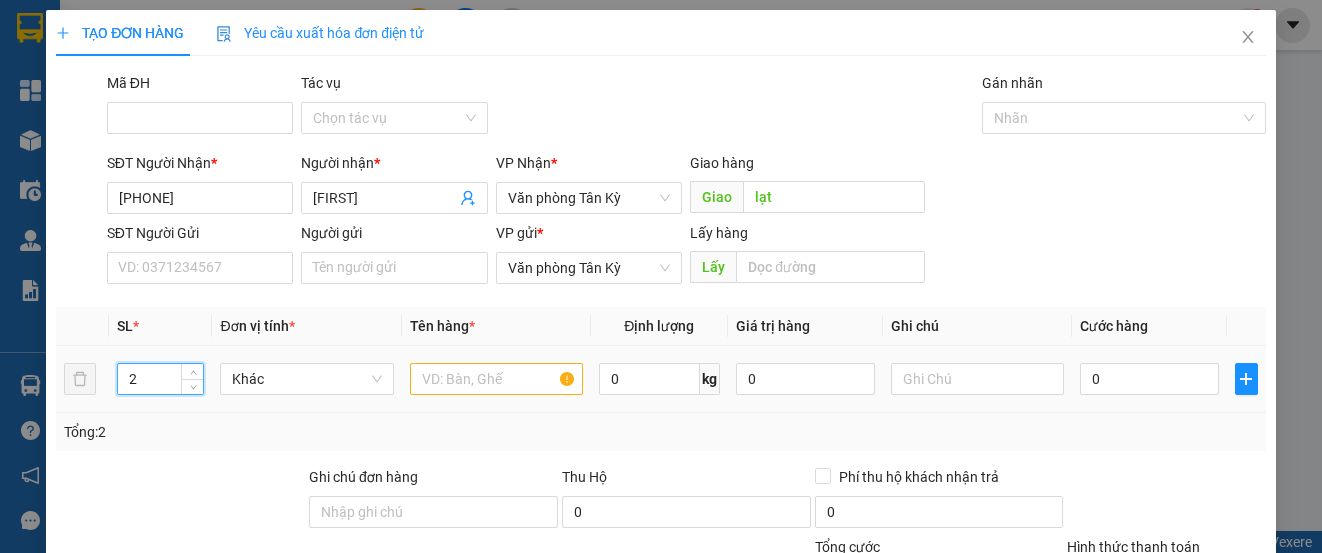 type on "2" 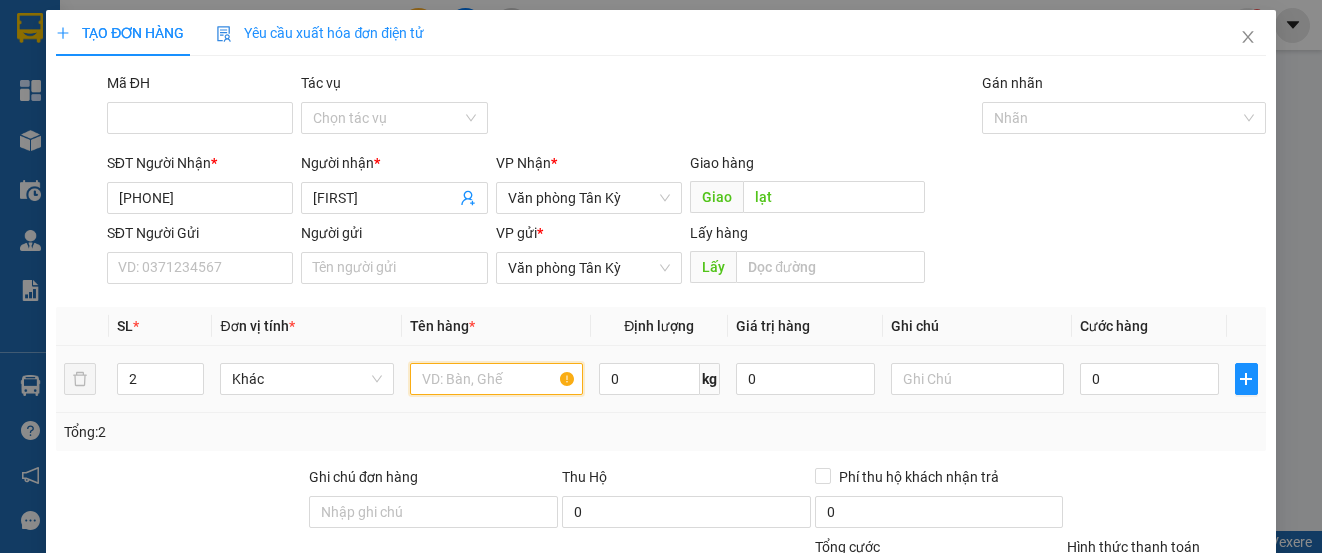 click at bounding box center [496, 379] 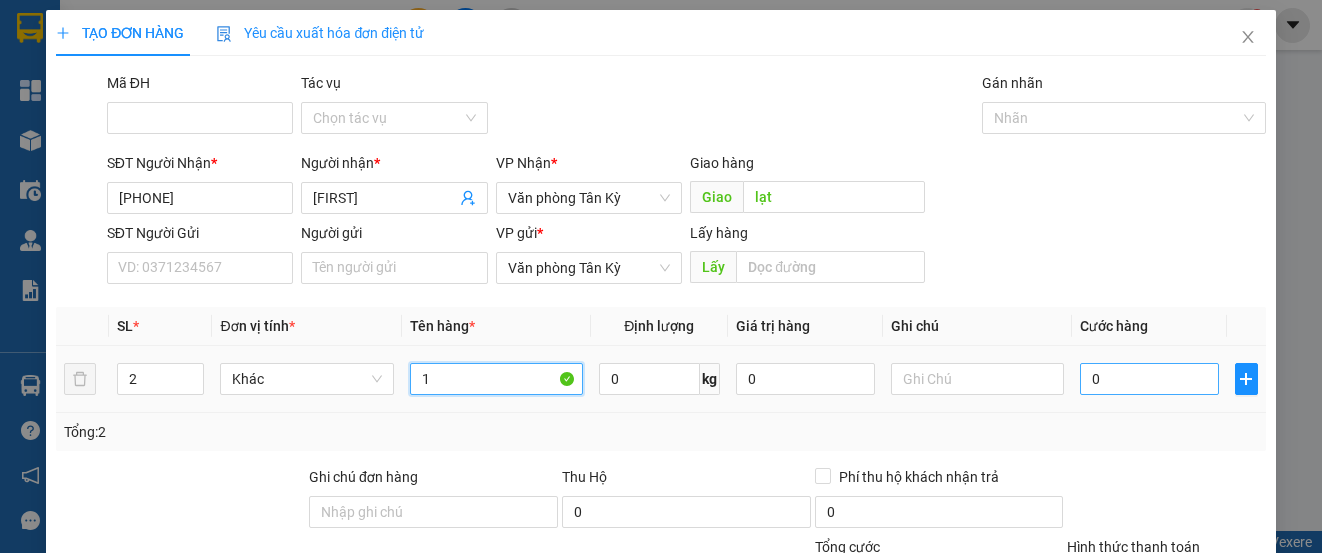 type on "1" 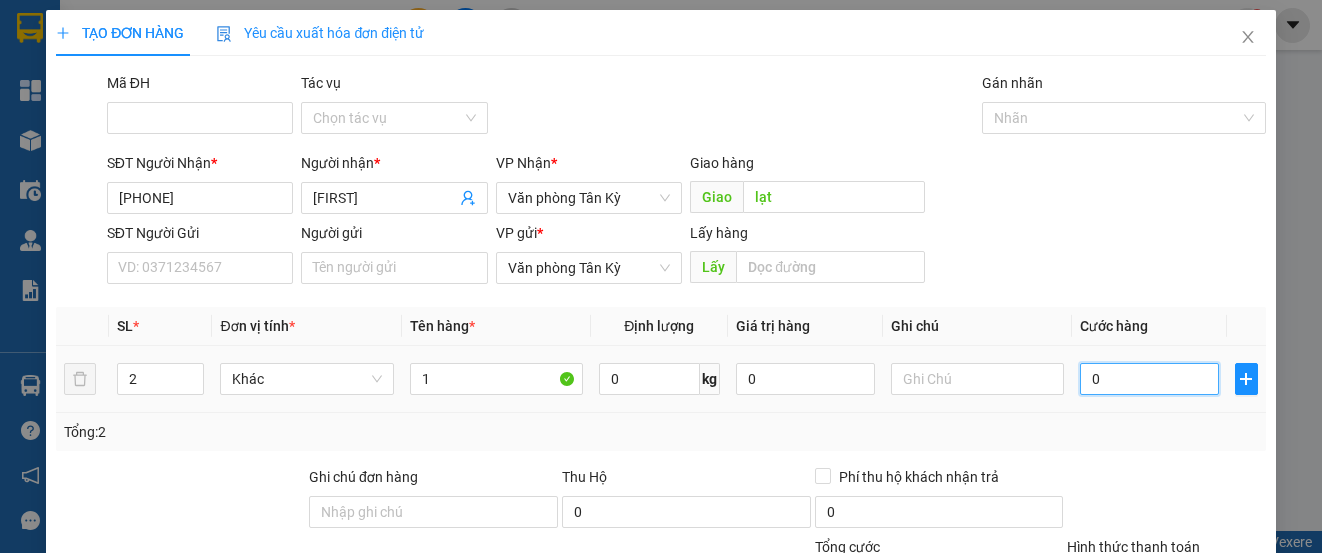 click on "0" at bounding box center (1149, 379) 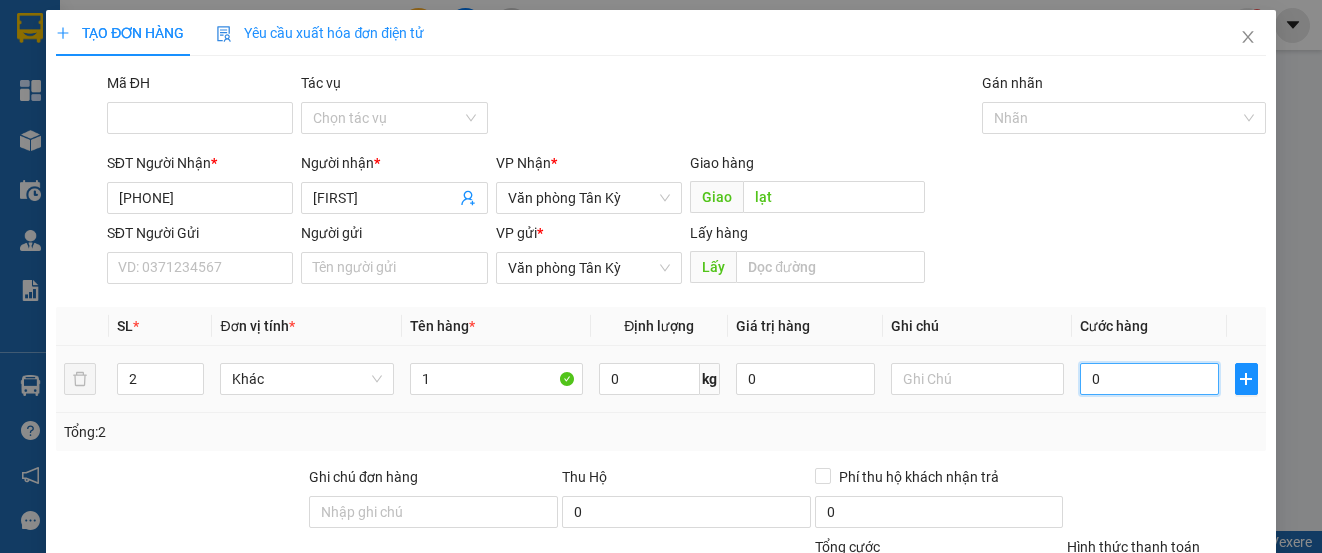 type on "7" 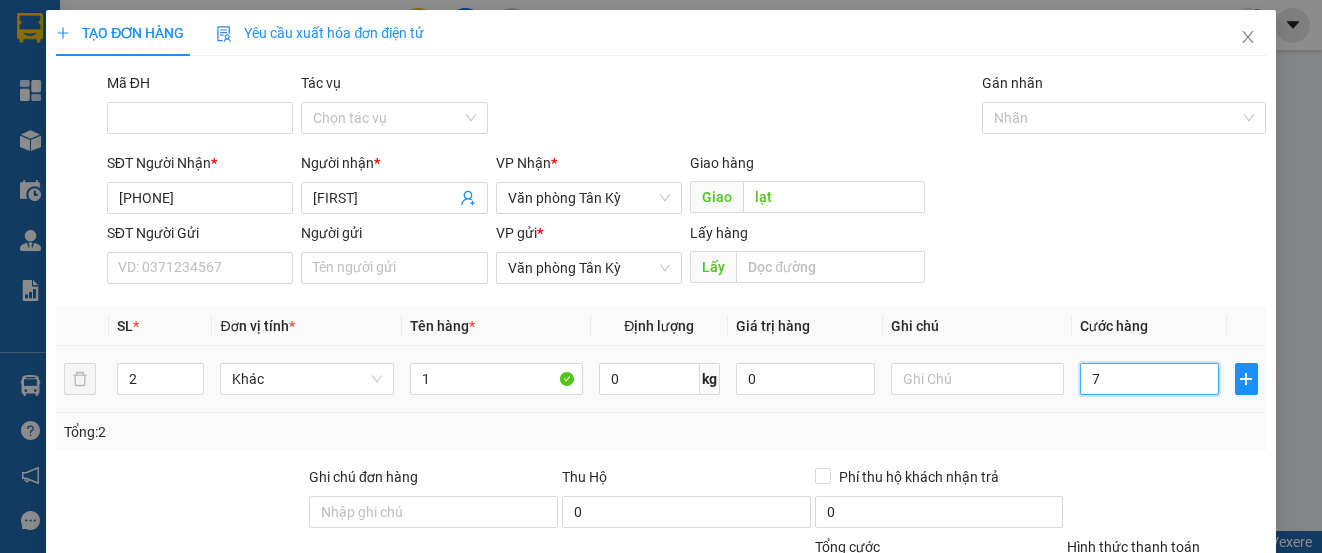 type on "7" 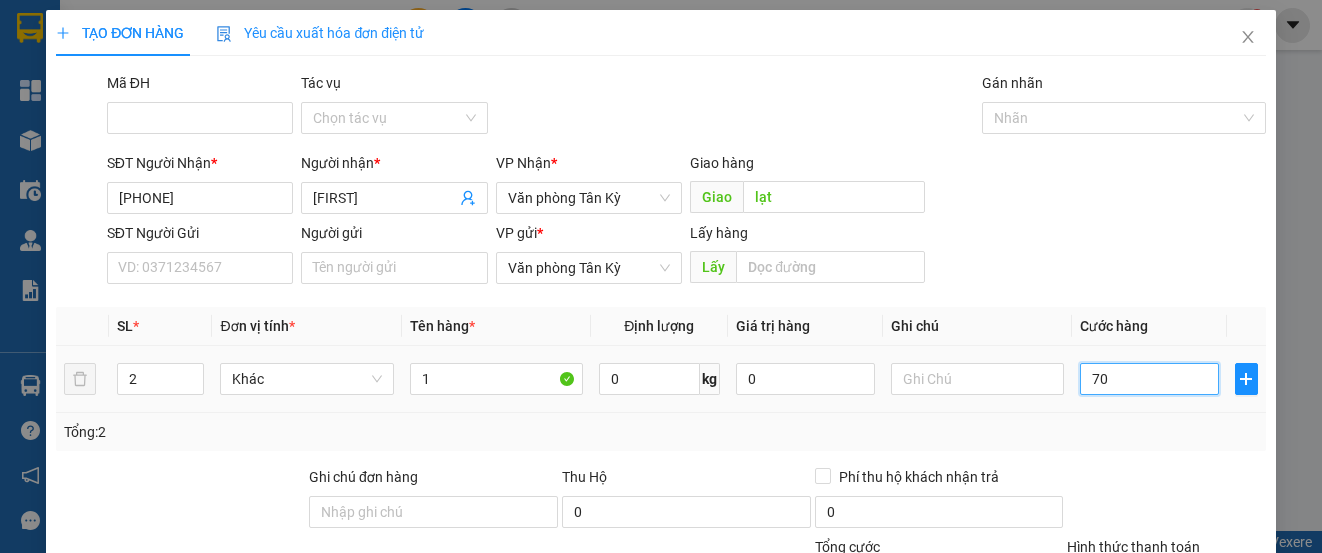 type on "70" 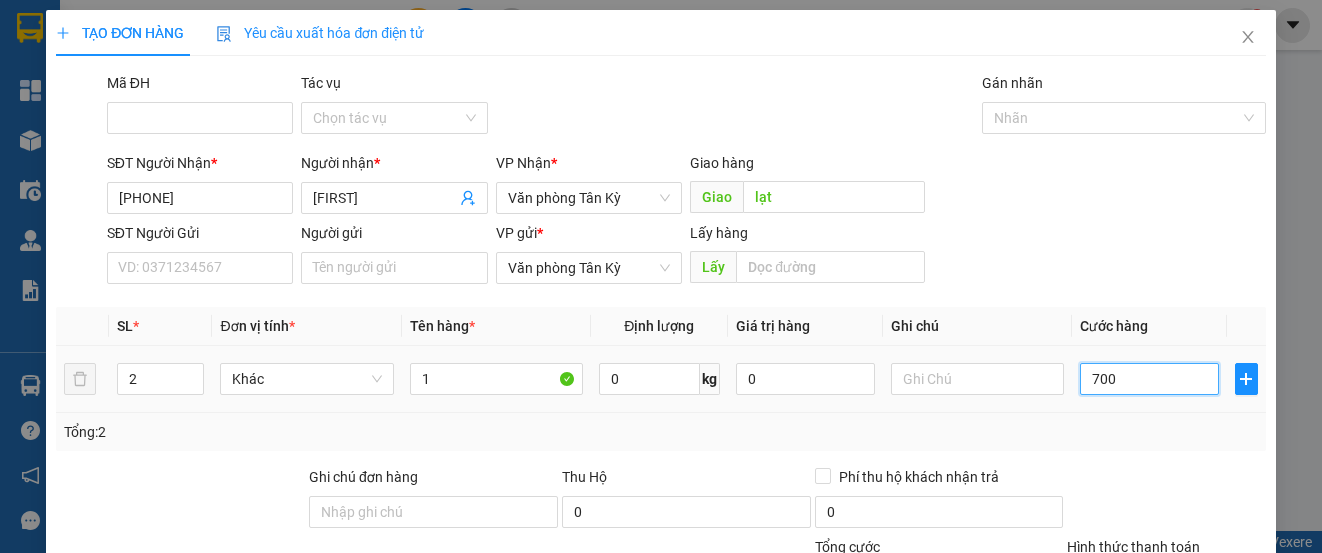 type on "700" 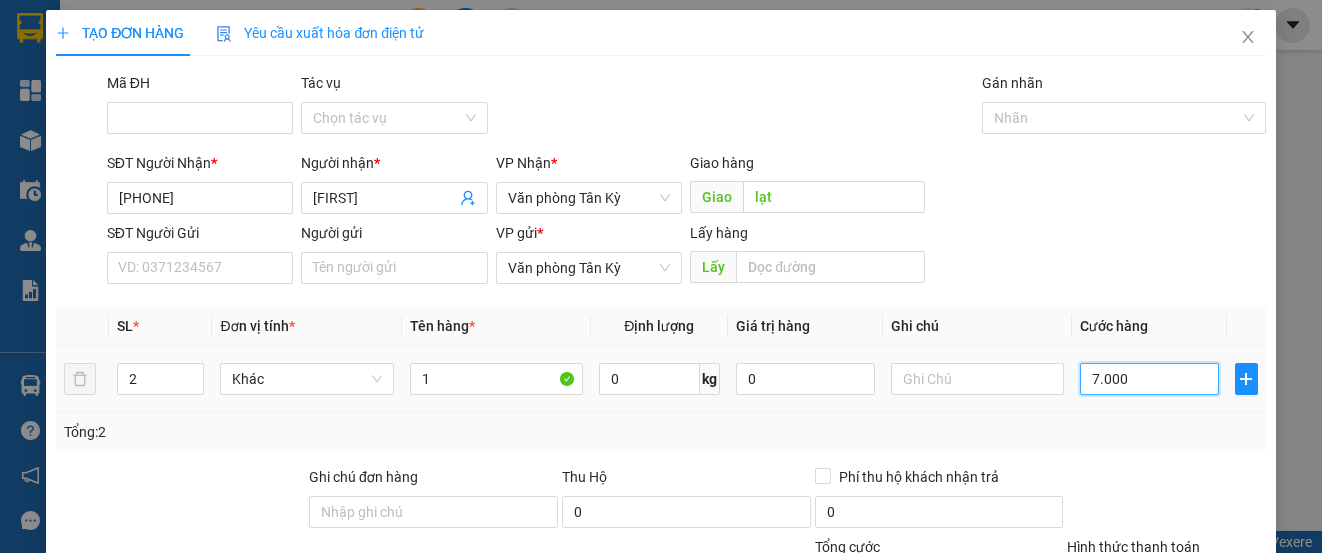 type on "7.000" 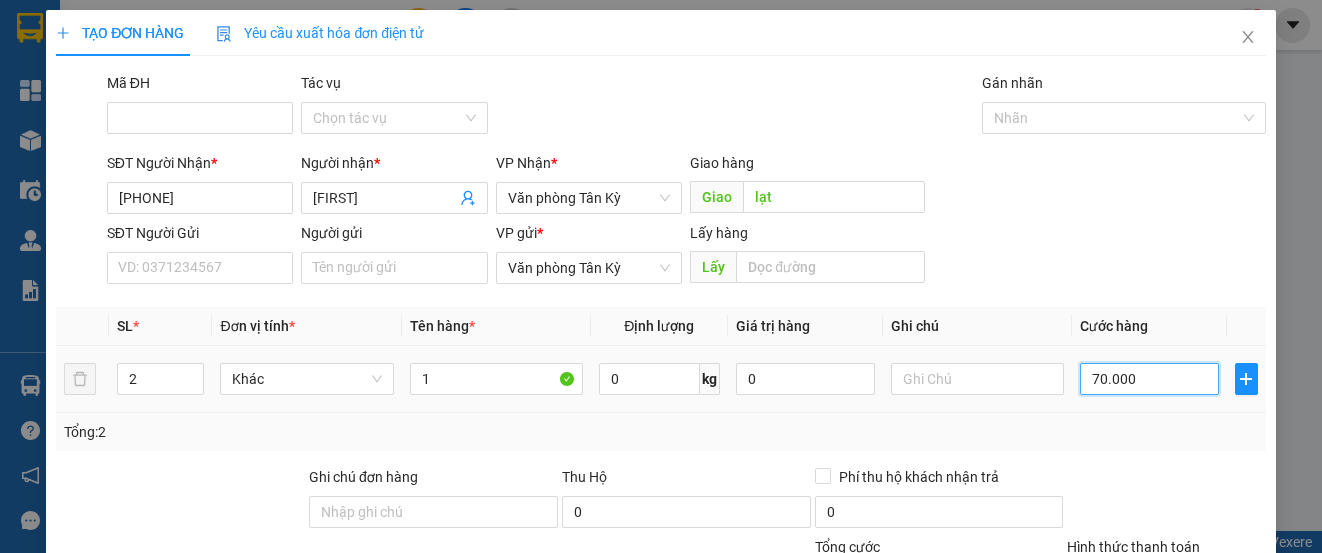 type on "70.000" 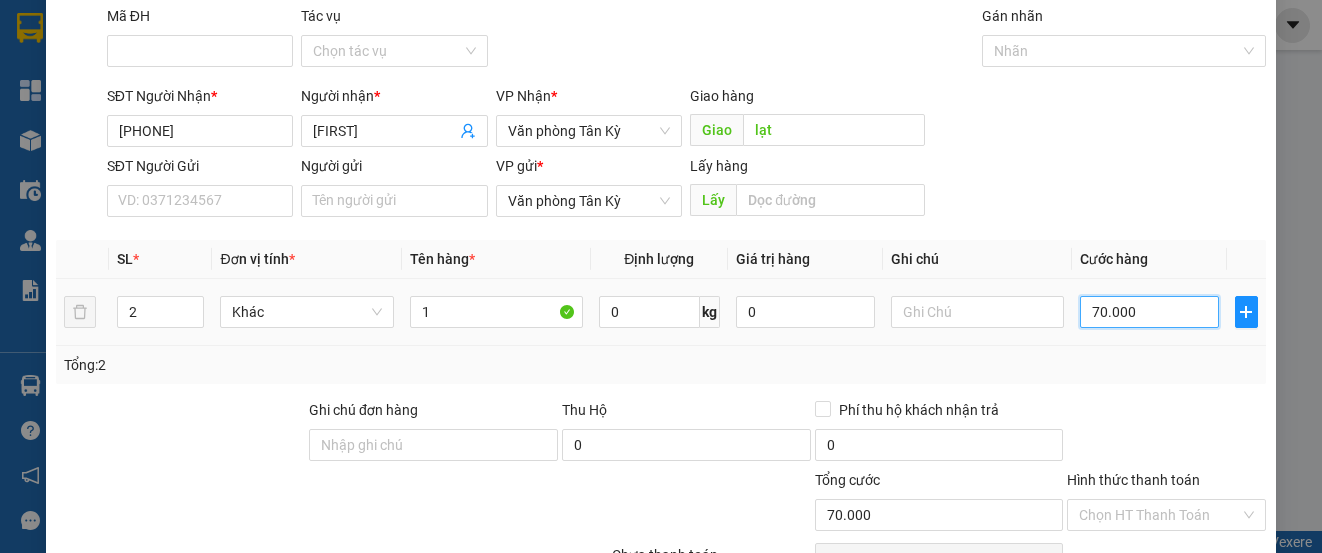 scroll, scrollTop: 179, scrollLeft: 0, axis: vertical 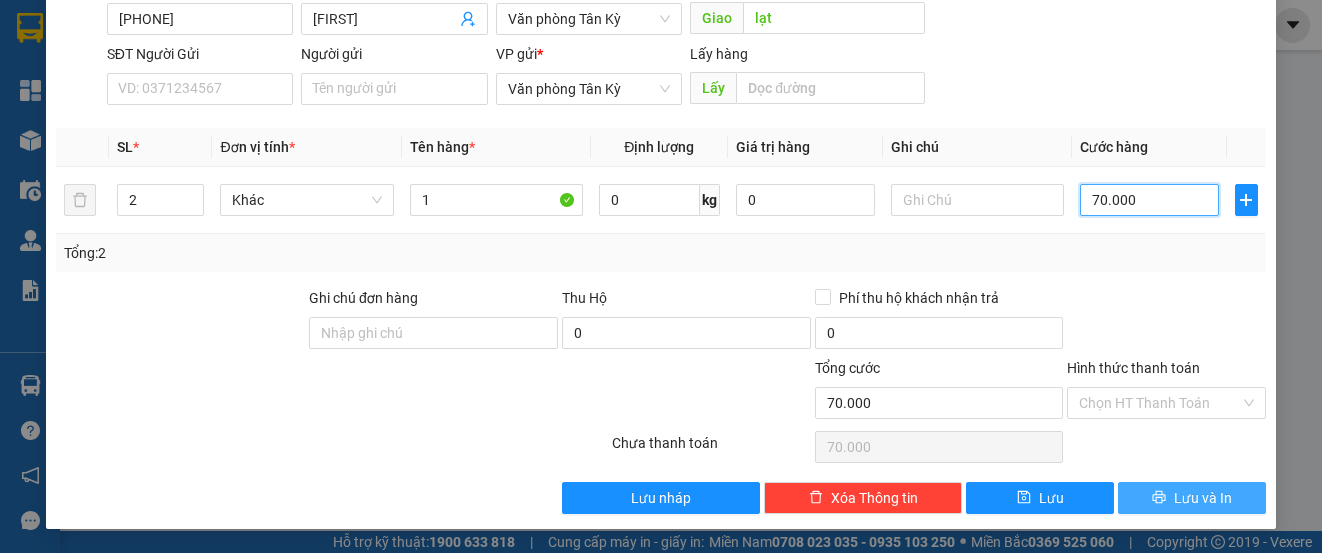 type on "70.000" 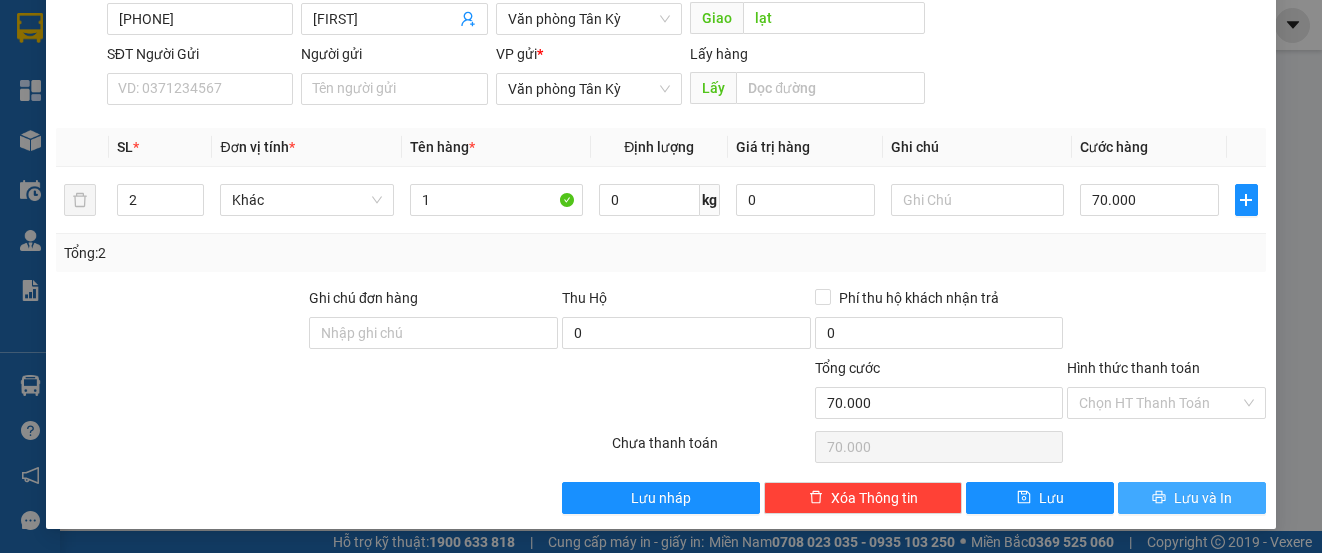 click on "Lưu và In" at bounding box center [1192, 498] 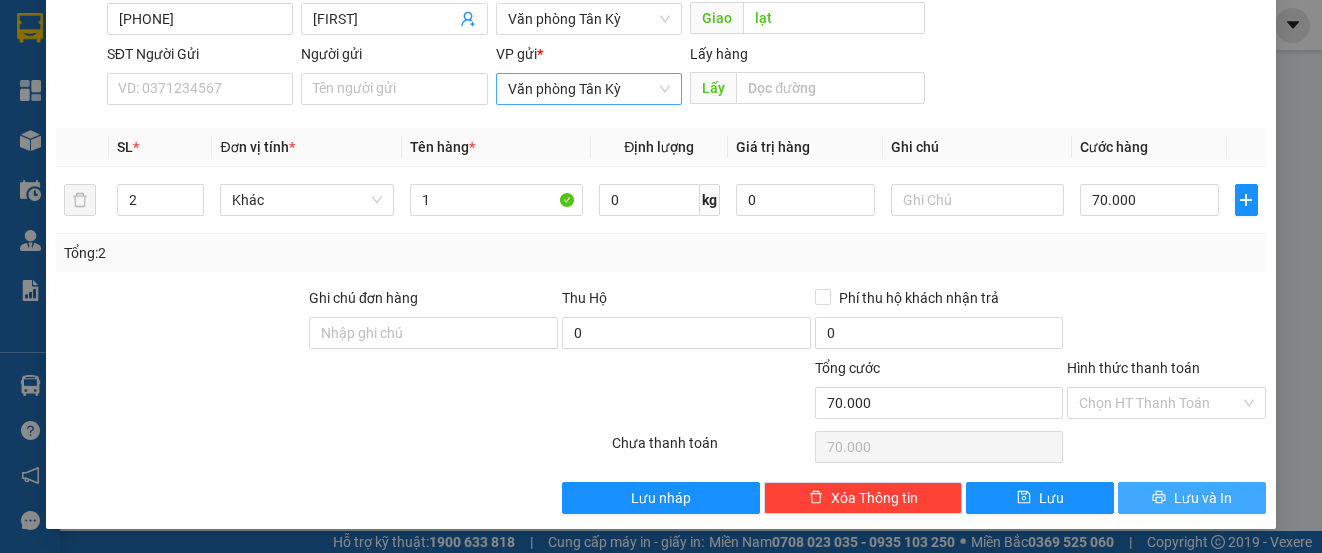 click on "Văn phòng Tân Kỳ" at bounding box center [589, 89] 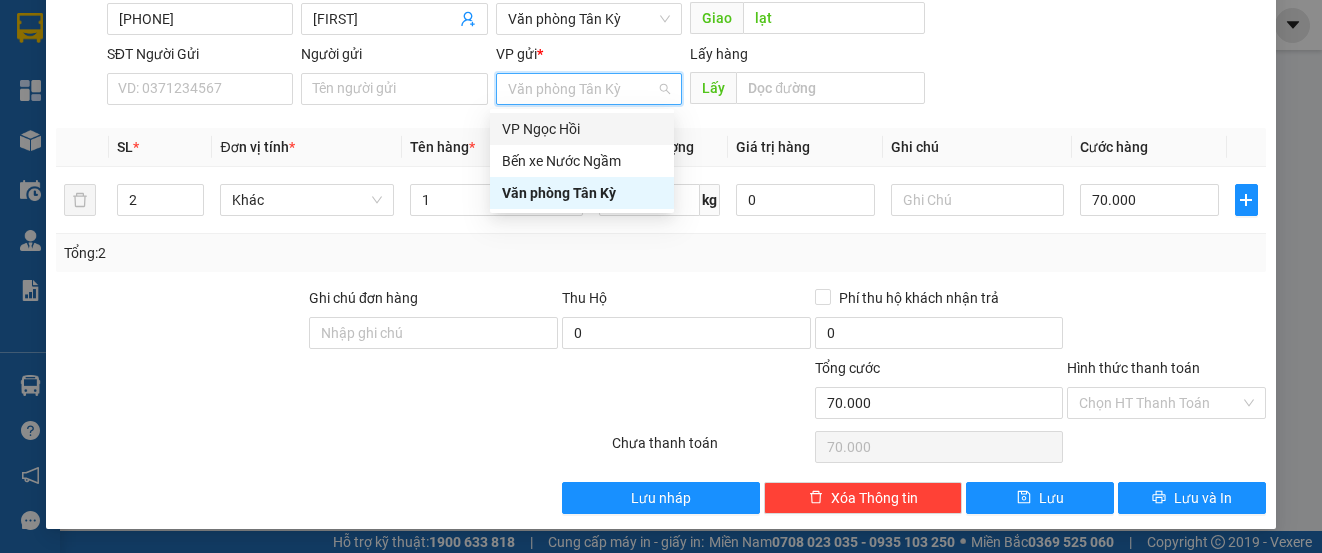 click on "VP Ngọc Hồi" at bounding box center [582, 129] 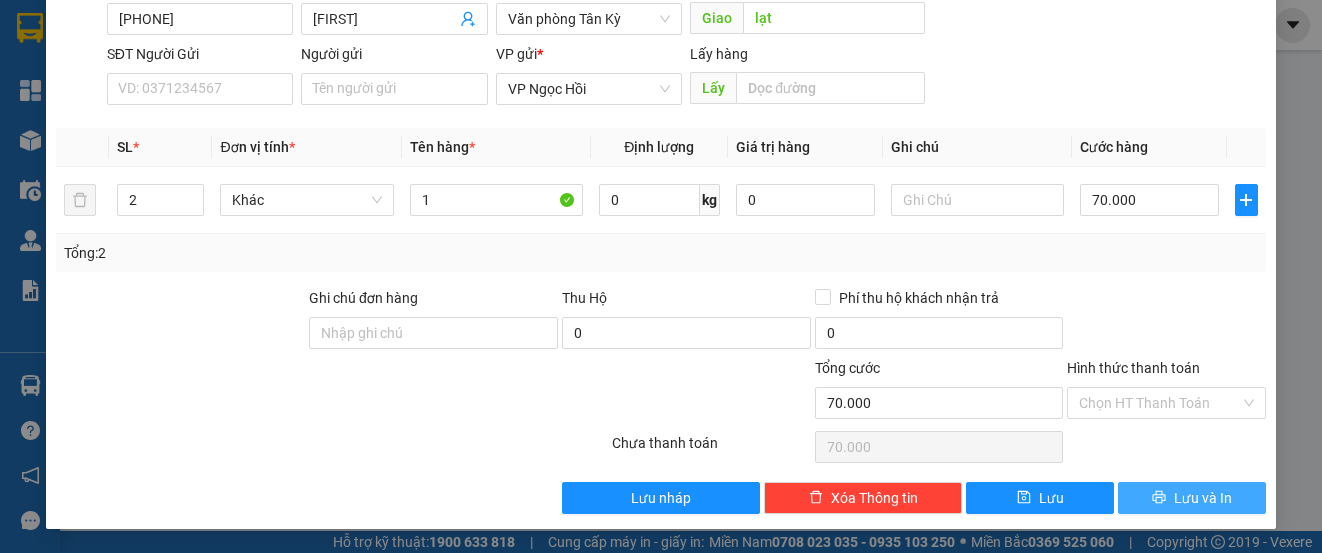 click 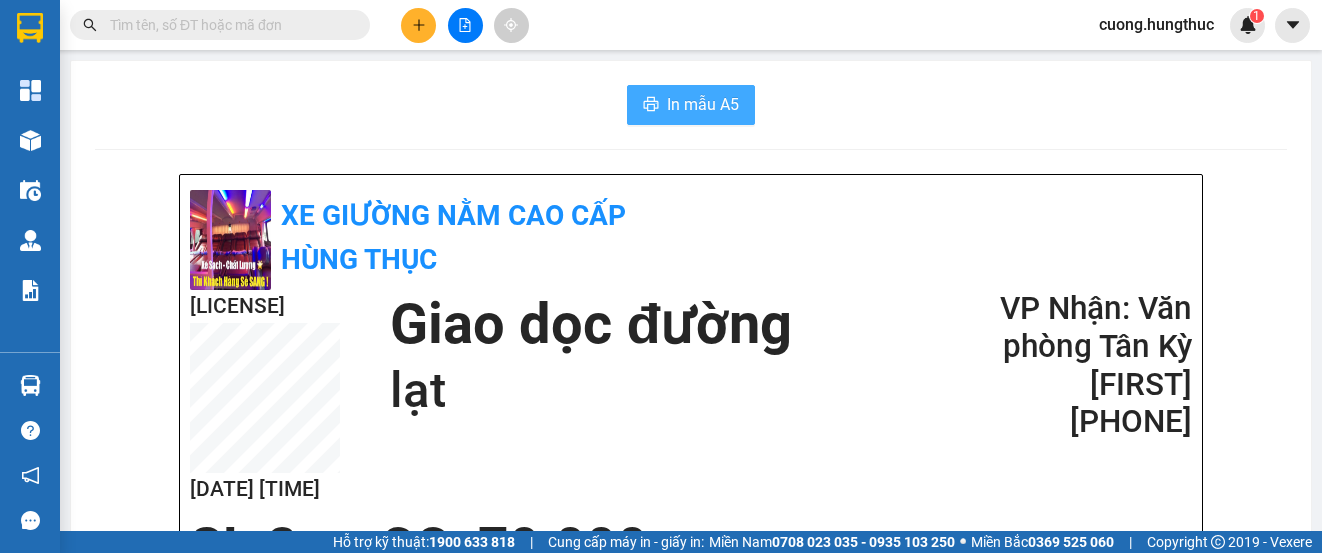 click on "In mẫu A5" at bounding box center [703, 104] 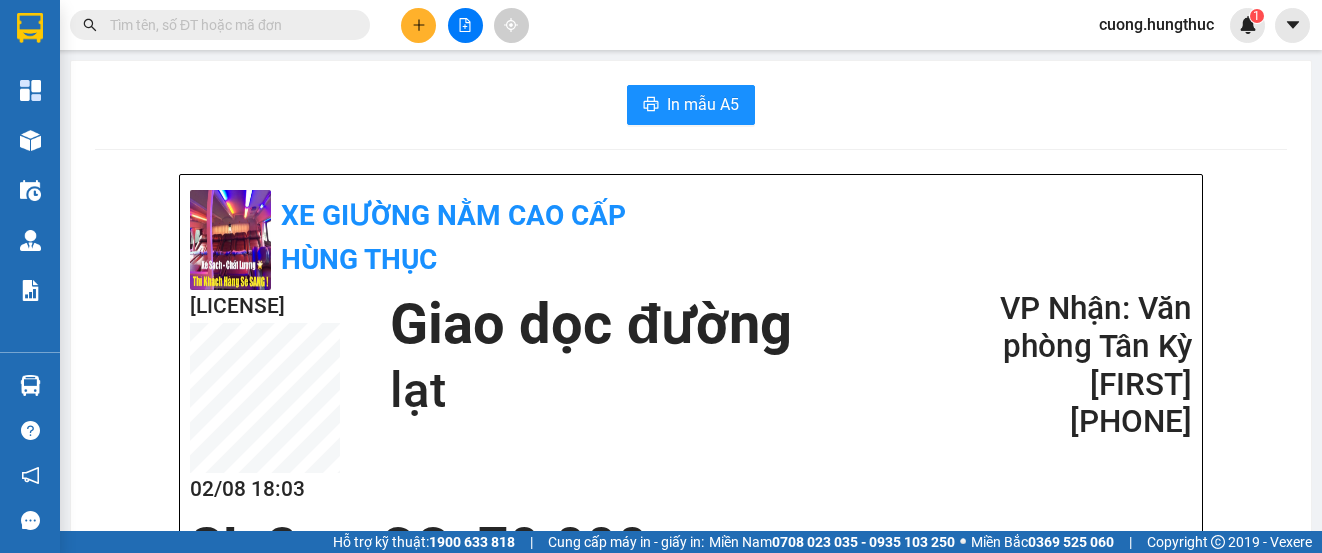 click on "In mẫu A5" at bounding box center [691, 105] 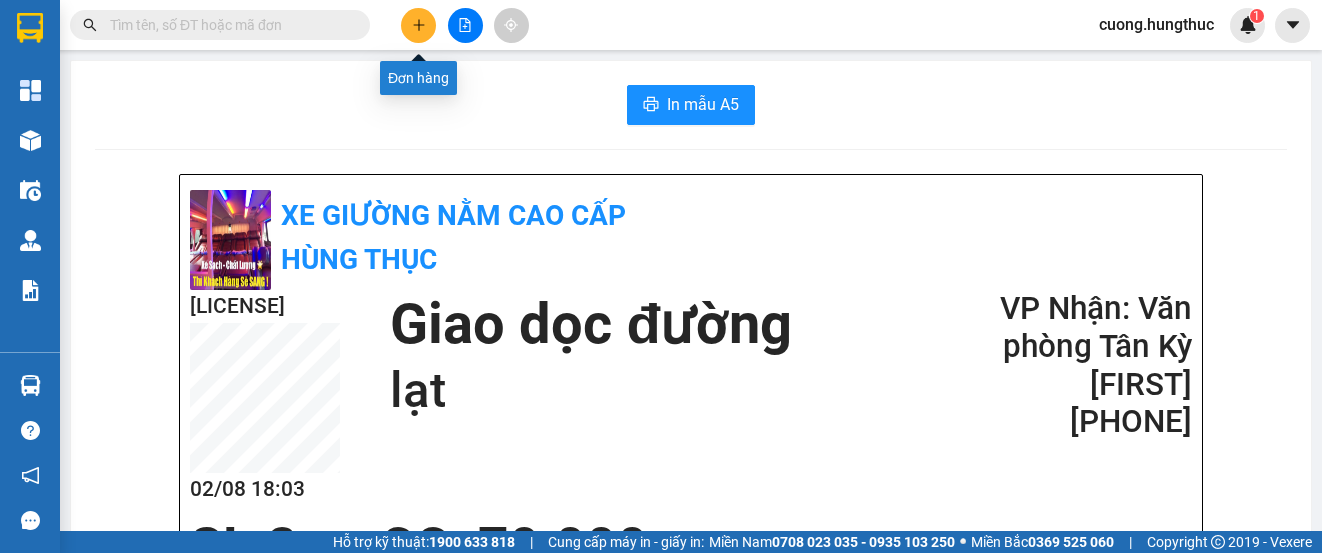 click at bounding box center [418, 25] 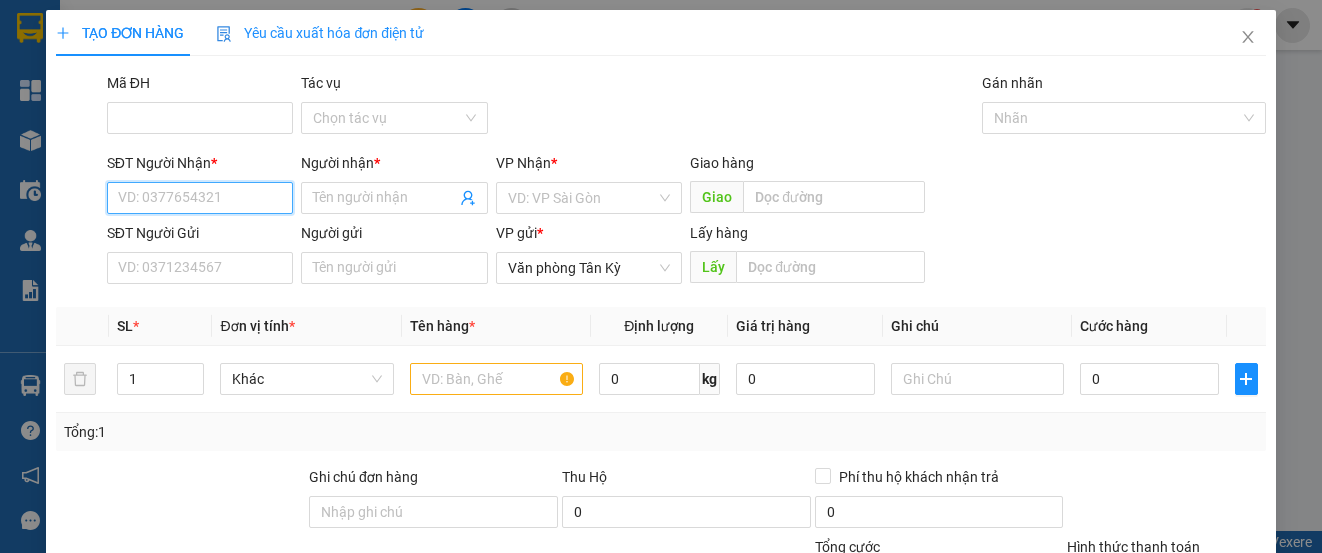 click on "SĐT Người Nhận  *" at bounding box center (200, 198) 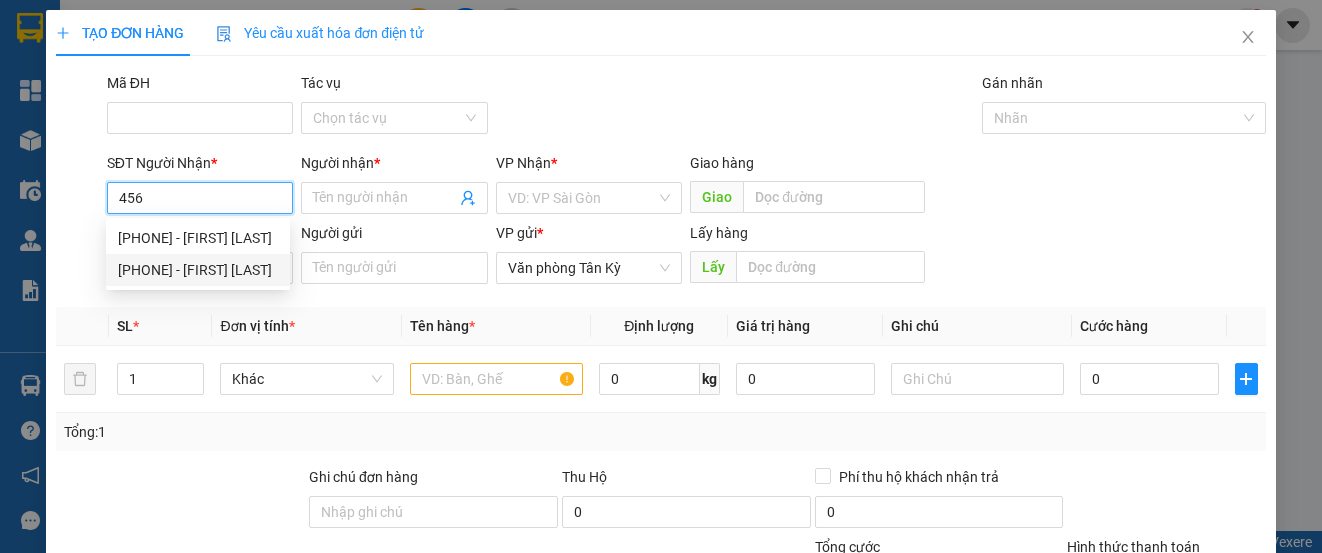 click on "[PHONE] - [FIRST] [LAST]" at bounding box center (198, 270) 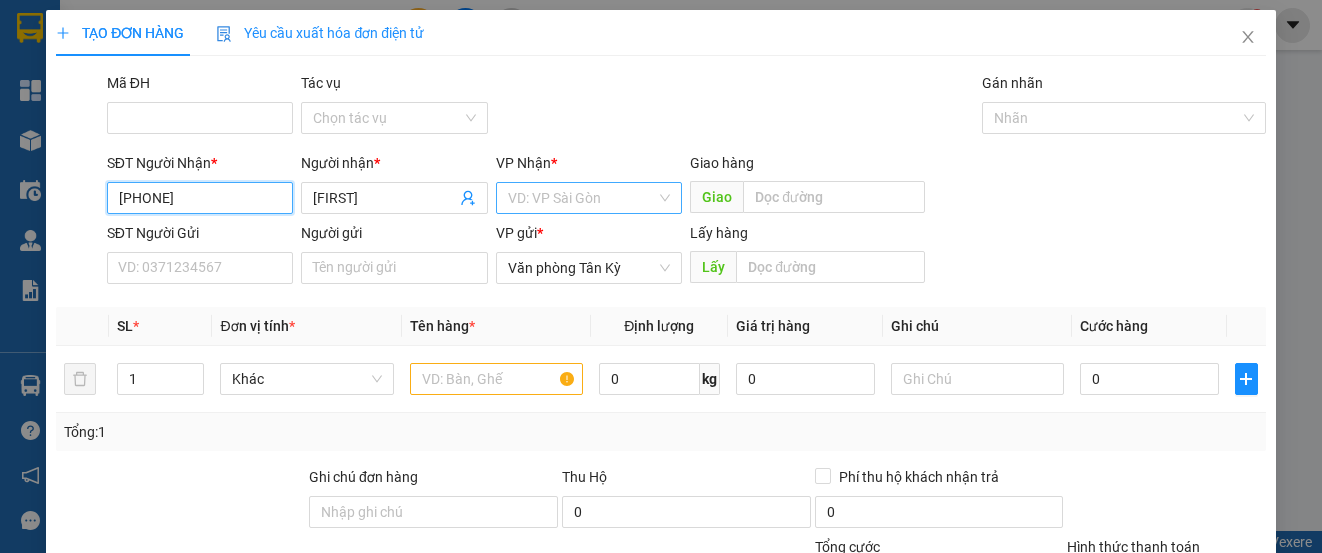 type on "[PHONE]" 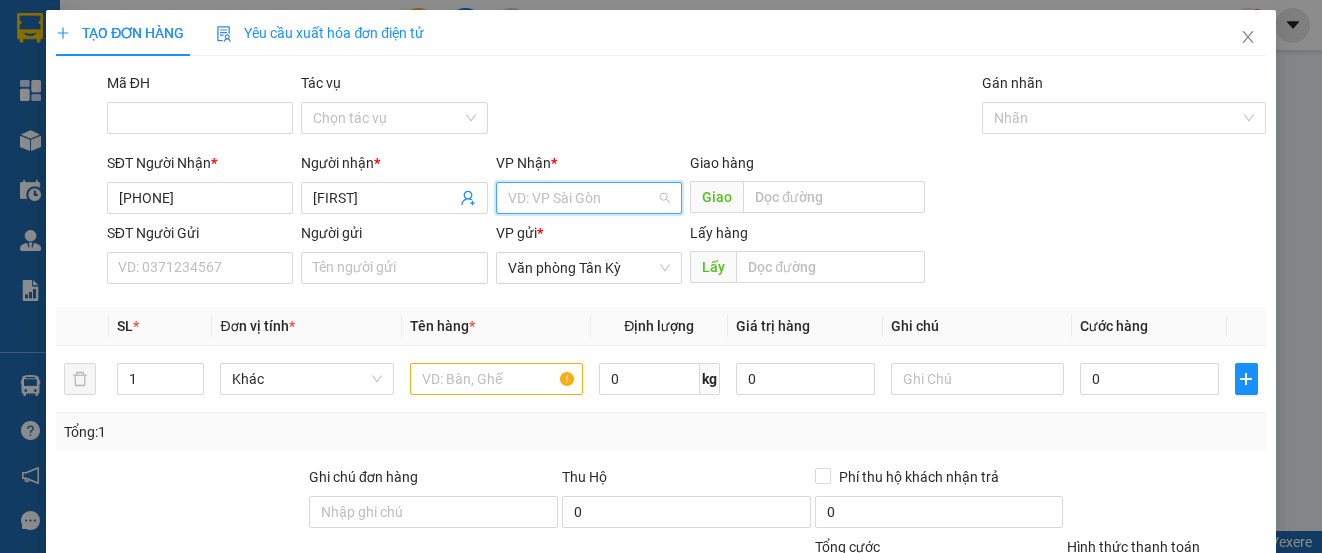 click at bounding box center [582, 198] 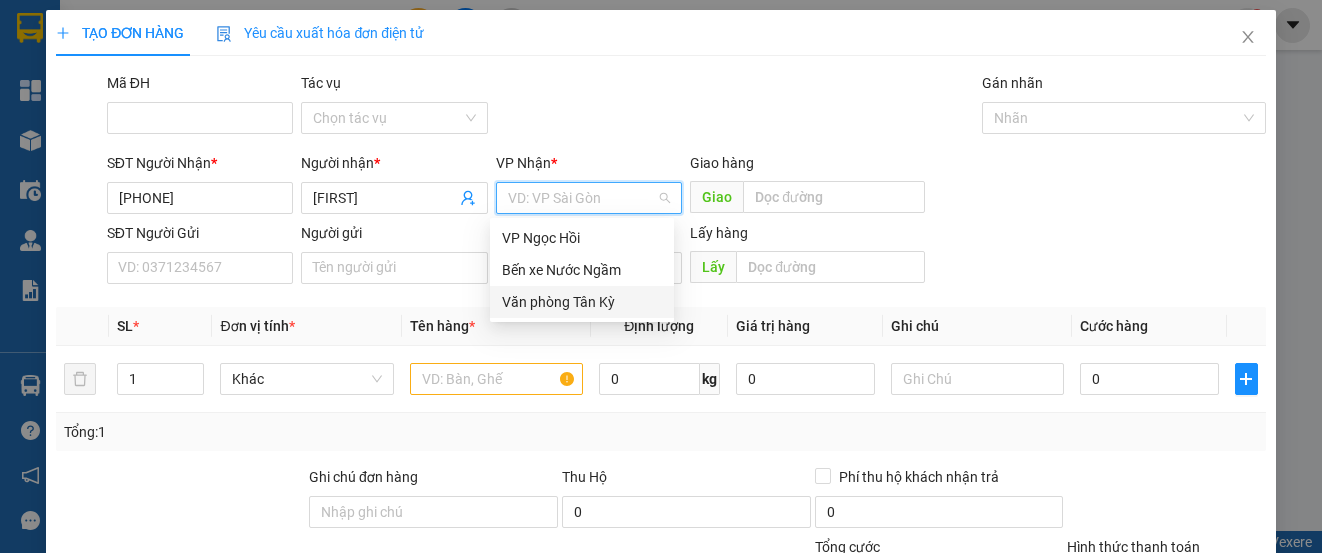 click on "Văn phòng Tân Kỳ" at bounding box center (582, 302) 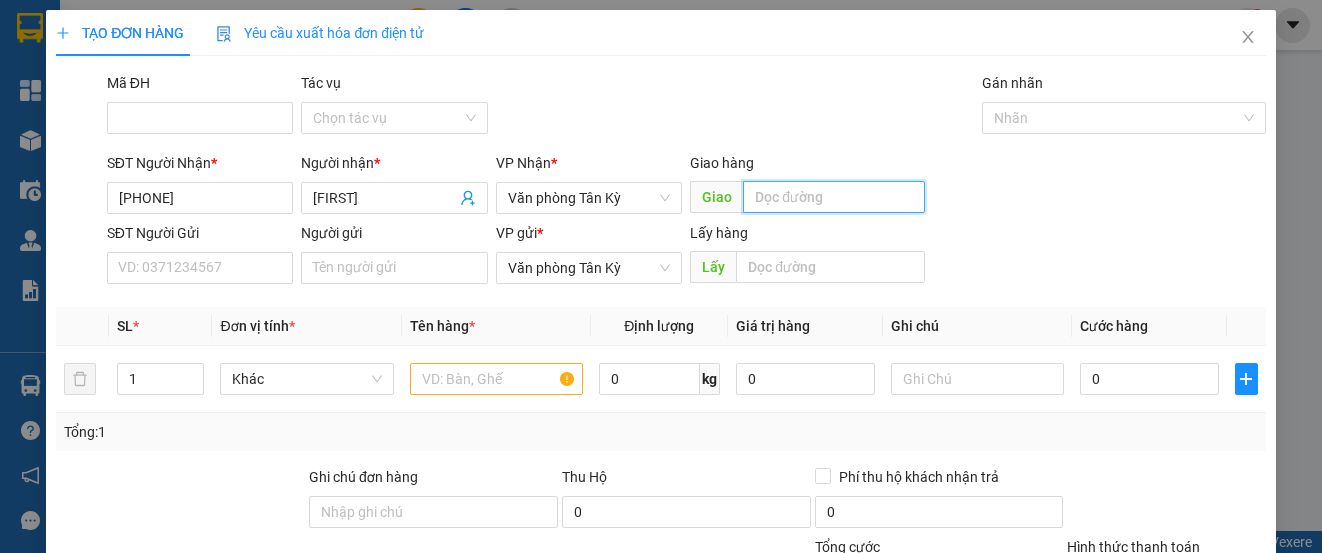 click at bounding box center (834, 197) 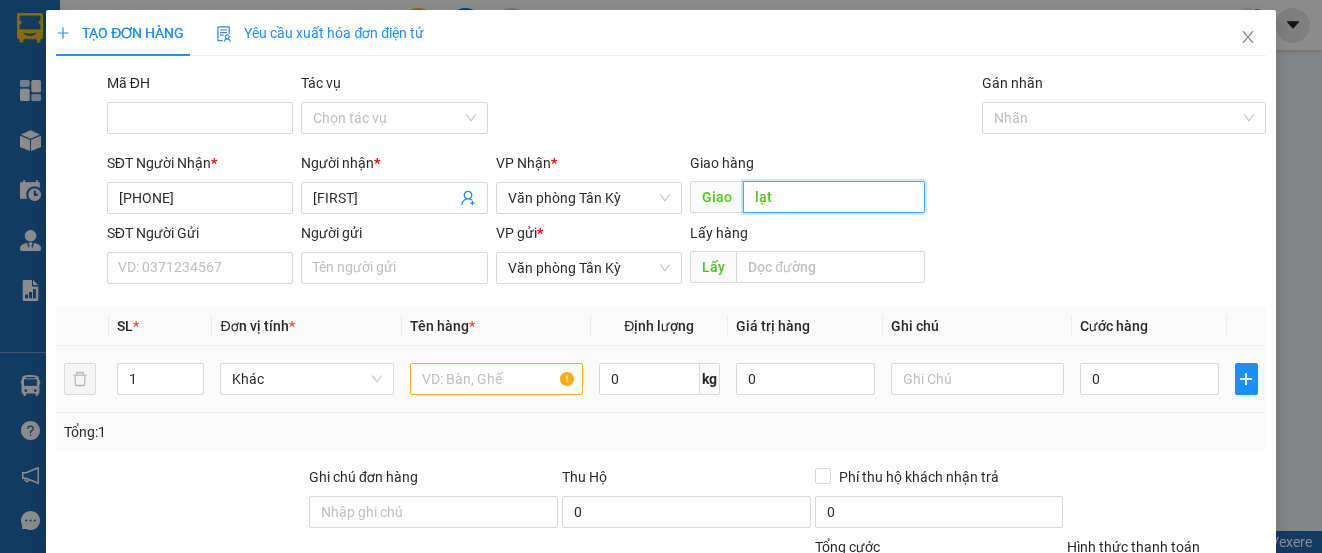 type on "lạt" 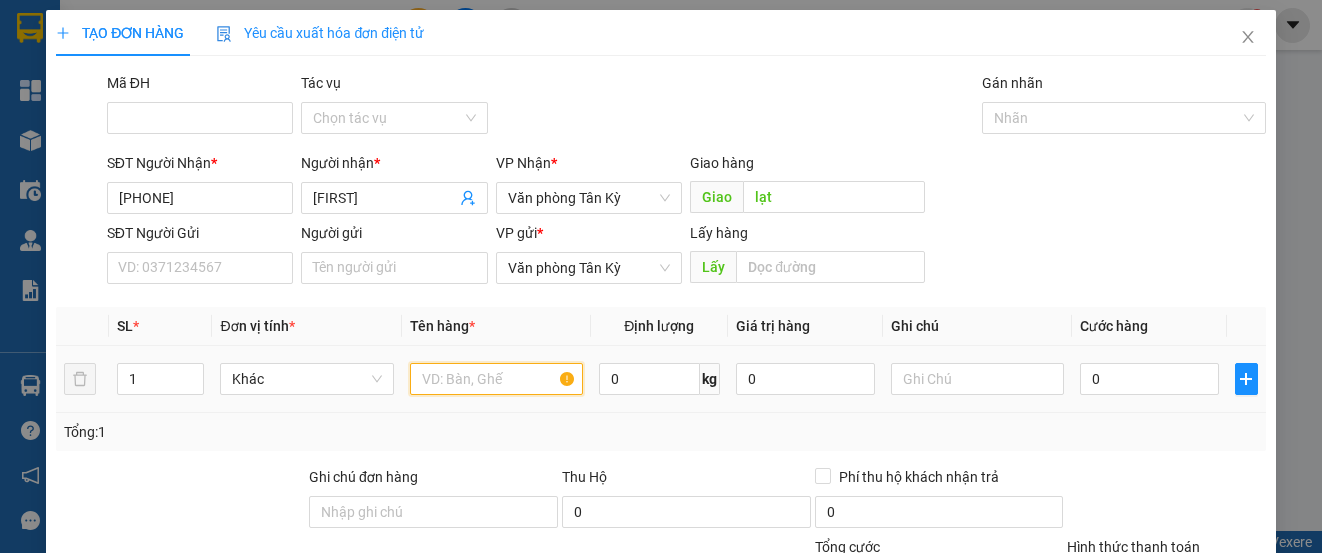 click at bounding box center [496, 379] 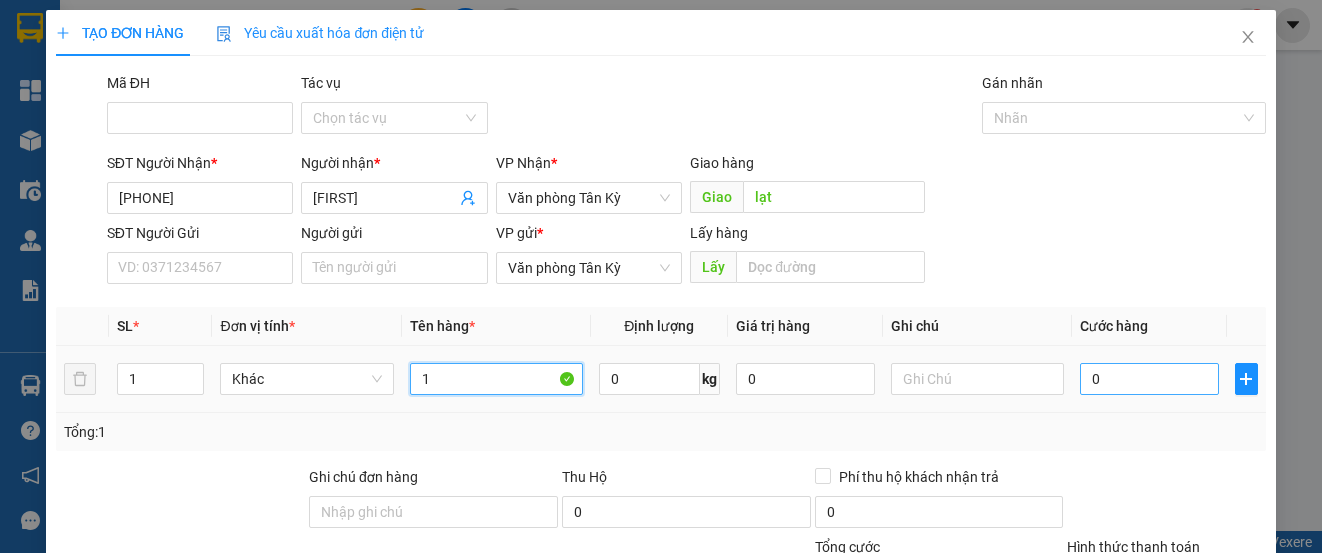 type on "1" 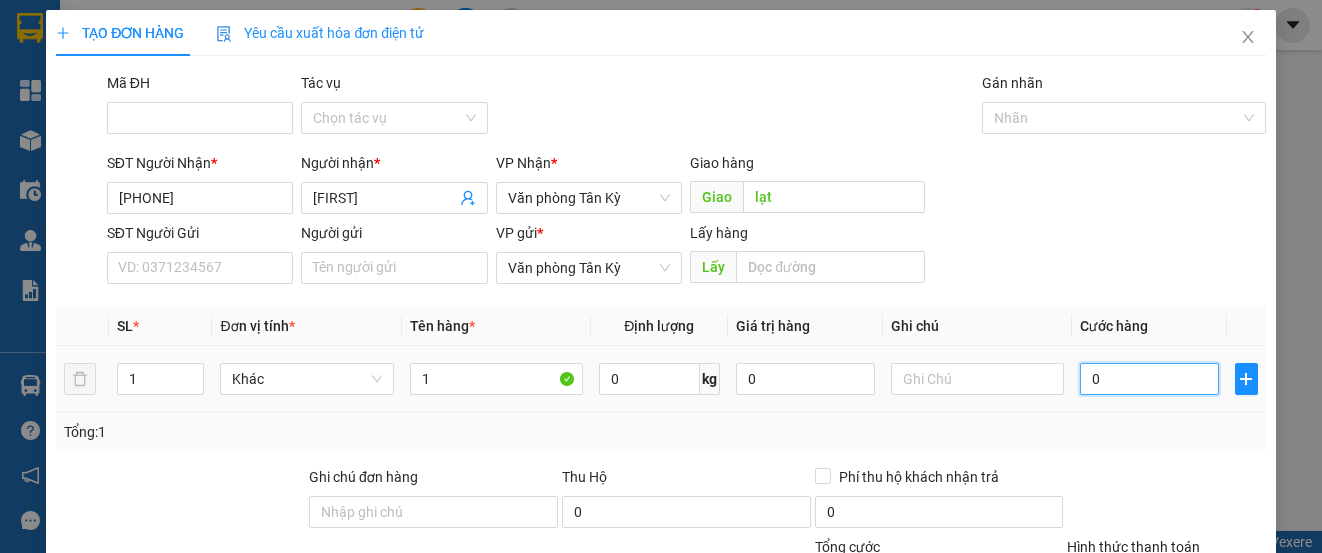 click on "0" at bounding box center [1149, 379] 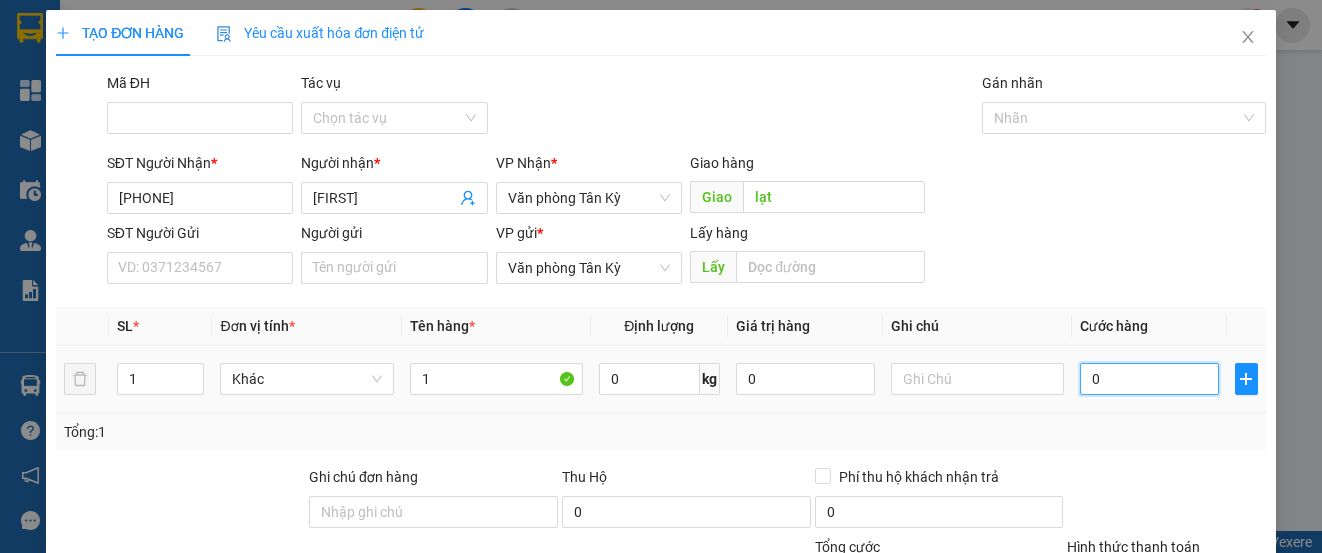 type on "5" 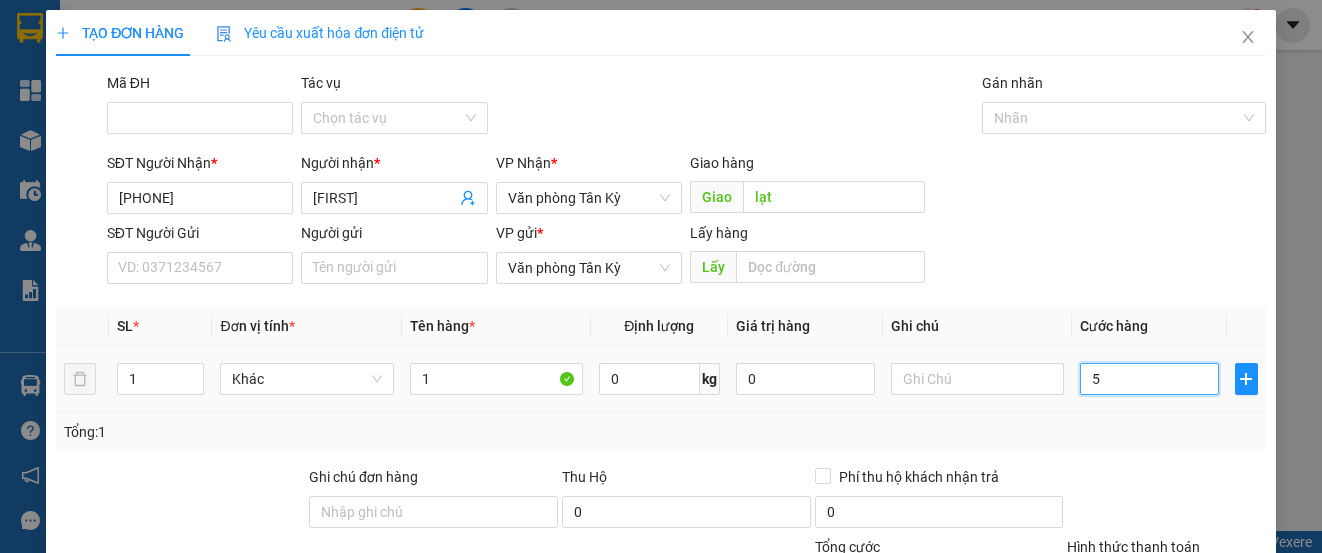 type on "5" 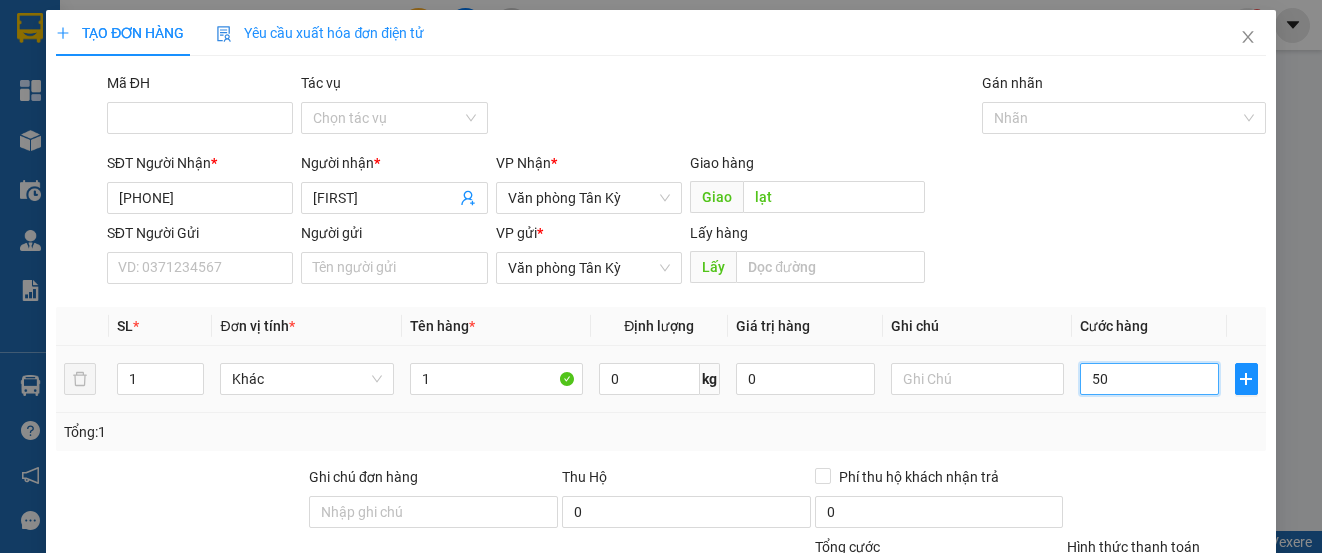type on "50" 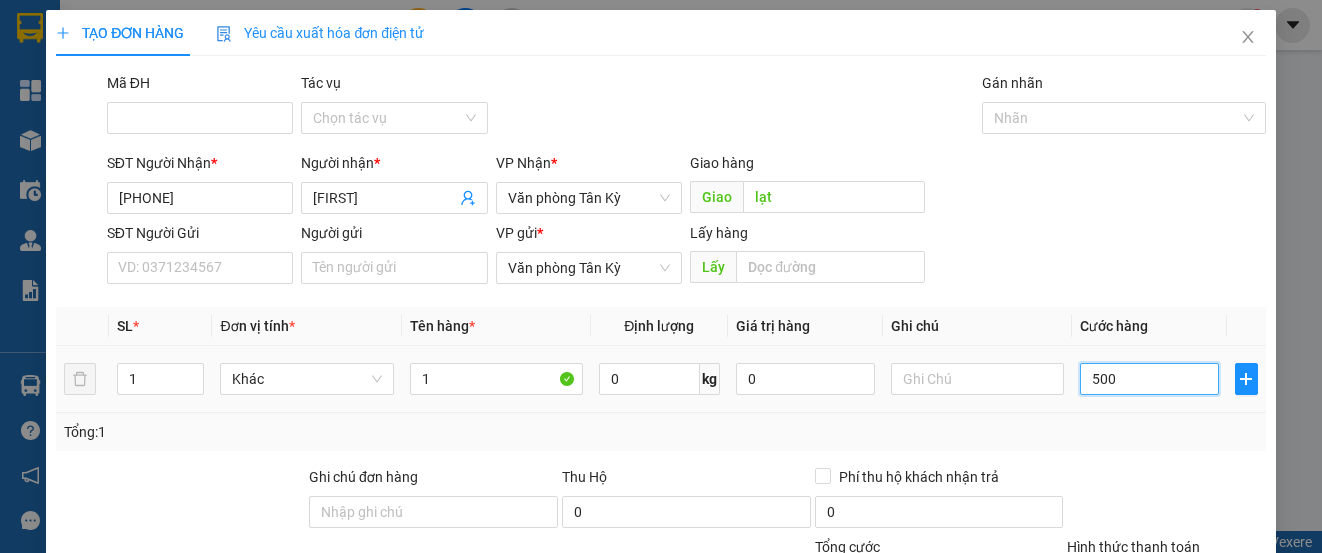 type on "500" 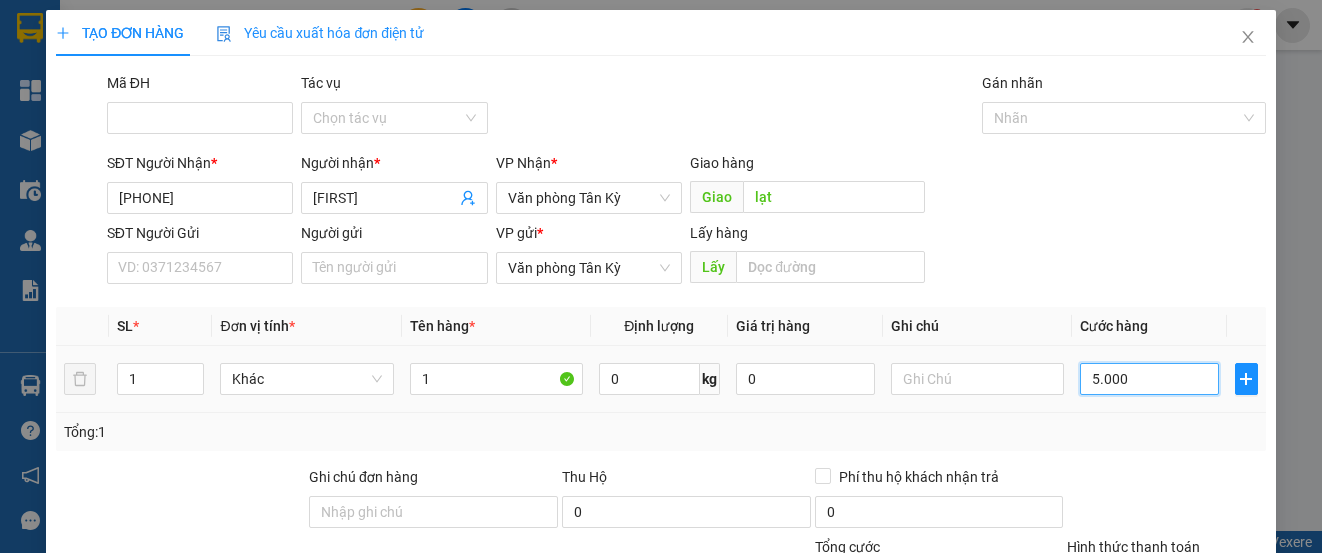 type on "5.000" 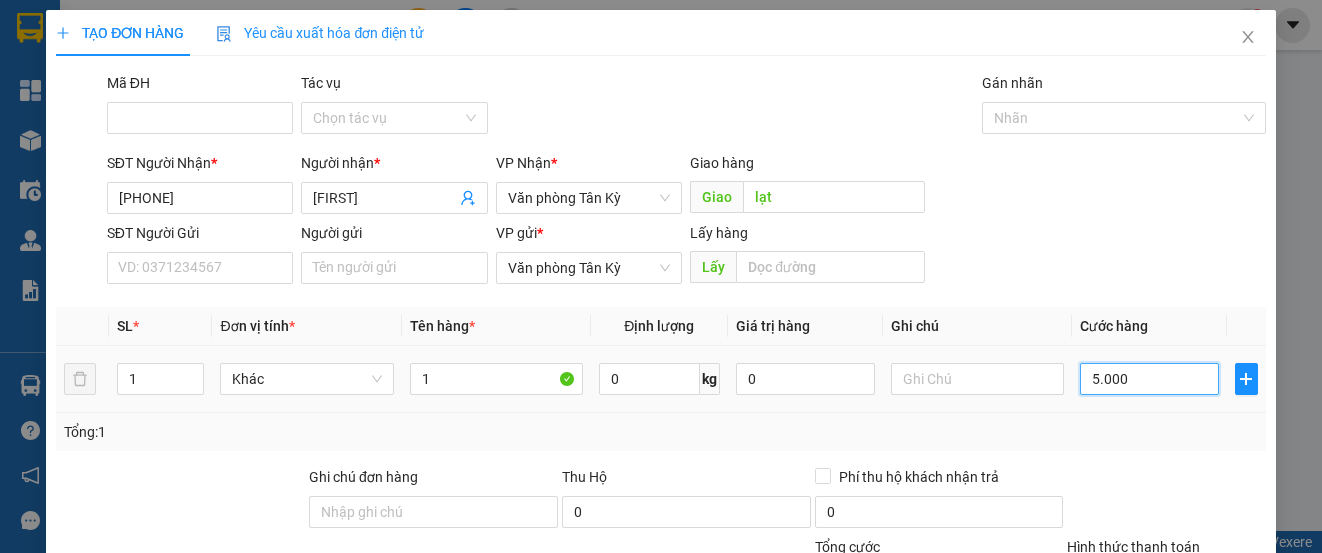 type on "50.000" 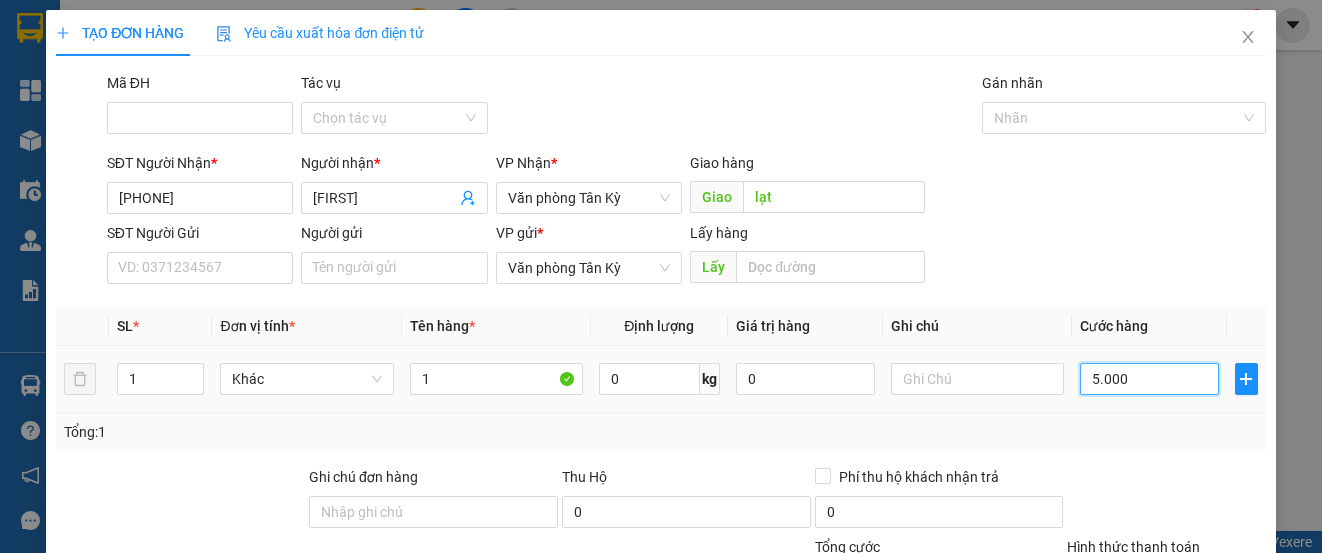 type on "50.000" 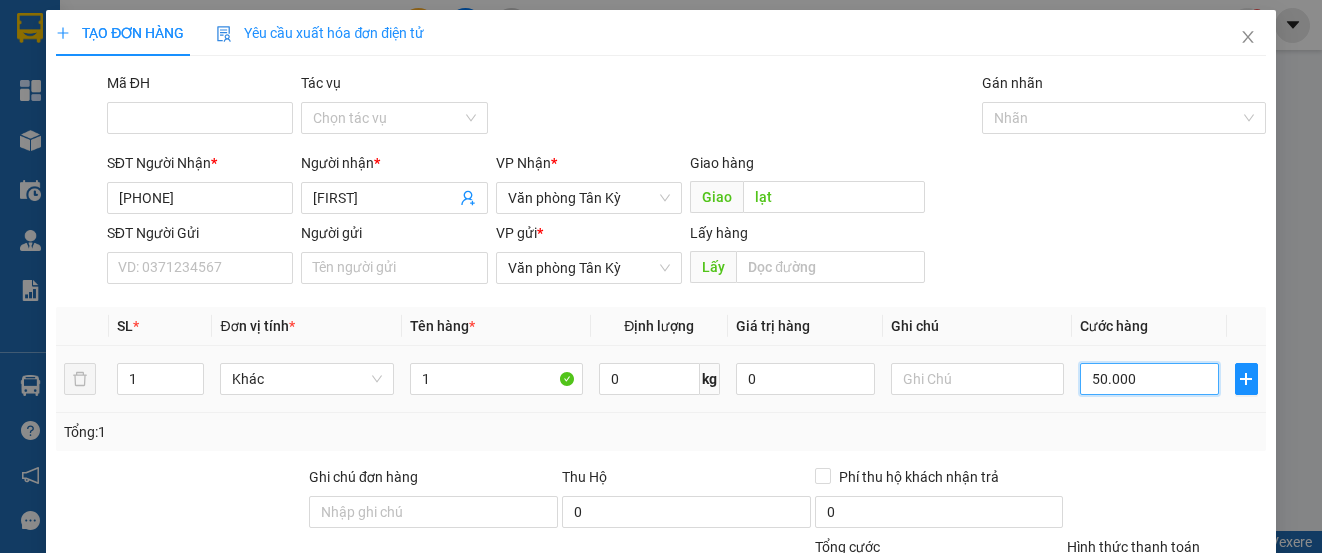 scroll, scrollTop: 179, scrollLeft: 0, axis: vertical 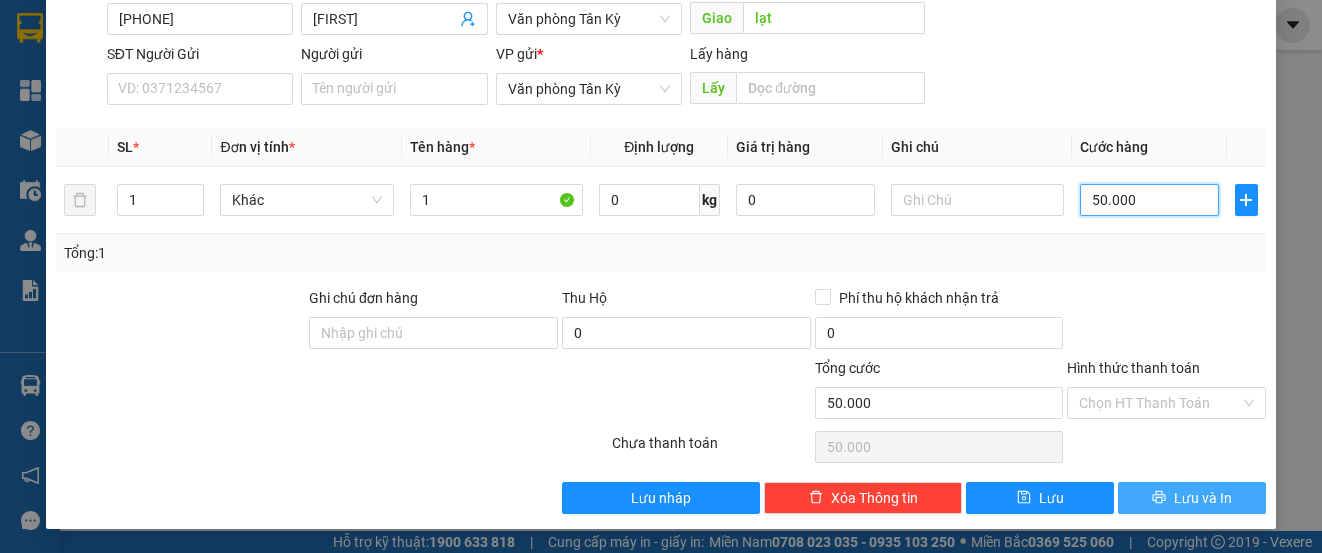 type on "50.000" 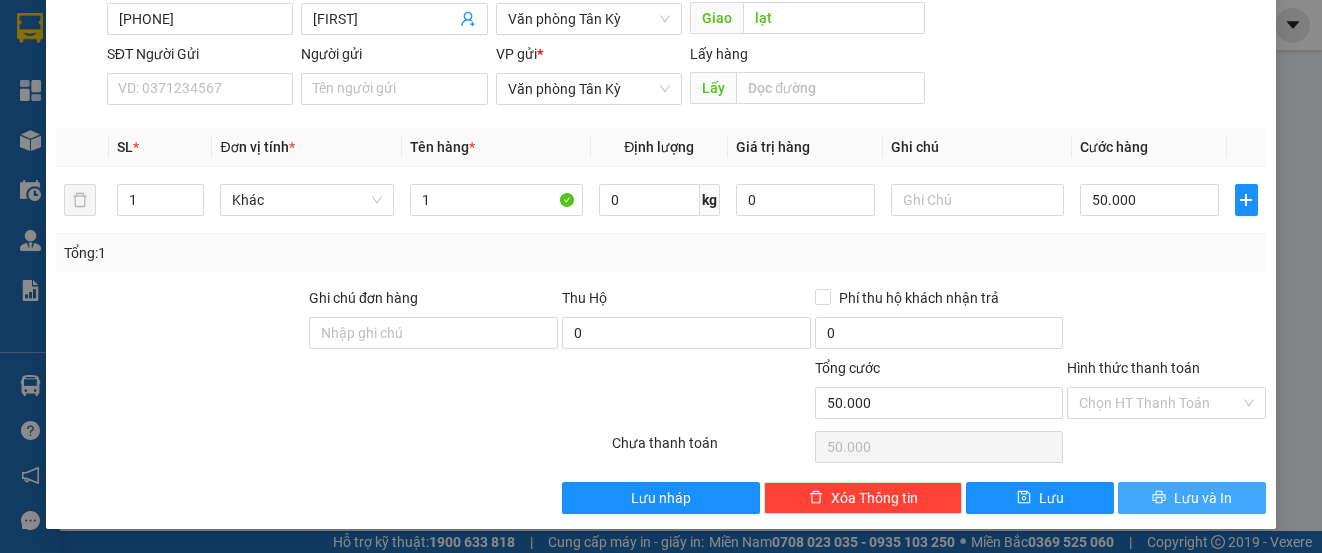 click on "Lưu và In" at bounding box center (1203, 498) 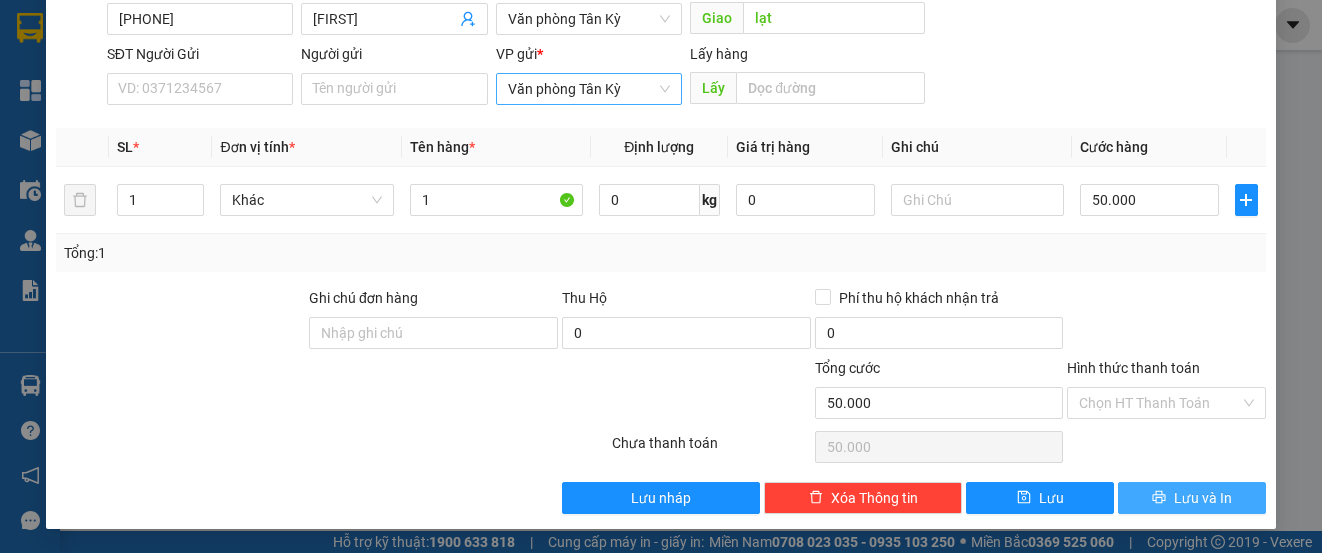 click on "Văn phòng Tân Kỳ" at bounding box center [589, 89] 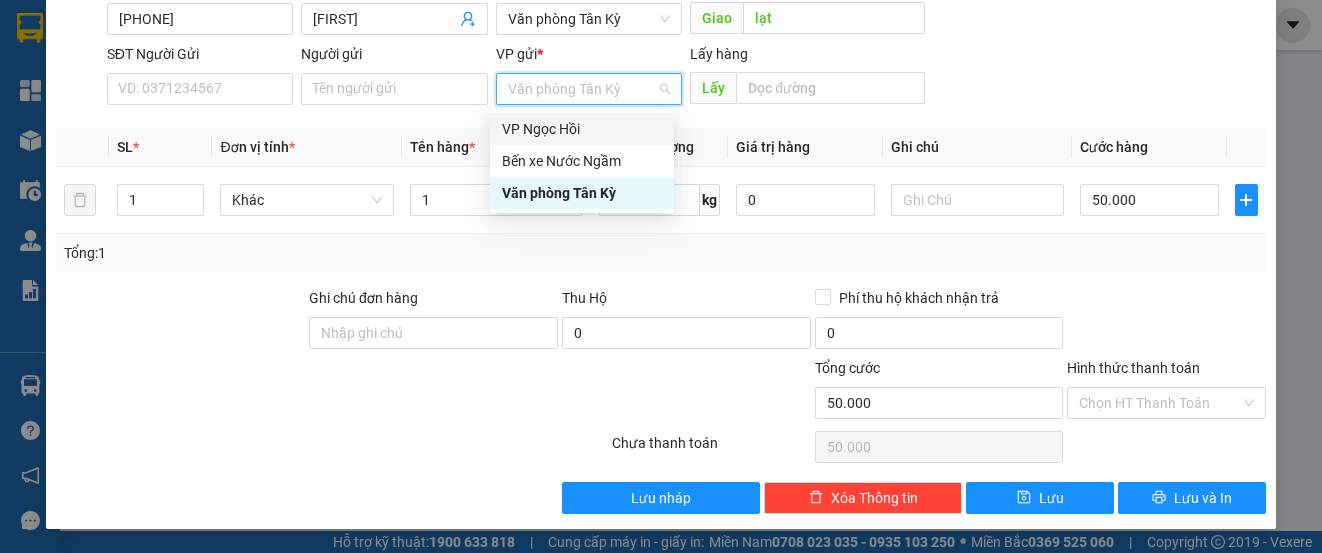 click on "VP Ngọc Hồi" at bounding box center (582, 129) 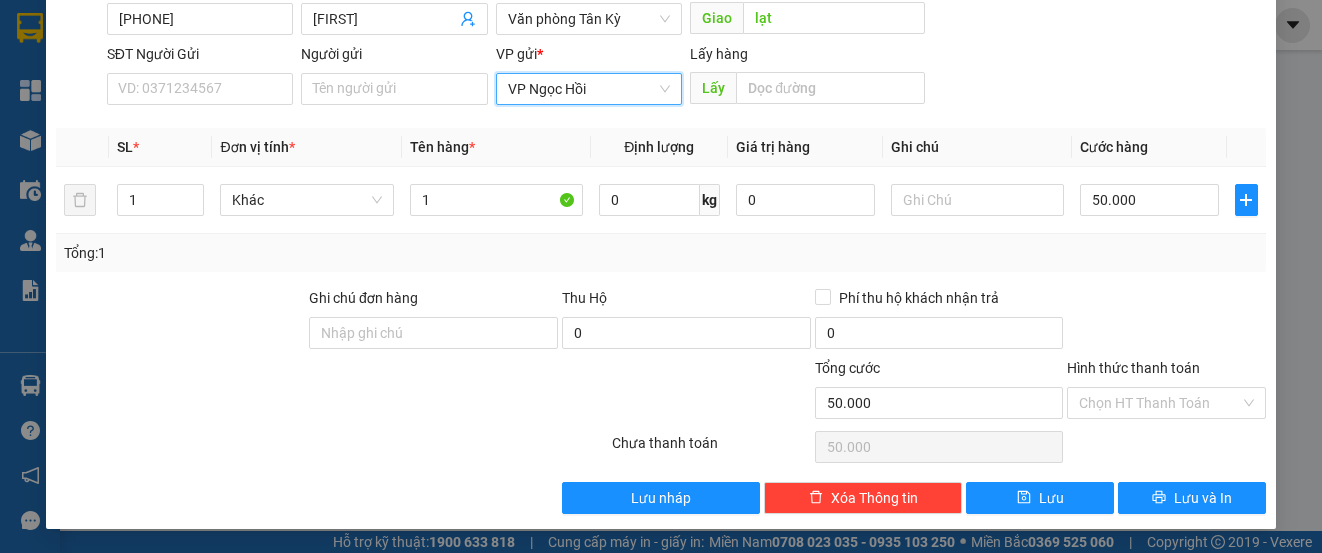 click on "Transit Pickup Surcharge Ids Transit Deliver Surcharge Ids Transit Deliver Surcharge Transit Deliver Surcharge Mã ĐH Tác vụ Chọn tác vụ Gán nhãn   Nhãn SĐT Người Nhận  * [PHONE] Người nhận  * [FIRST] VP Nhận  * Văn phòng Tân Kỳ Giao hàng Giao lạt SĐT Người Gửi VD: [PHONE] Người gửi Tên người gửi VP gửi  * VP Ngọc Hồi VP Ngọc Hồi Lấy hàng Lấy SL  * Đơn vị tính  * Tên hàng  * Định lượng Giá trị hàng Ghi chú Cước hàng                   1 Khác 1 0 kg 0 50.000 Tổng:  1 Ghi chú đơn hàng Thu Hộ 0 Phí thu hộ khách nhận trả 0 Tổng cước 50.000 Hình thức thanh toán Chọn HT Thanh Toán Số tiền thu trước 0 Chưa thanh toán 50.000 Chọn HT Thanh Toán Lưu nháp Xóa Thông tin Lưu Lưu và In" at bounding box center (660, 203) 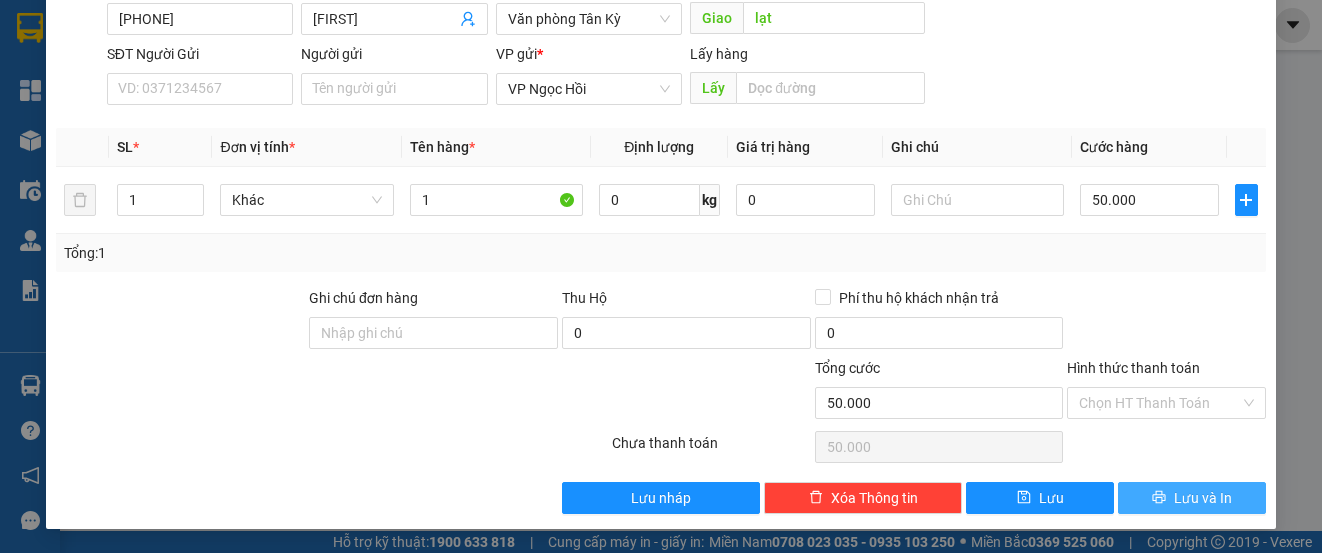 click on "Lưu và In" at bounding box center (1203, 498) 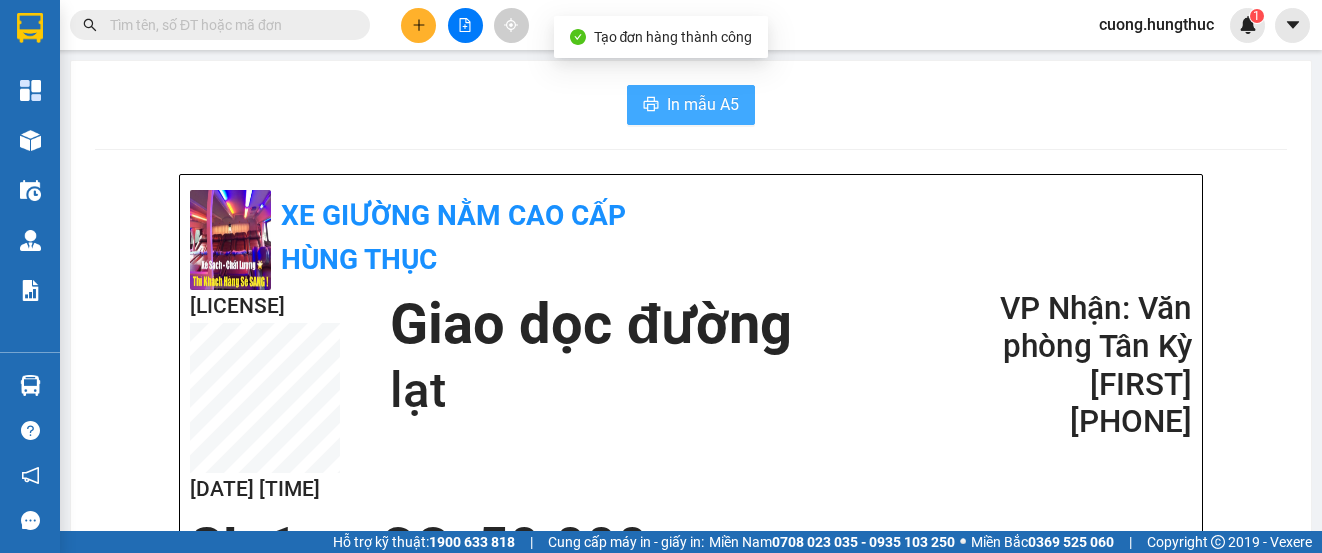 click on "In mẫu A5" at bounding box center [703, 104] 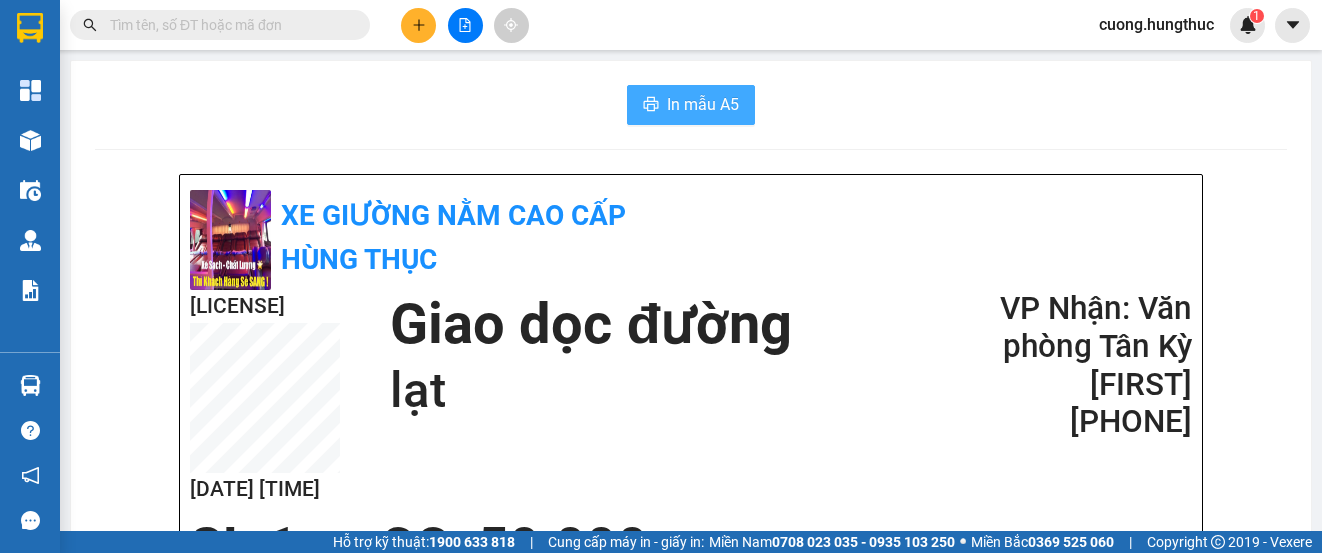 scroll, scrollTop: 0, scrollLeft: 0, axis: both 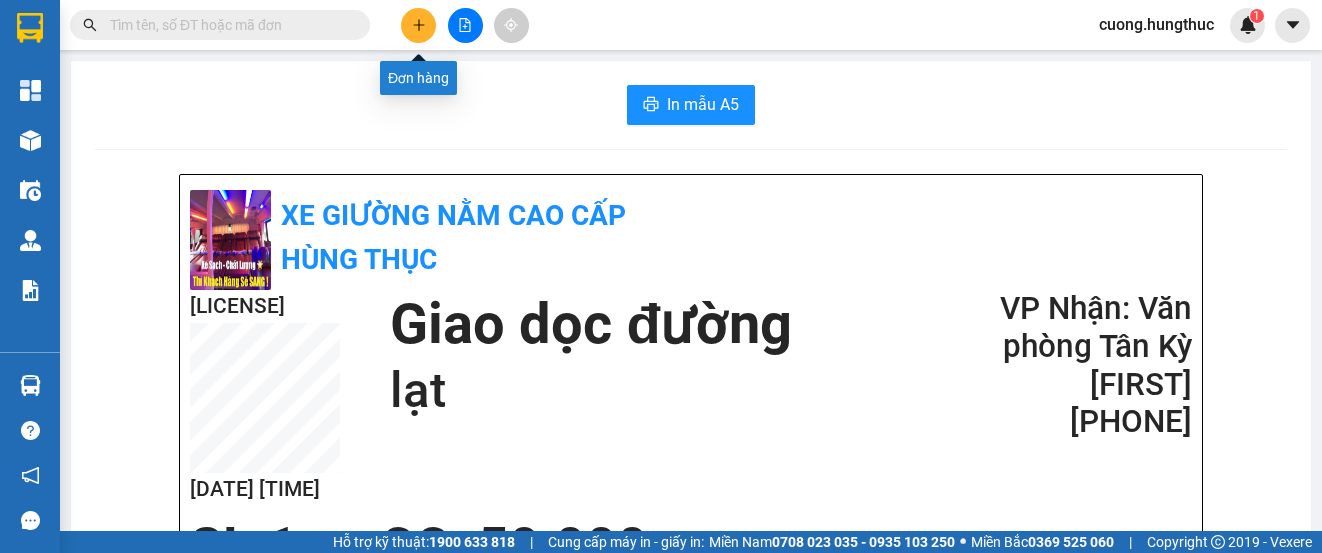 click 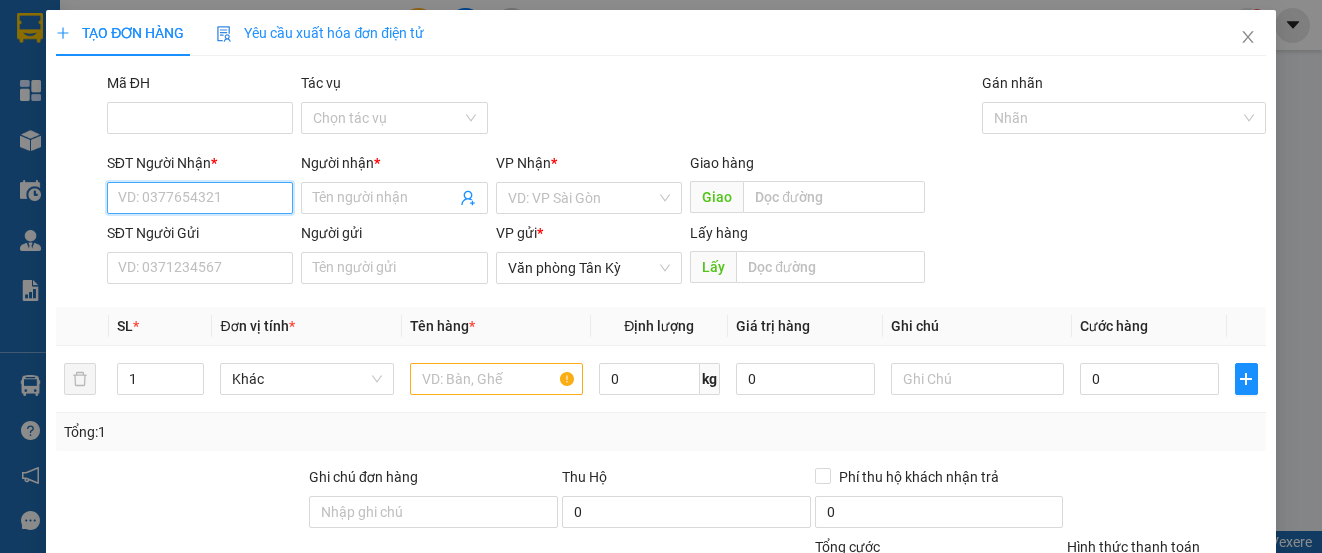 click on "SĐT Người Nhận  *" at bounding box center (200, 198) 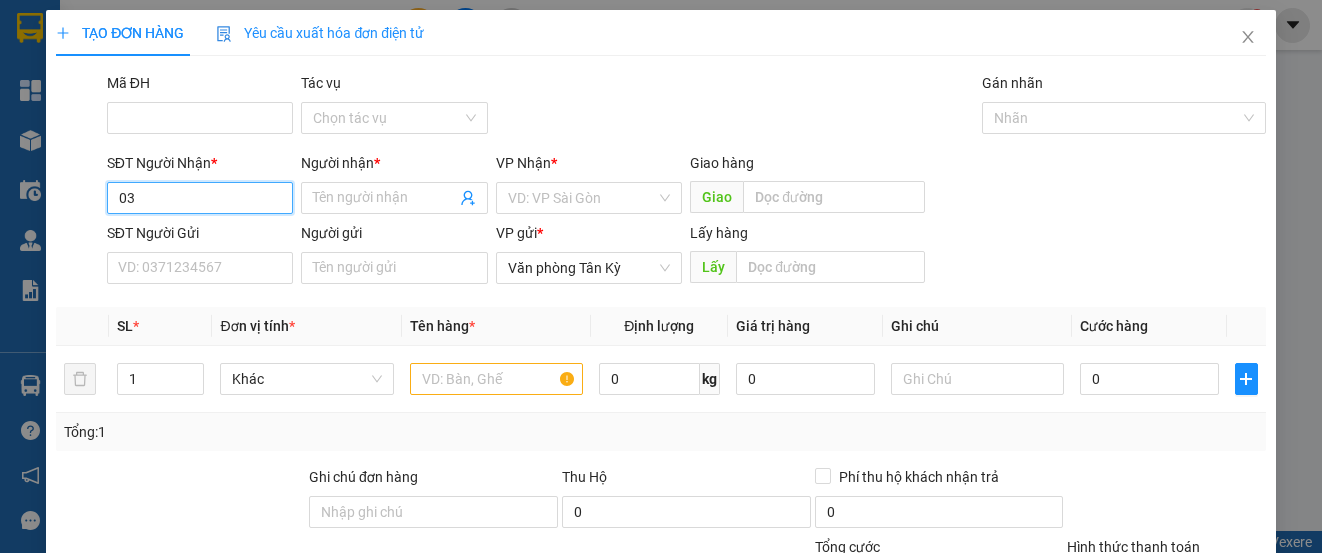 type on "0" 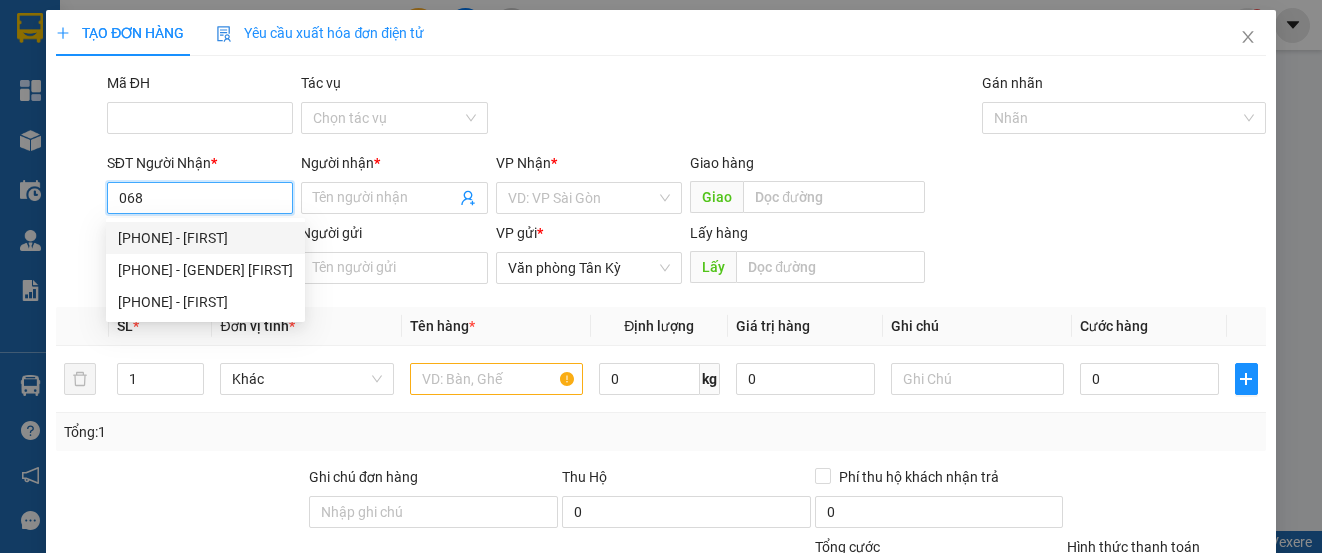 click on "[PHONE] - [FIRST]" at bounding box center [205, 238] 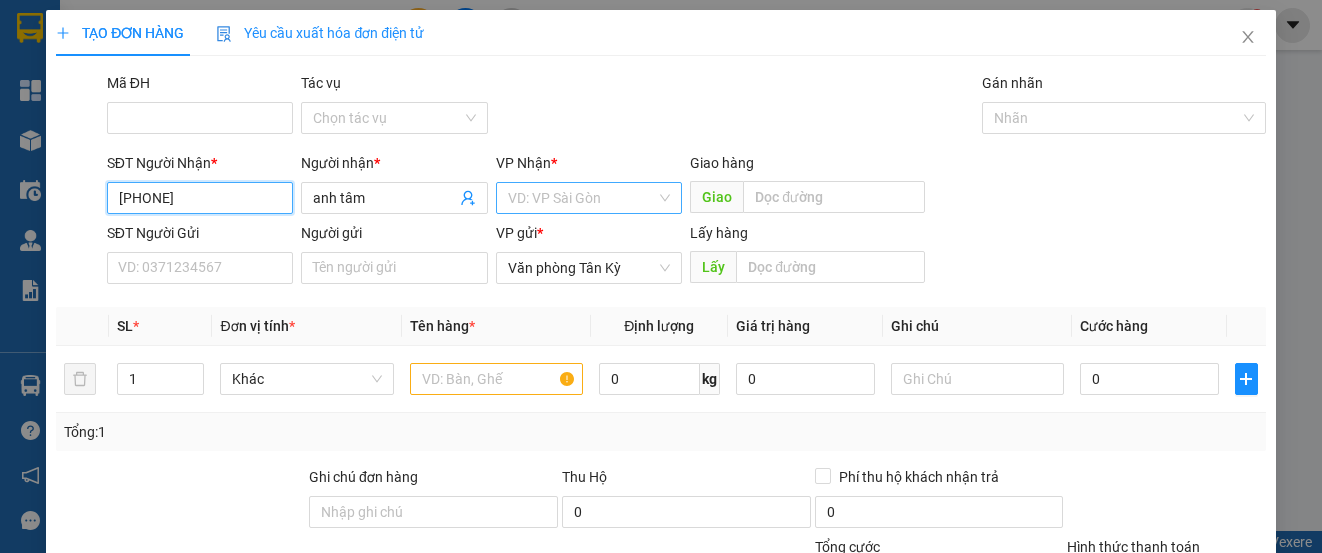 type on "[PHONE]" 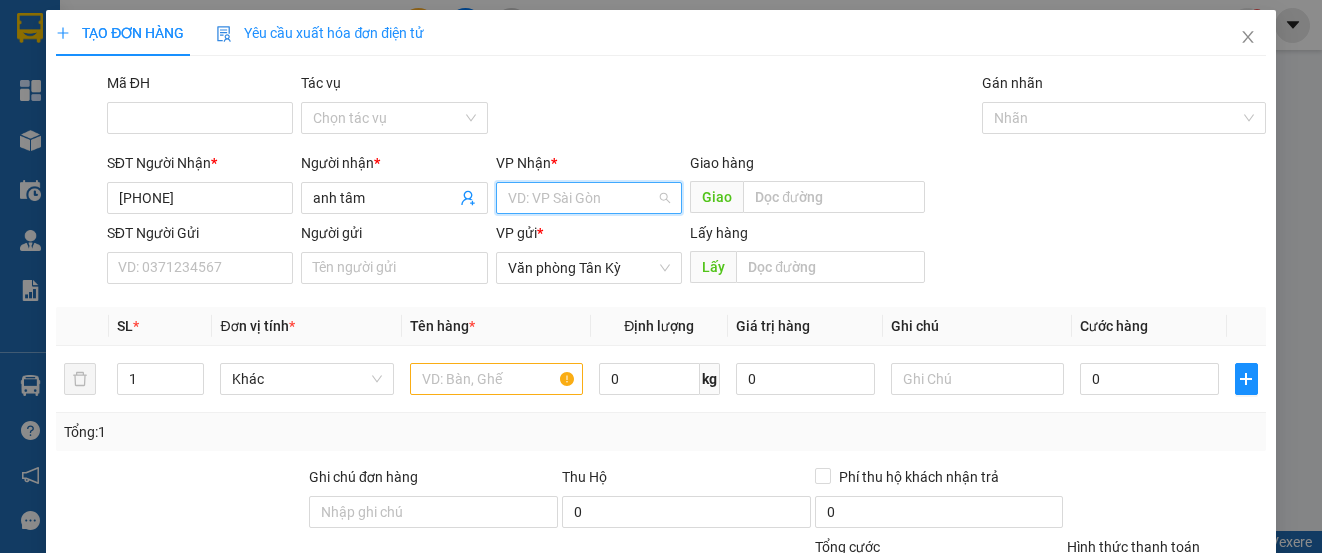 click at bounding box center (582, 198) 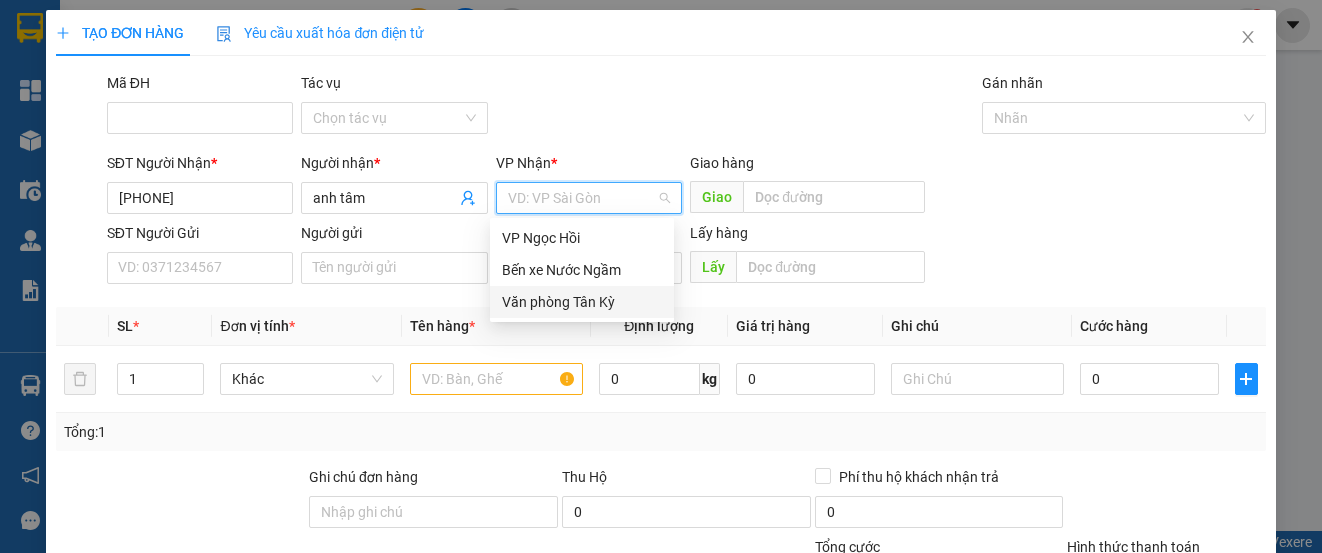 click on "Văn phòng Tân Kỳ" at bounding box center [582, 302] 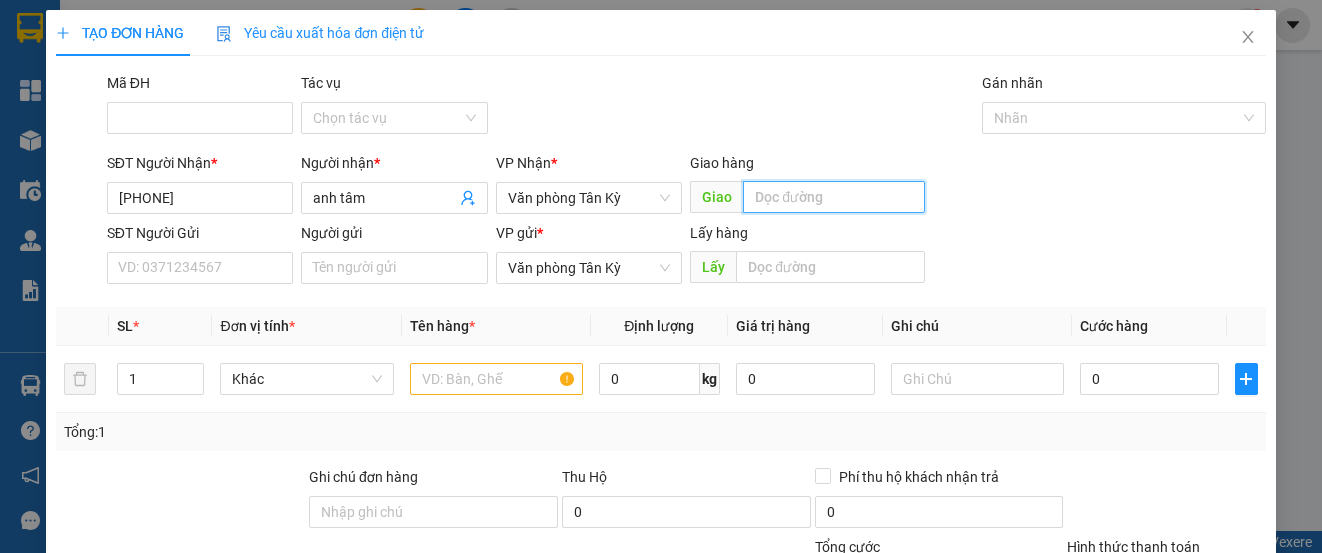 click at bounding box center (834, 197) 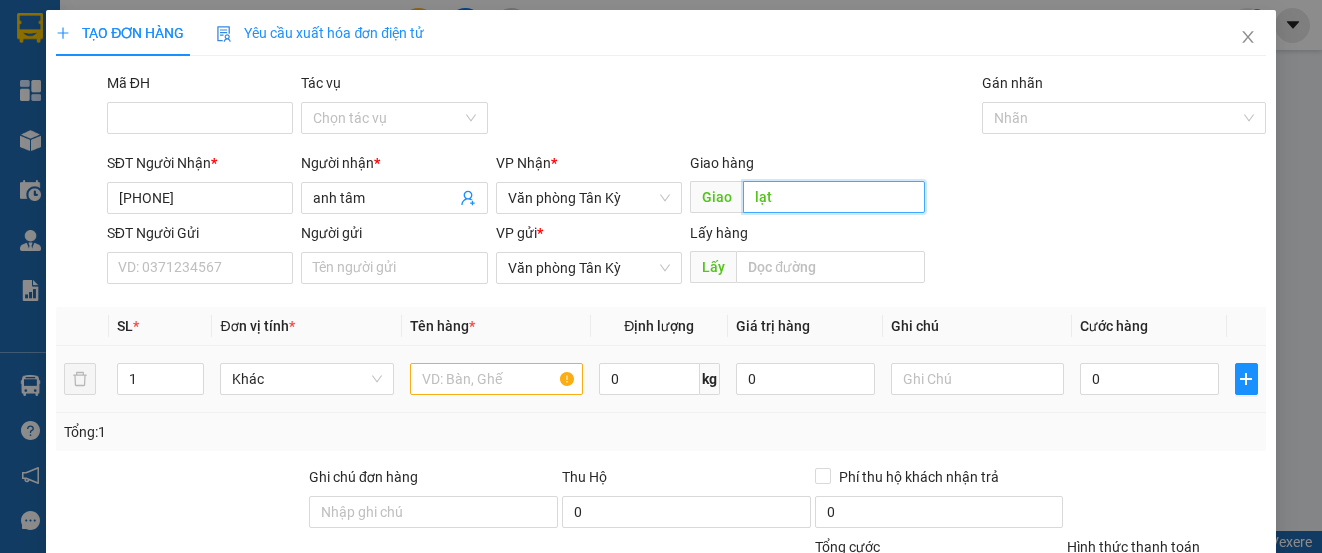 type on "lạt" 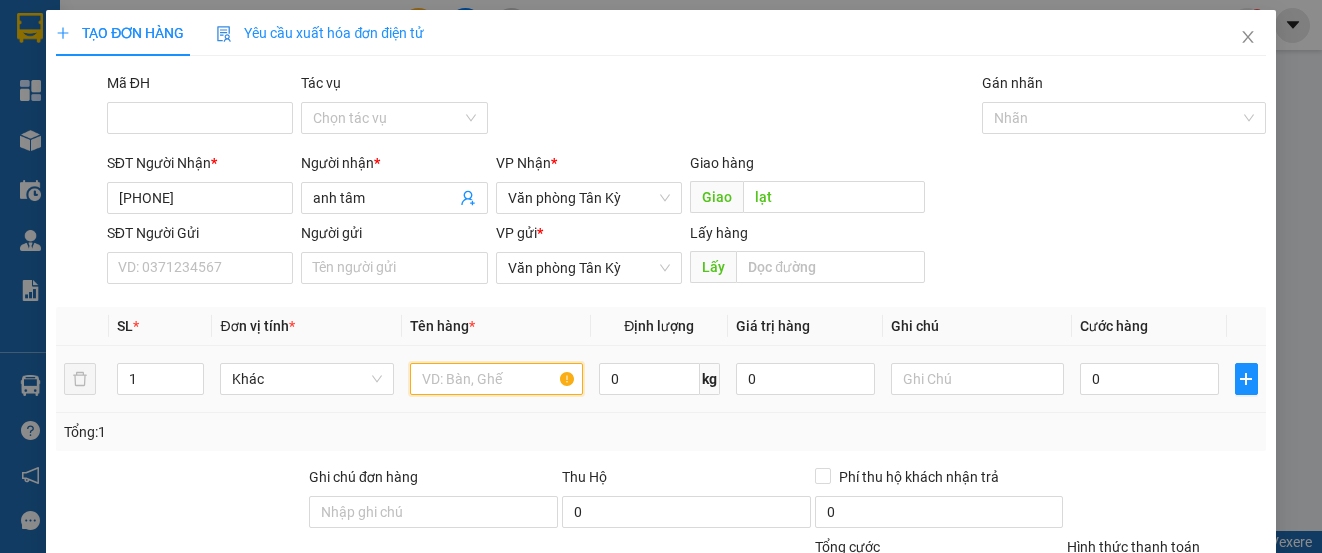 click at bounding box center (496, 379) 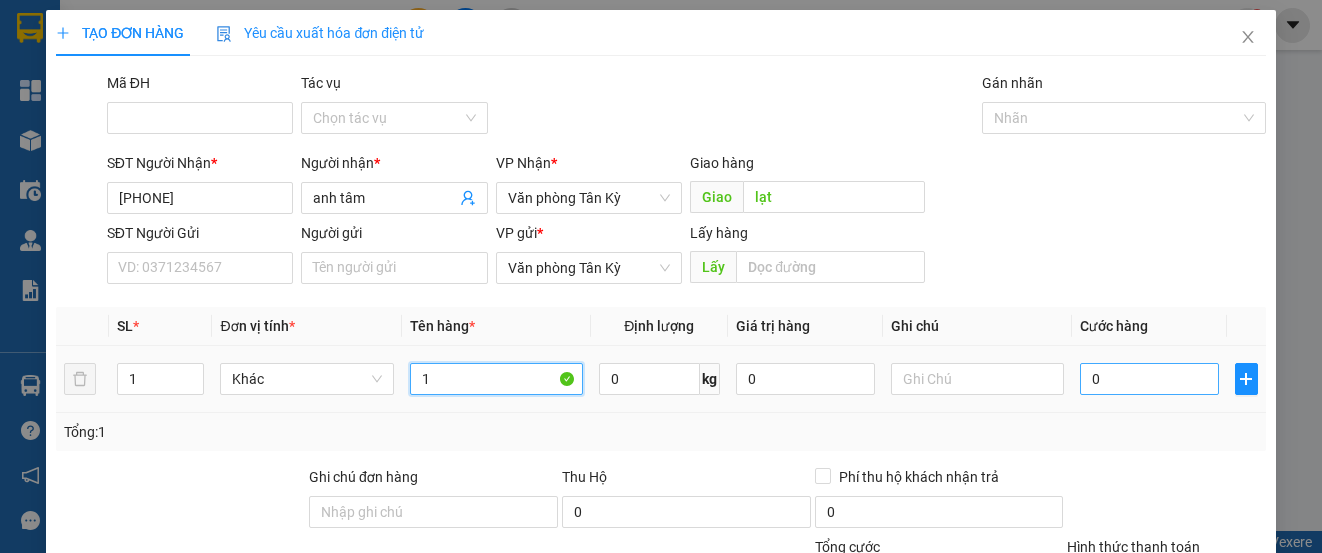 type on "1" 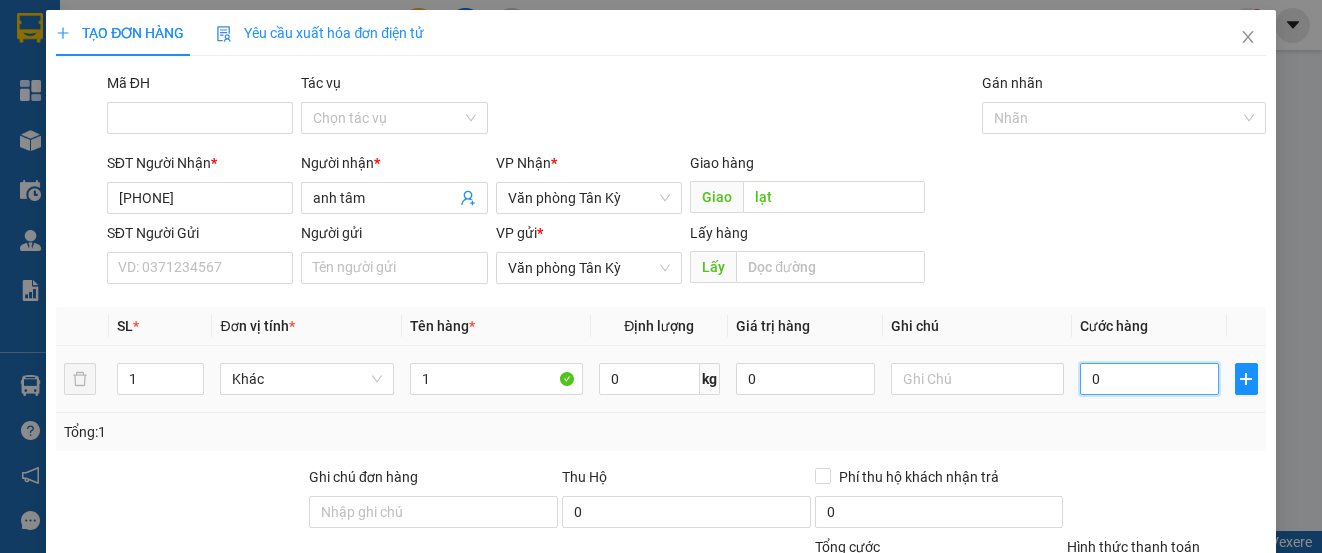 click on "0" at bounding box center (1149, 379) 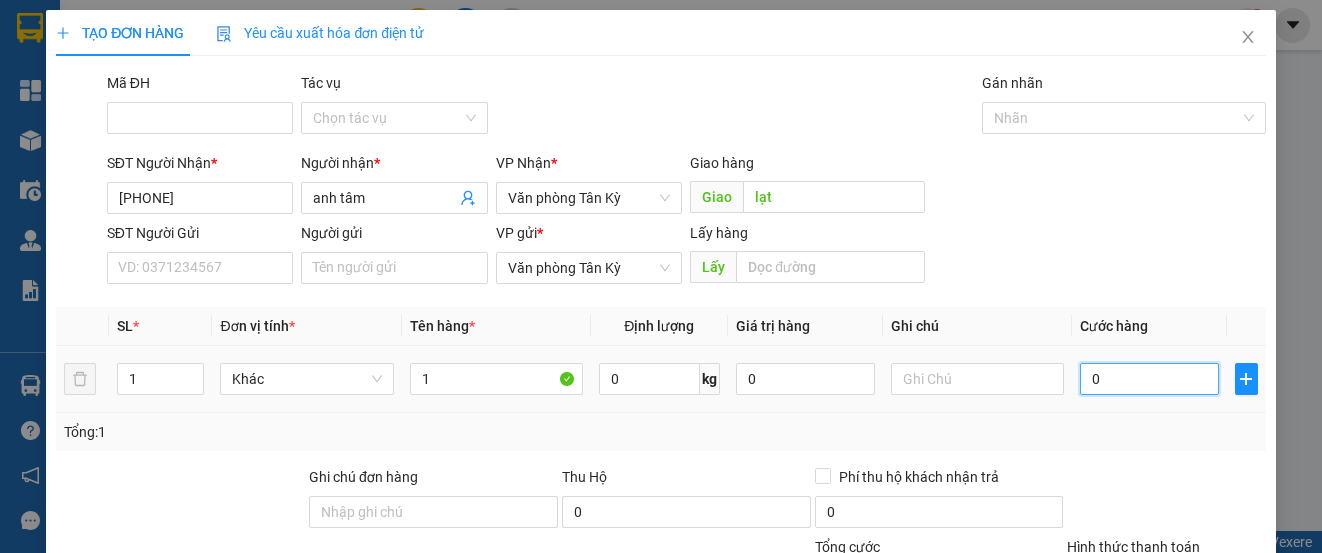 type on "4" 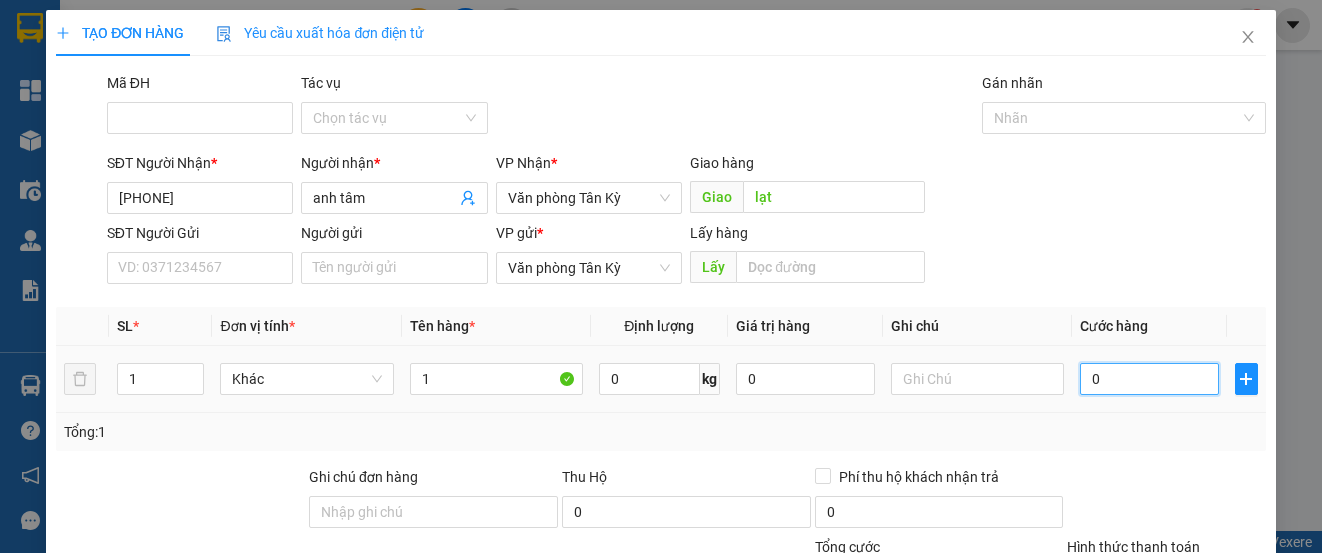 type on "4" 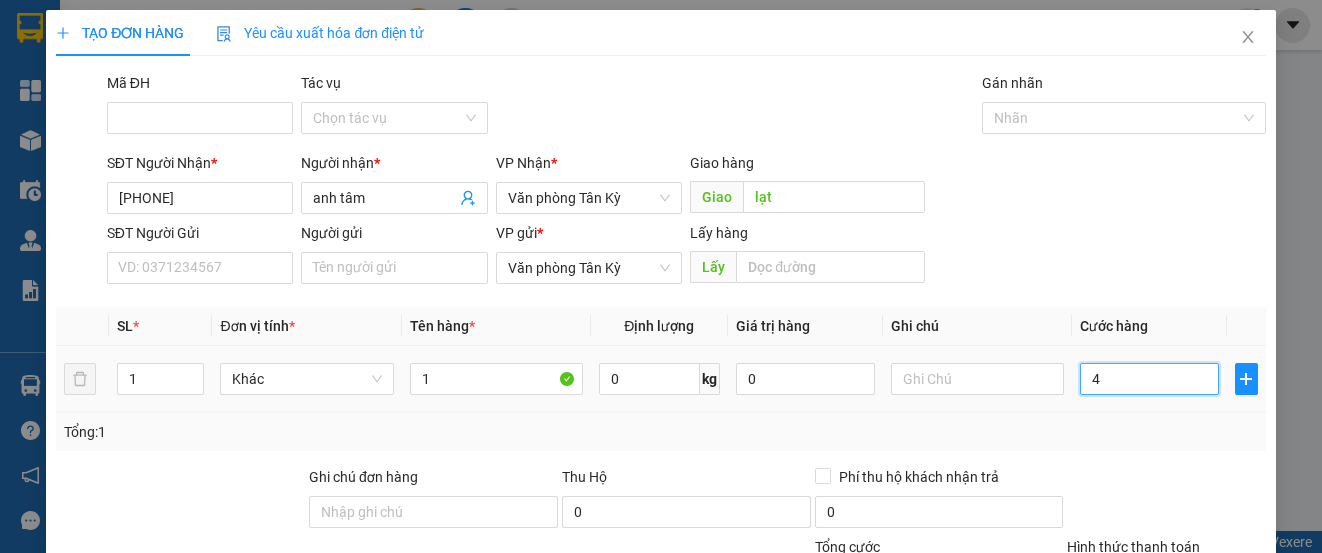 type on "40" 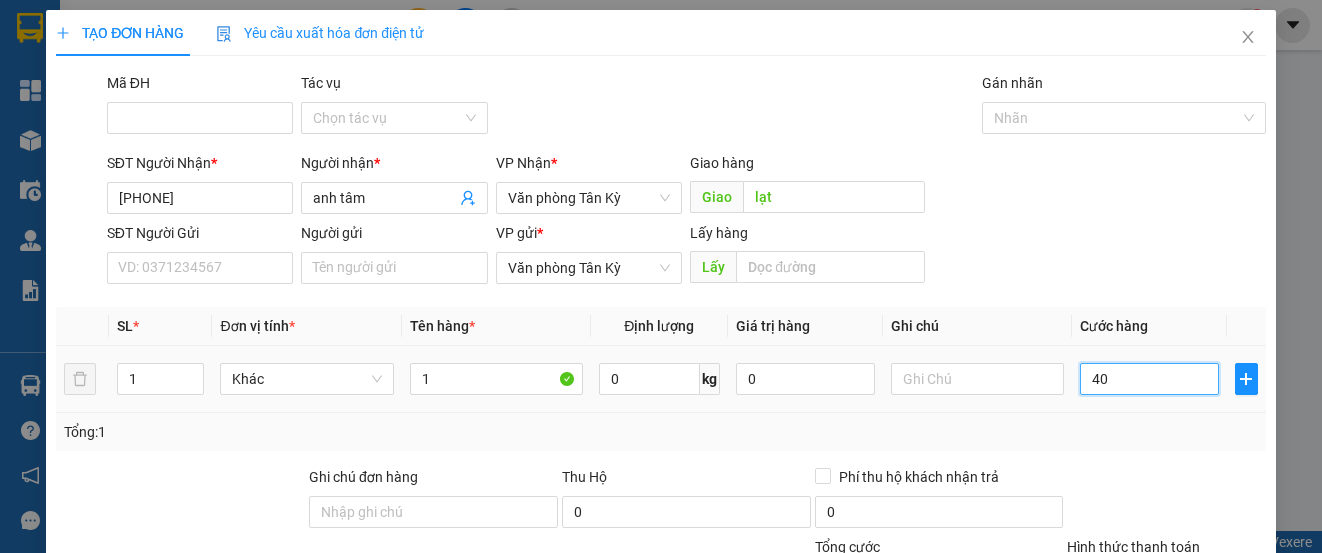 type on "40" 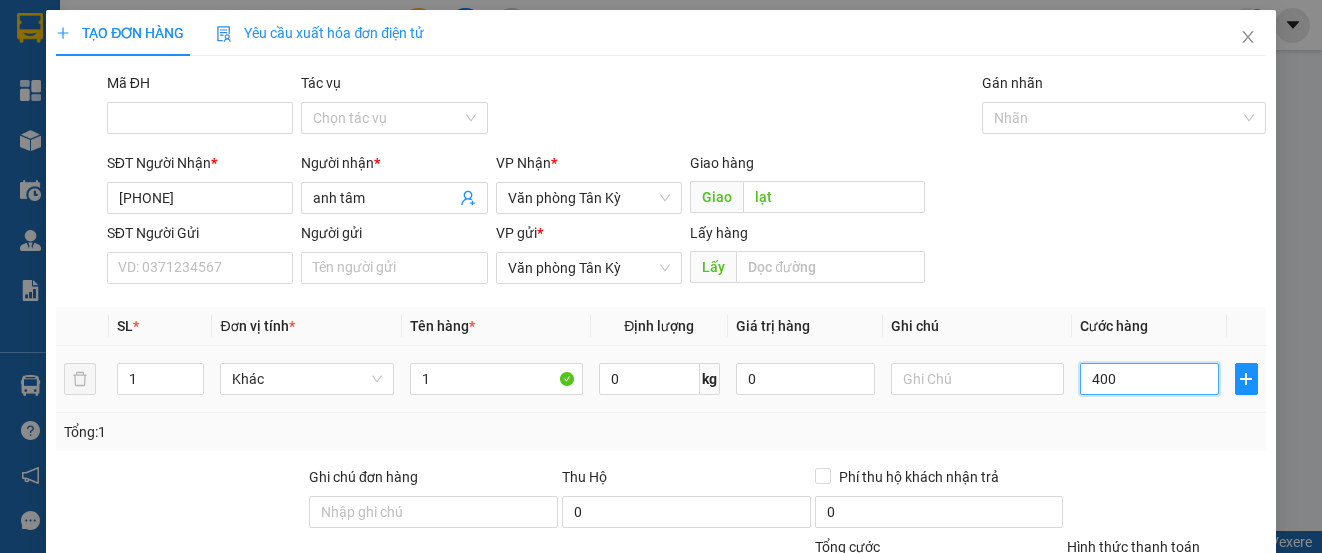 type on "4.000" 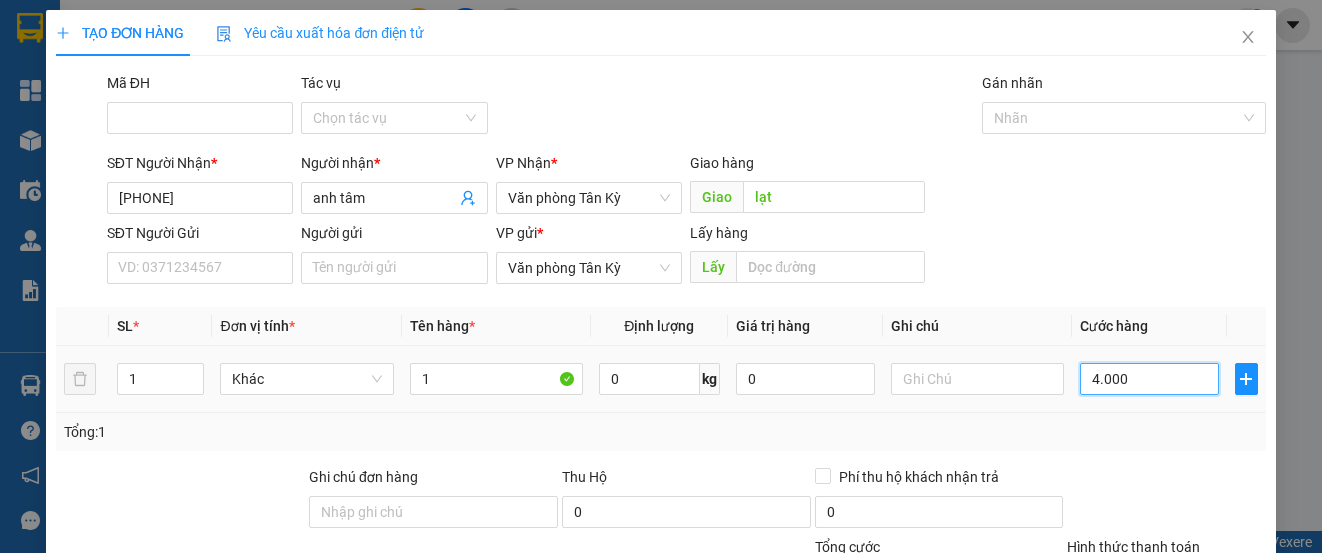 type on "4.000" 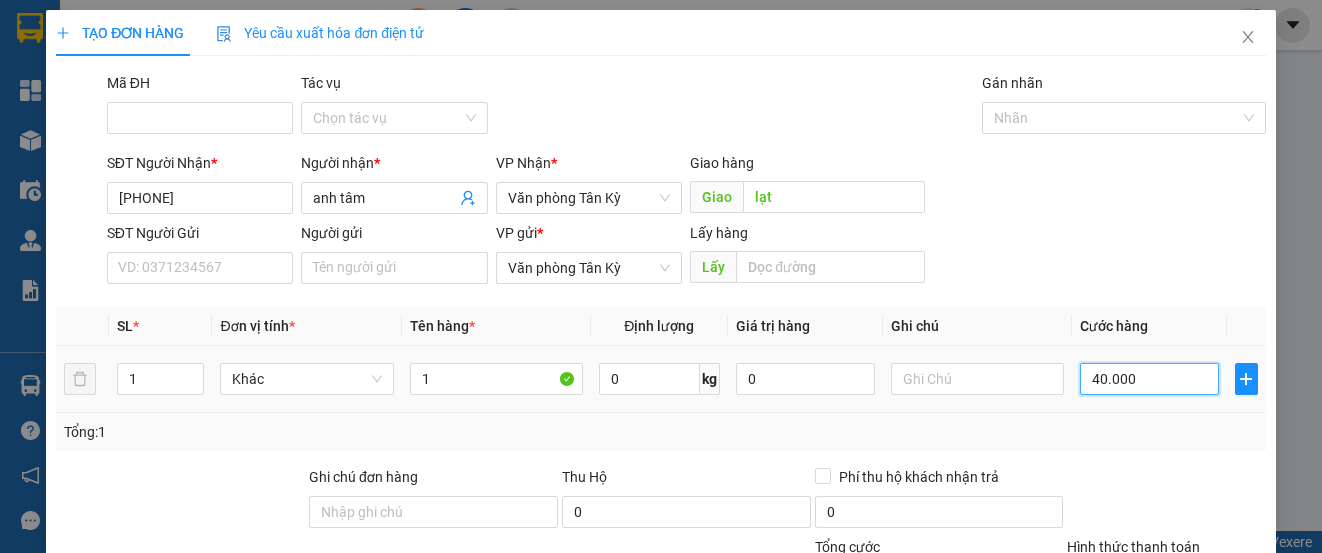 type on "40.000" 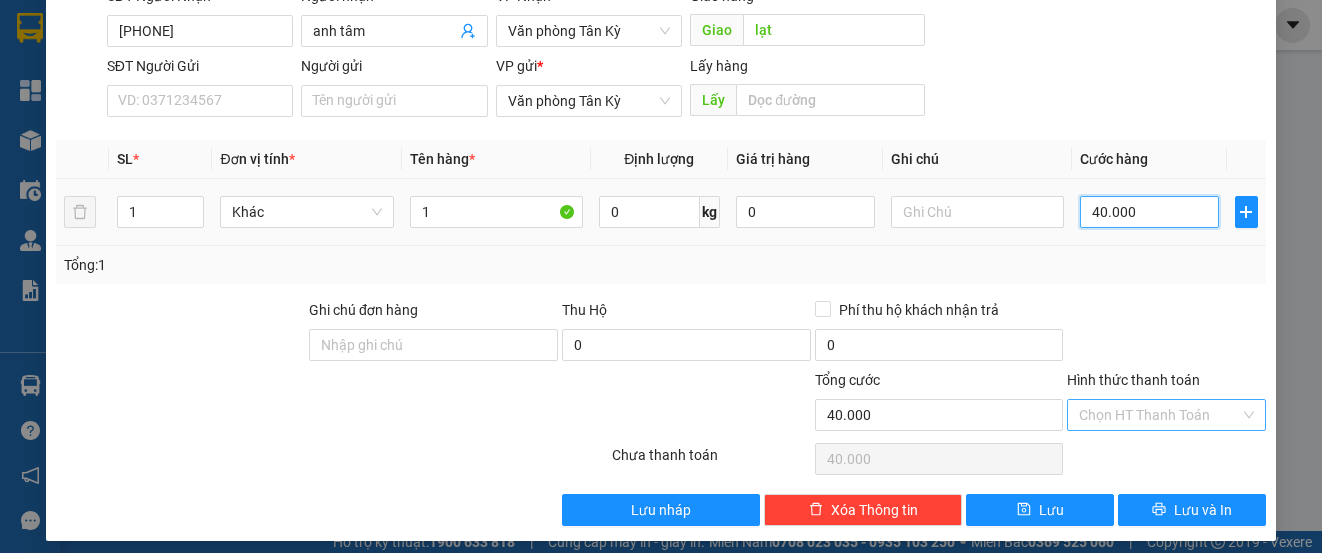 scroll, scrollTop: 179, scrollLeft: 0, axis: vertical 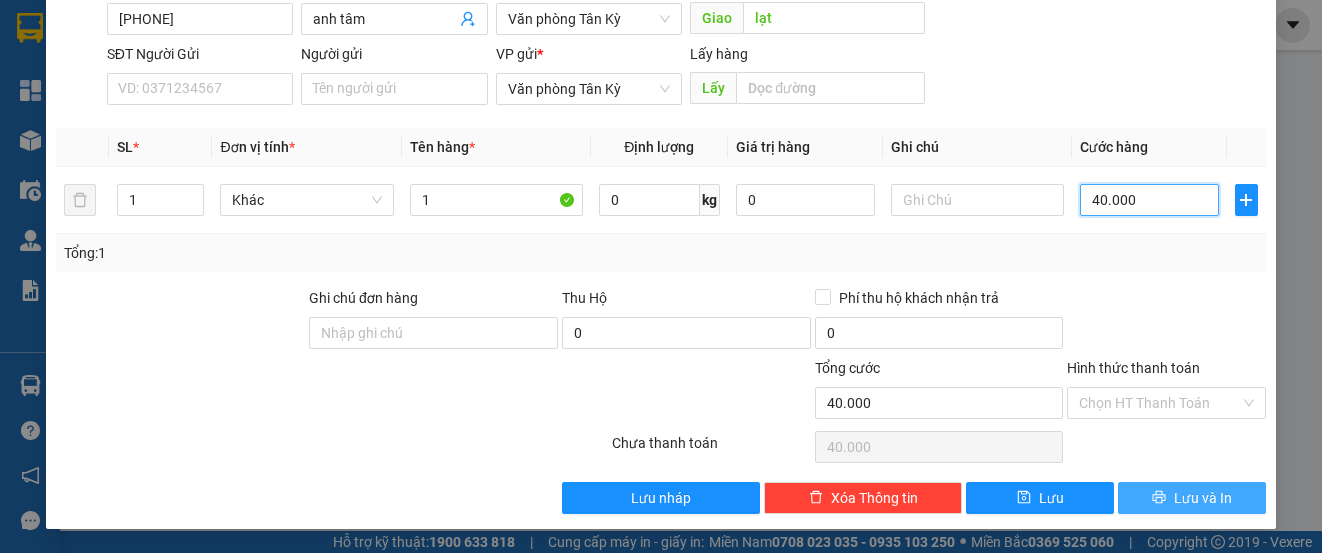 type on "40.000" 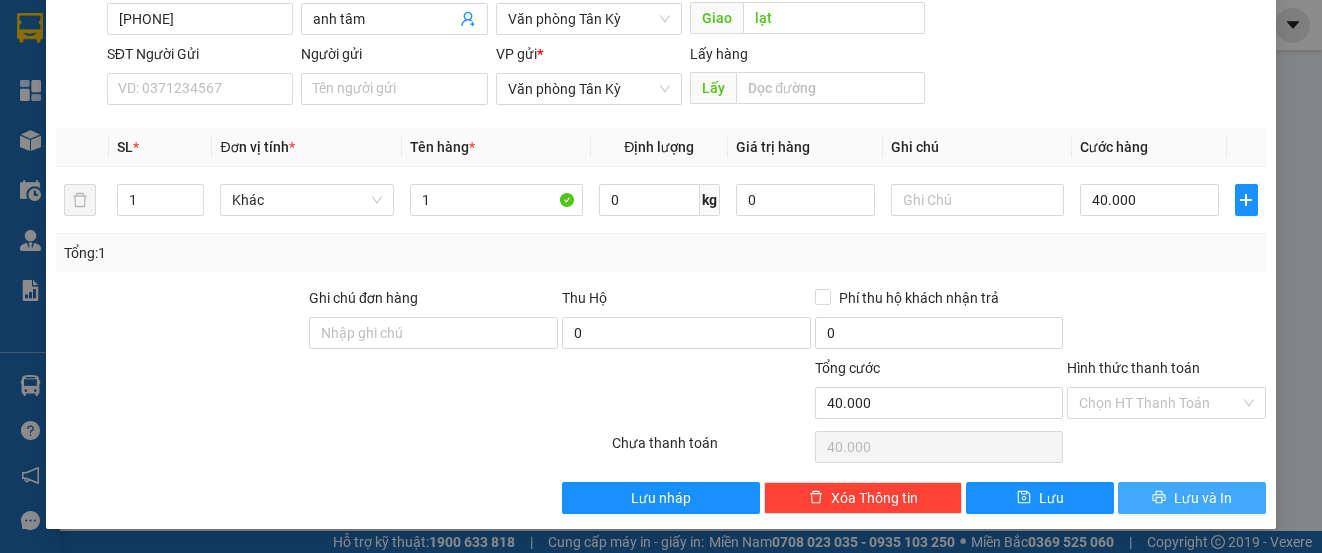 click on "Lưu và In" at bounding box center (1203, 498) 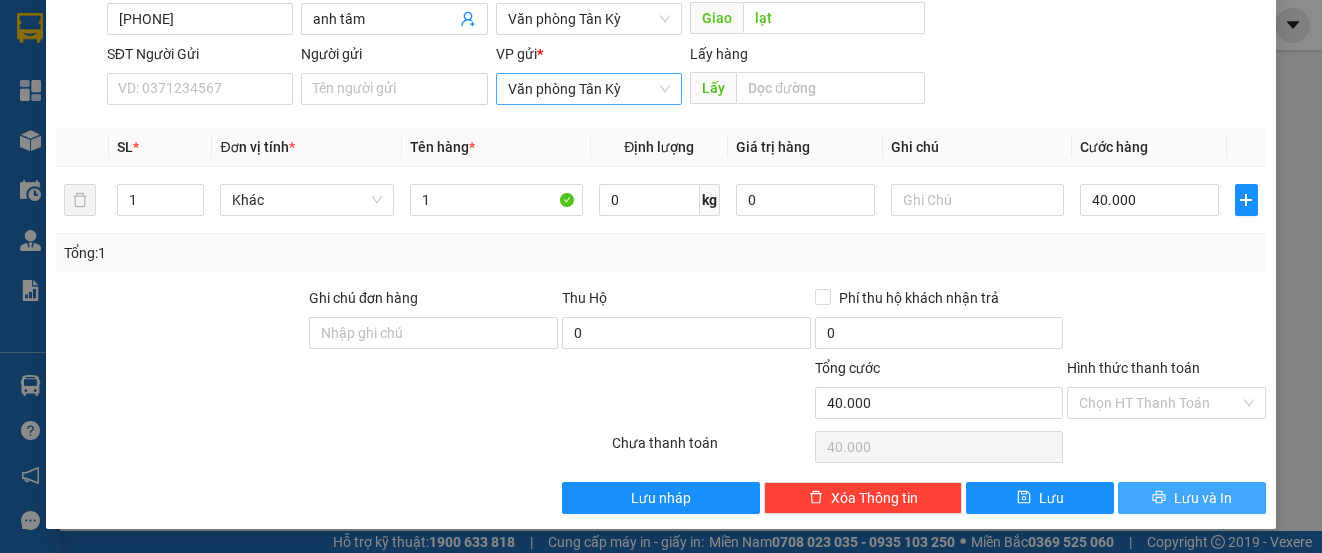 click on "Văn phòng Tân Kỳ" at bounding box center [589, 89] 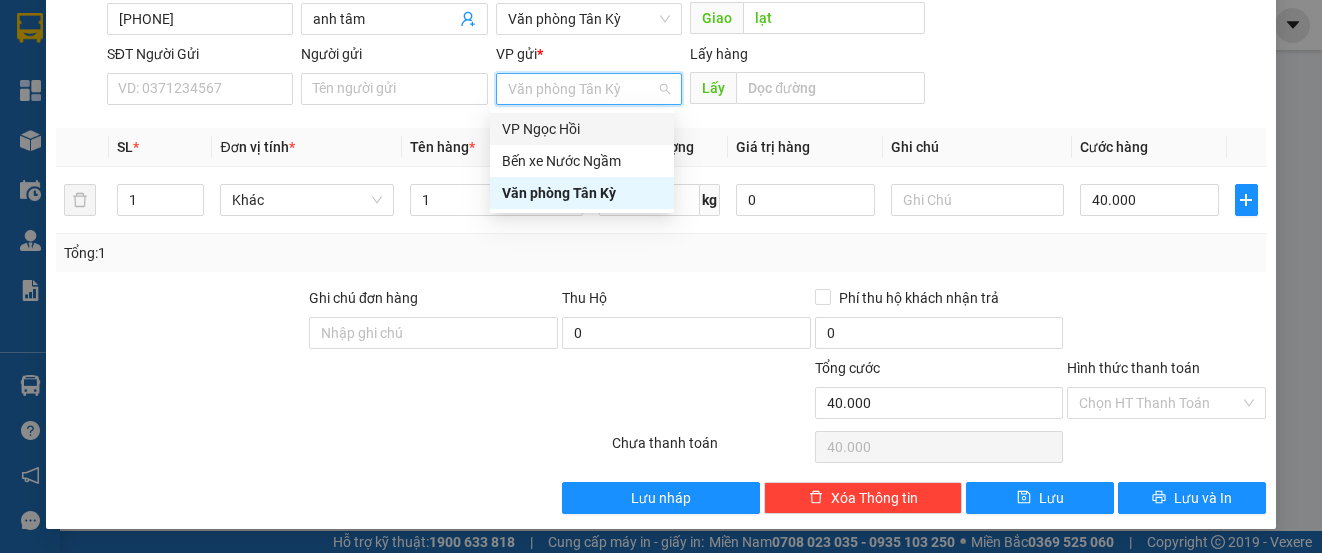click on "VP Ngọc Hồi" at bounding box center (582, 129) 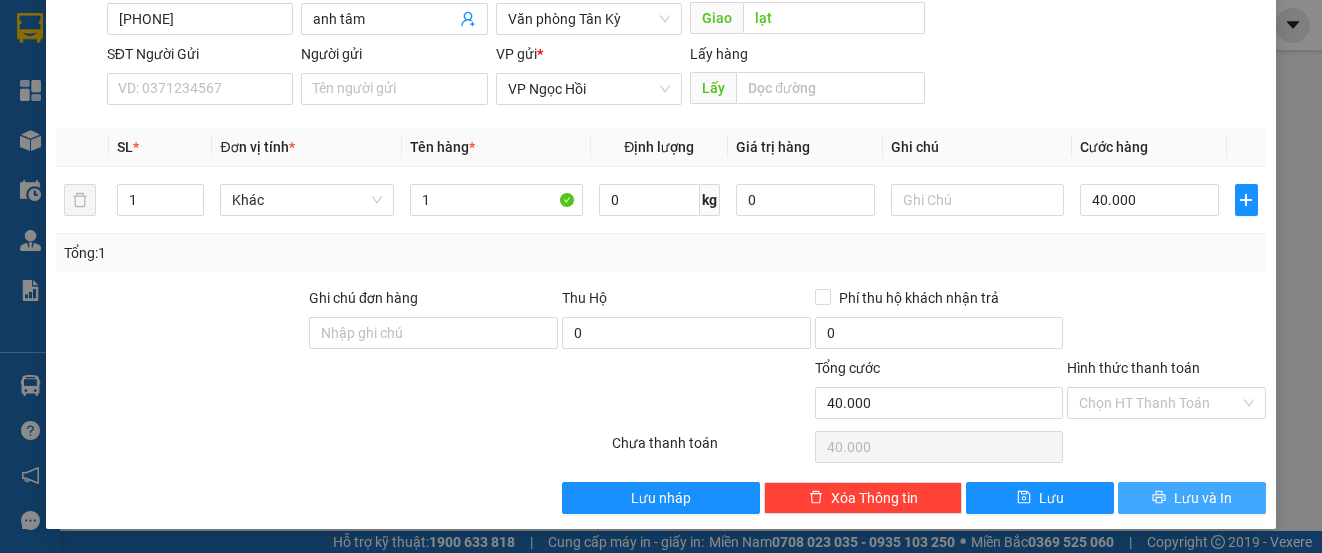 click on "Lưu và In" at bounding box center [1203, 498] 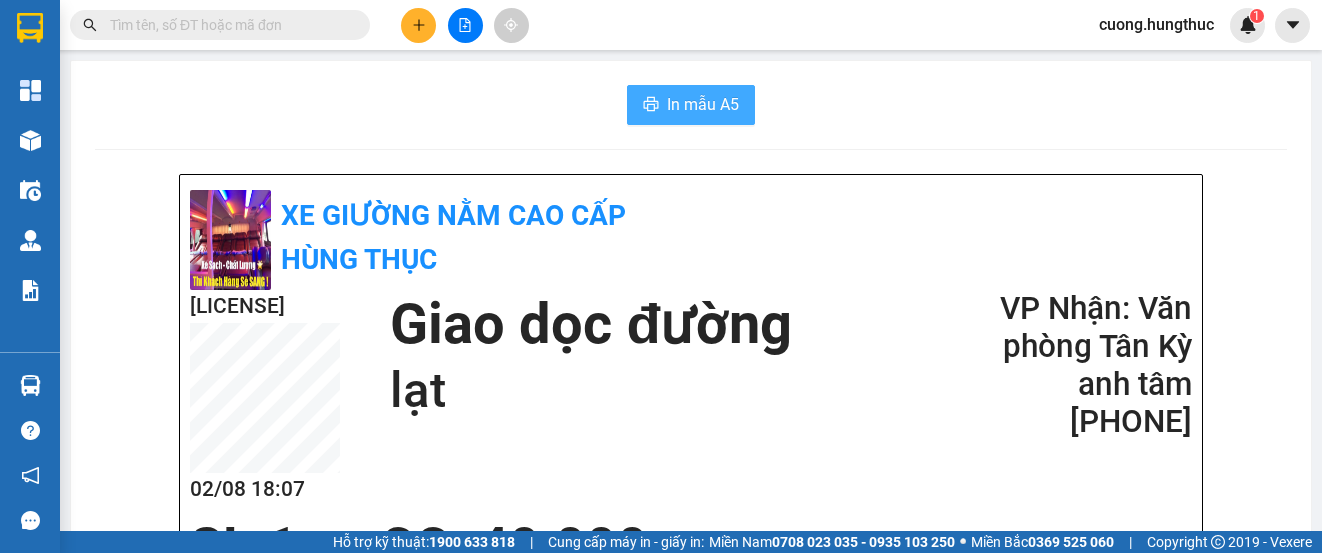 click on "In mẫu A5" at bounding box center [703, 104] 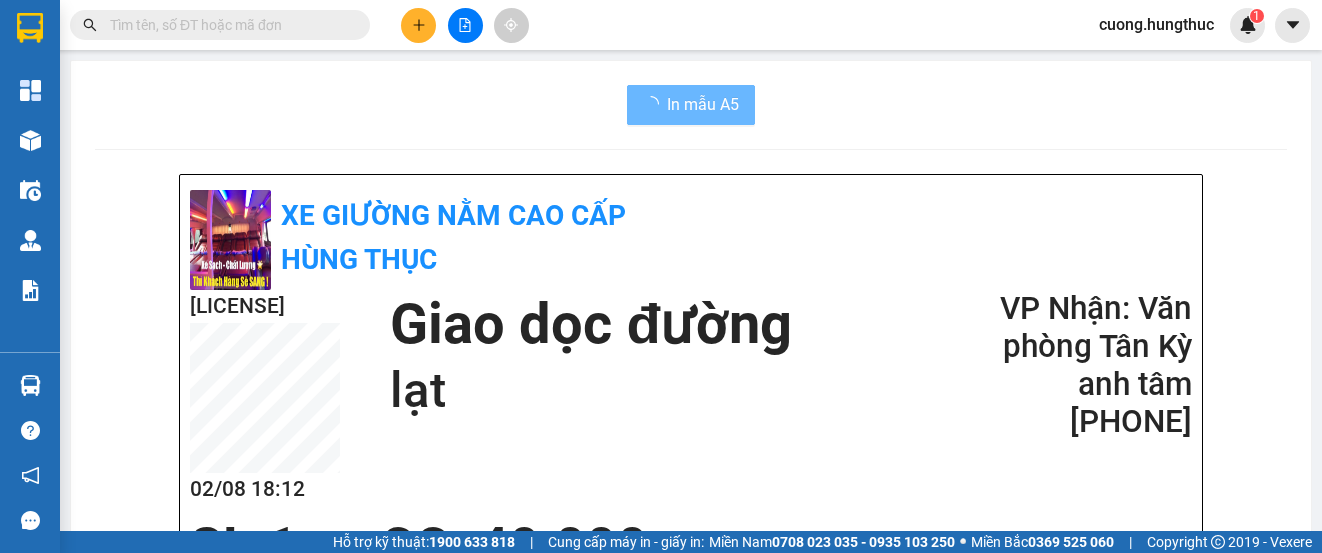 scroll, scrollTop: 0, scrollLeft: 0, axis: both 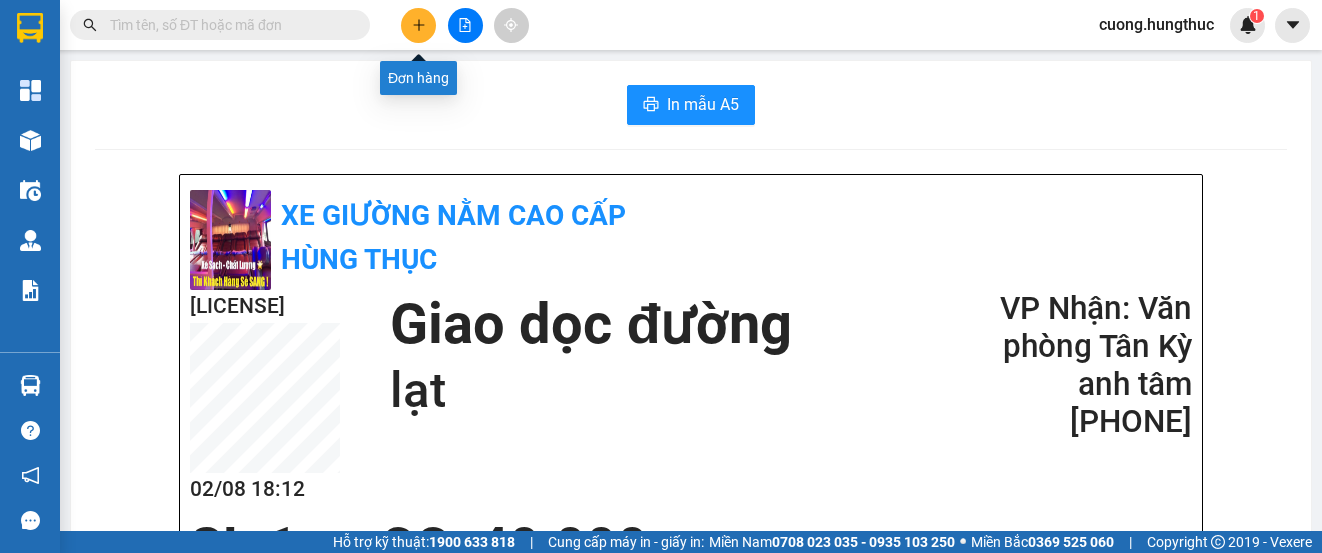 click 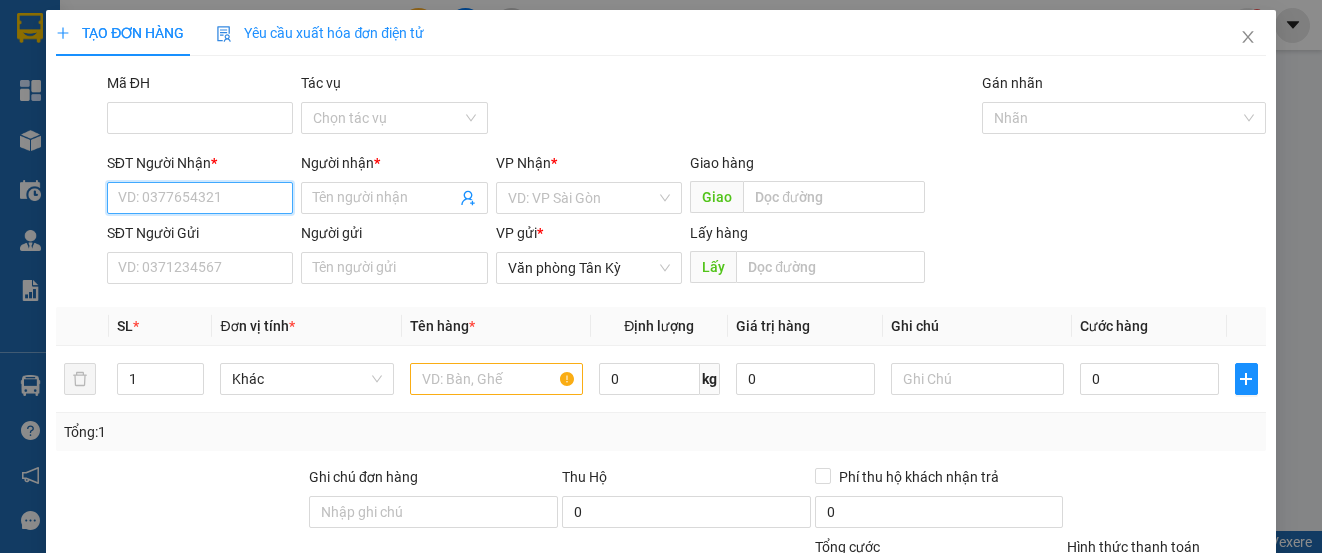 click on "SĐT Người Nhận  *" at bounding box center [200, 198] 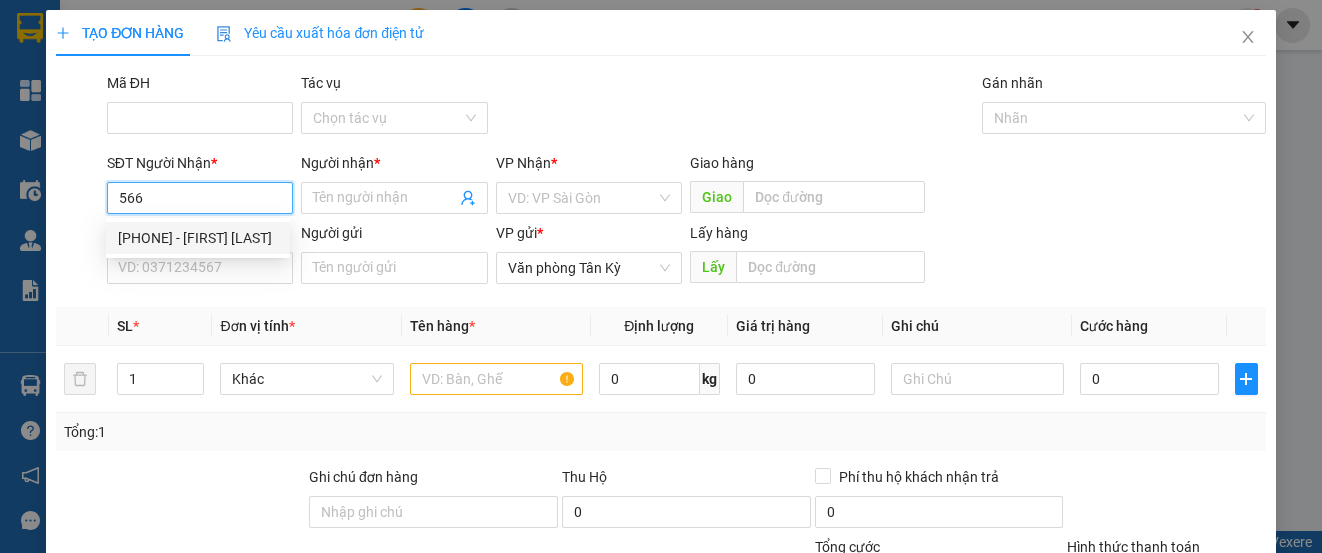 click on "[PHONE] - [FIRST] [LAST]" at bounding box center (198, 238) 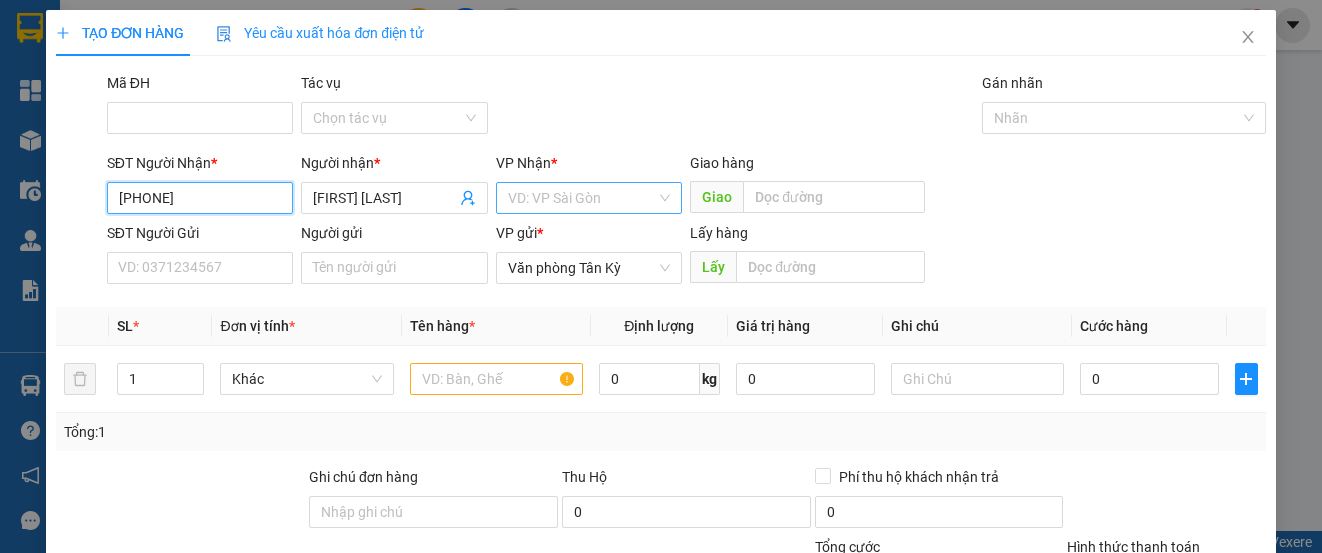 type on "[PHONE]" 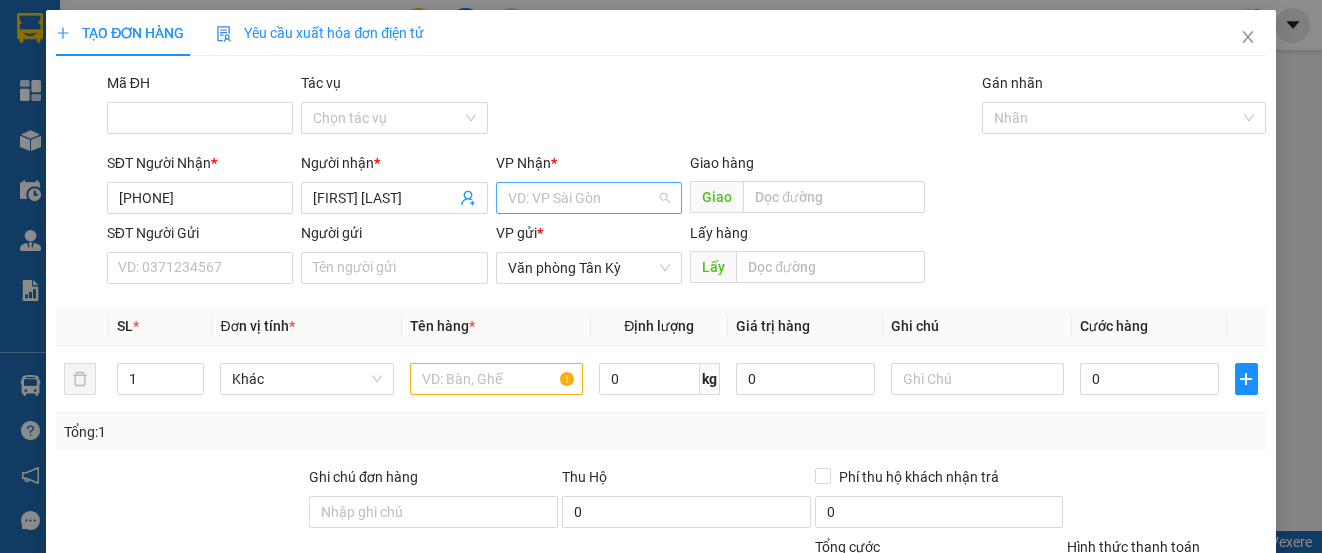 click at bounding box center [582, 198] 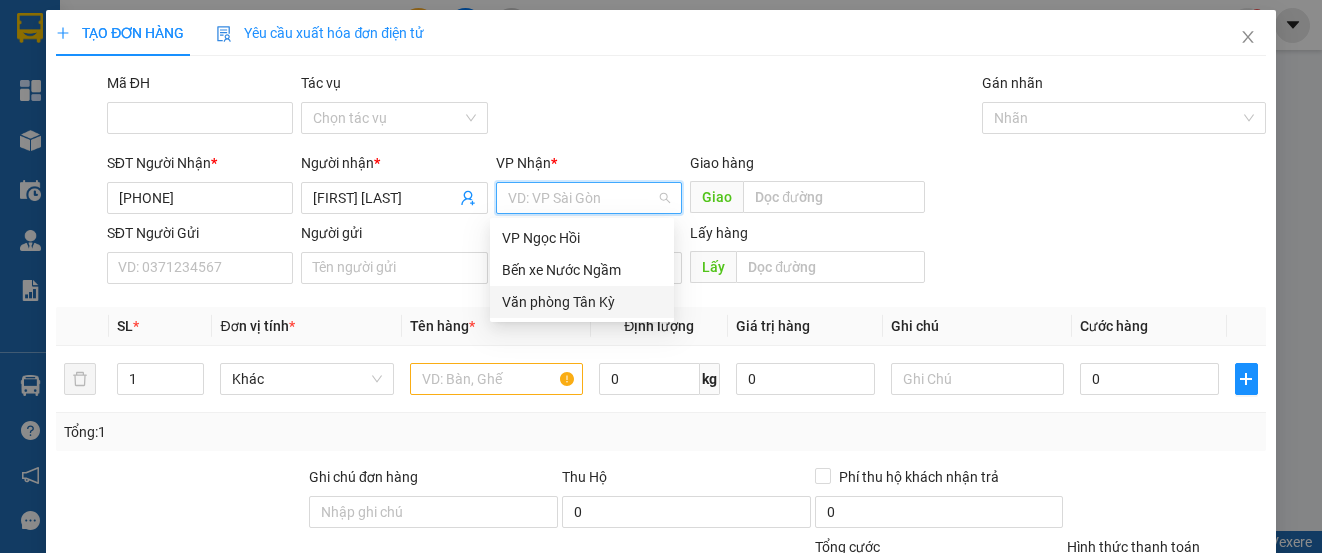 click on "Văn phòng Tân Kỳ" at bounding box center (582, 302) 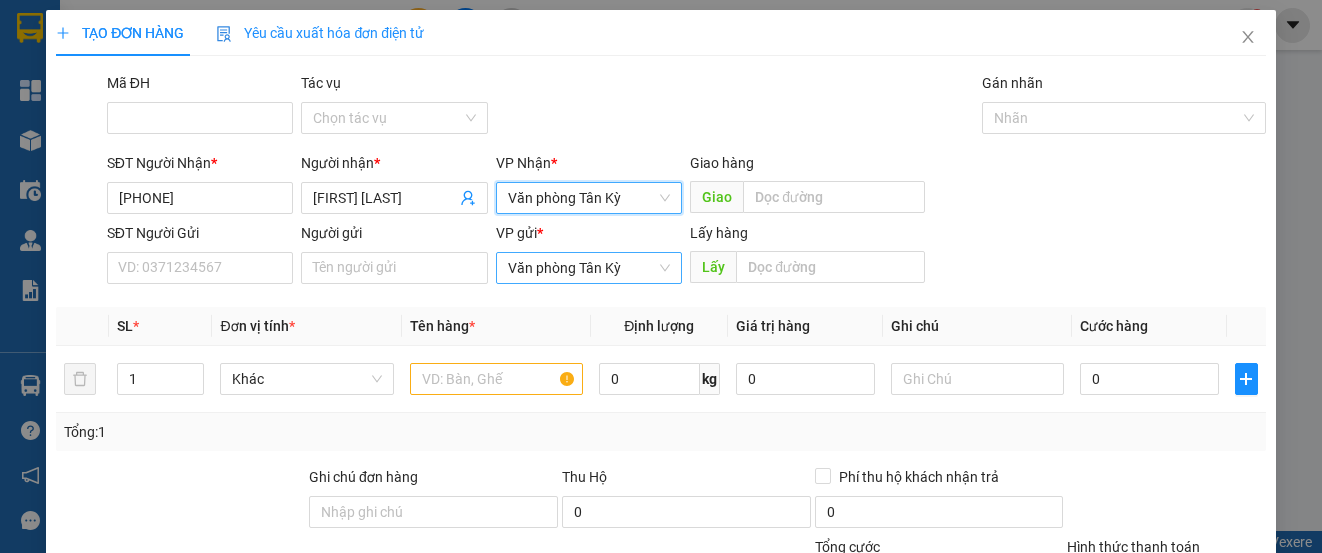 click on "Văn phòng Tân Kỳ" at bounding box center (589, 268) 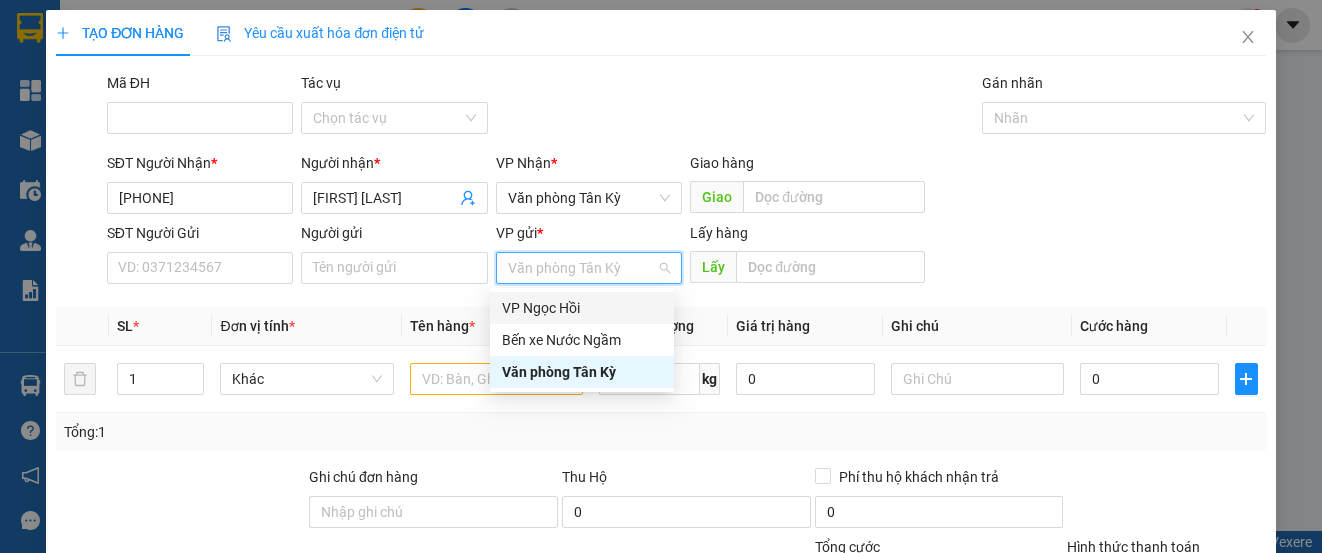 click on "VP Ngọc Hồi" at bounding box center [582, 308] 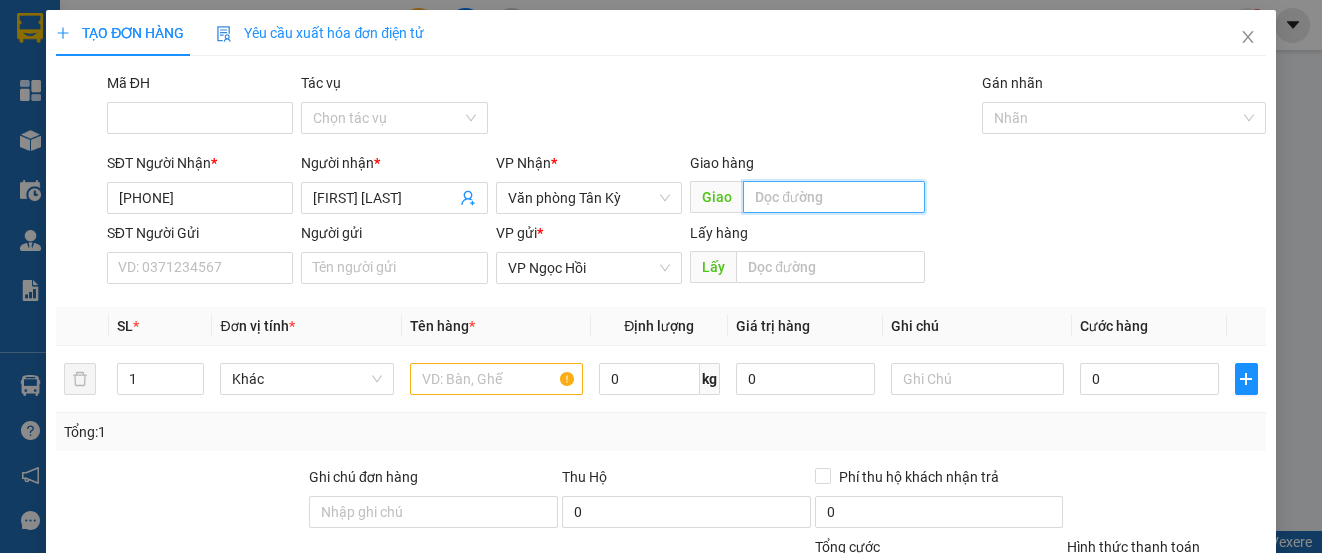 click at bounding box center (834, 197) 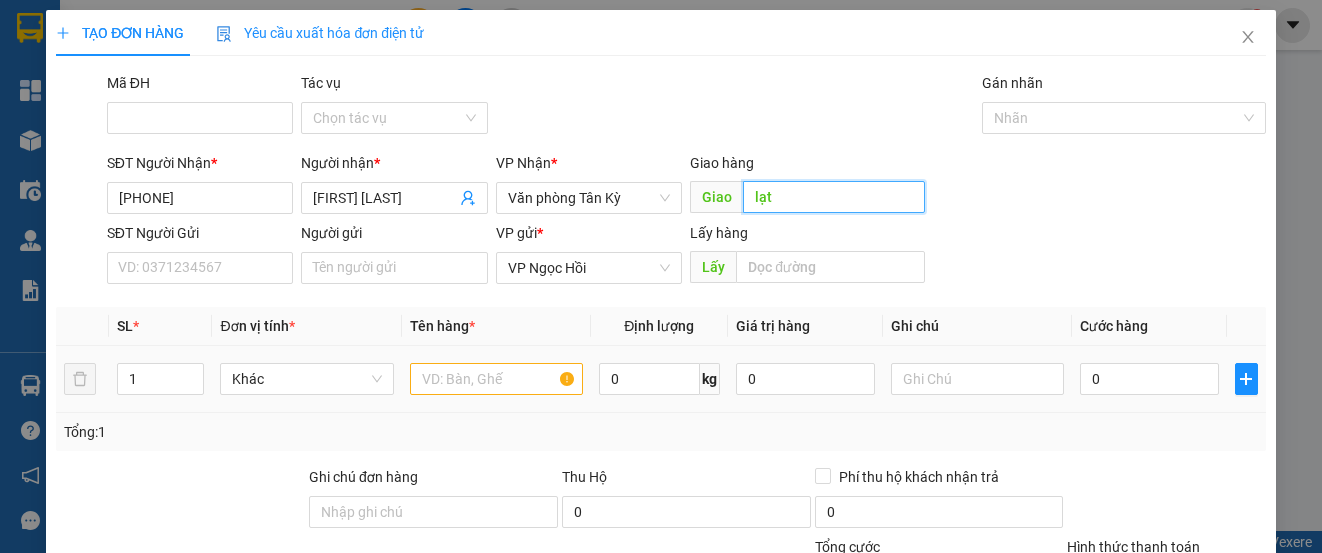 type on "lạt" 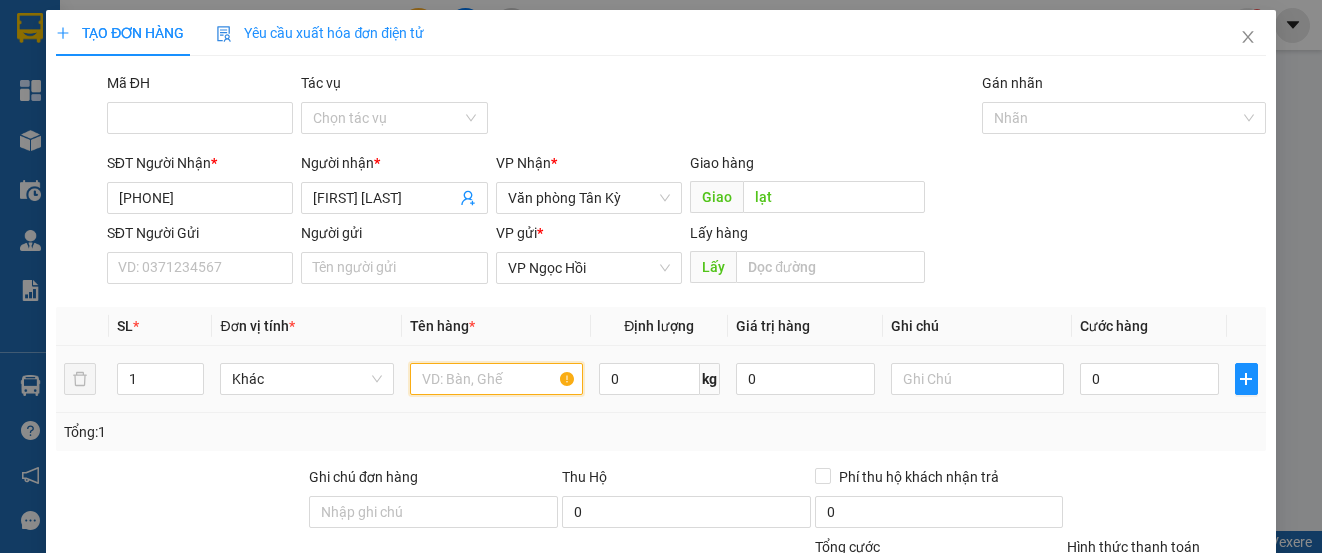 click at bounding box center (496, 379) 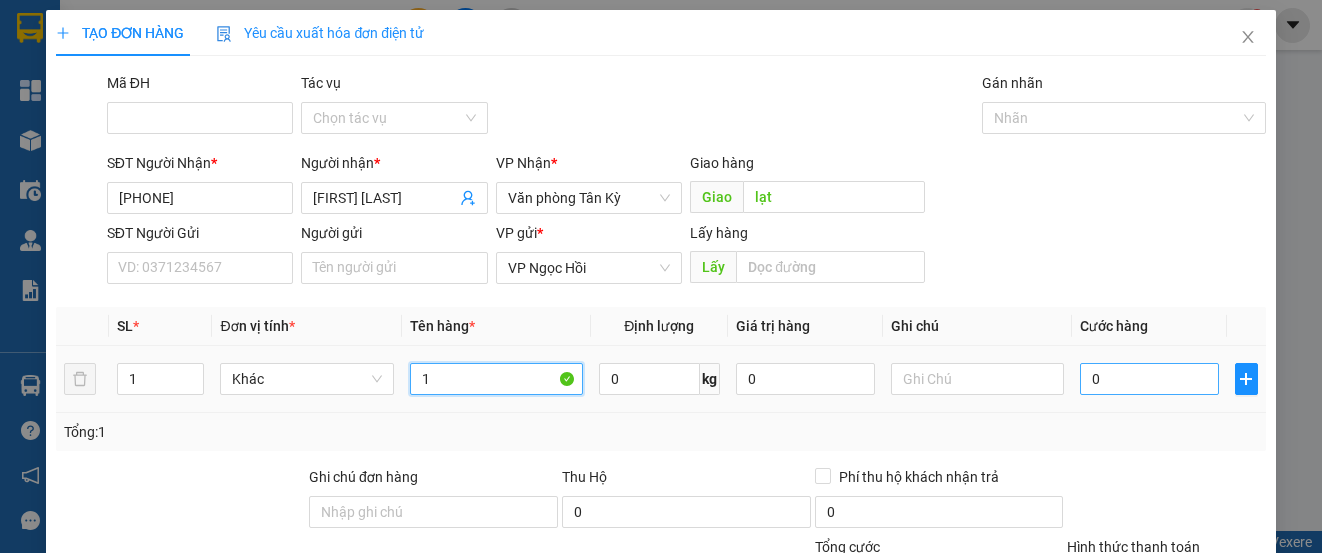 type on "1" 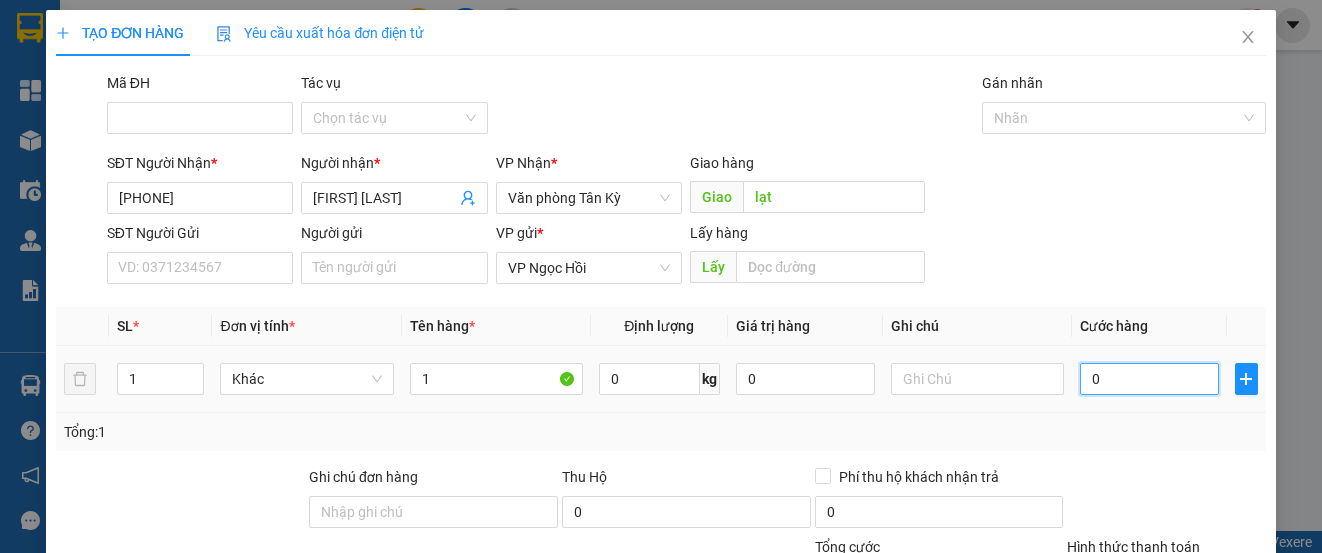 click on "0" at bounding box center (1149, 379) 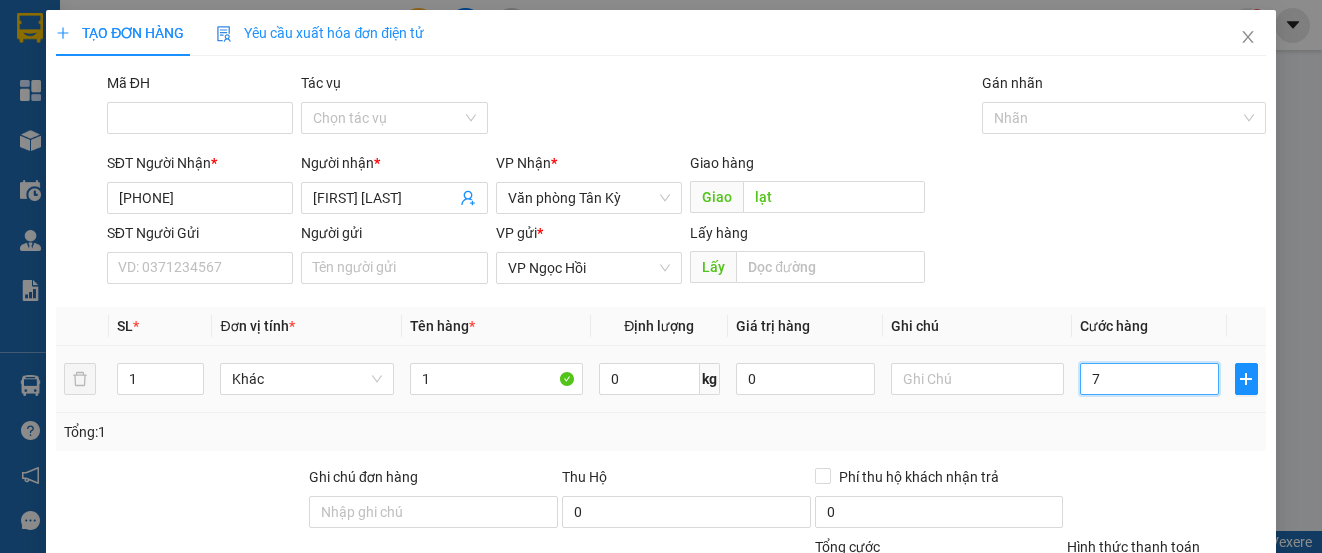 type on "70" 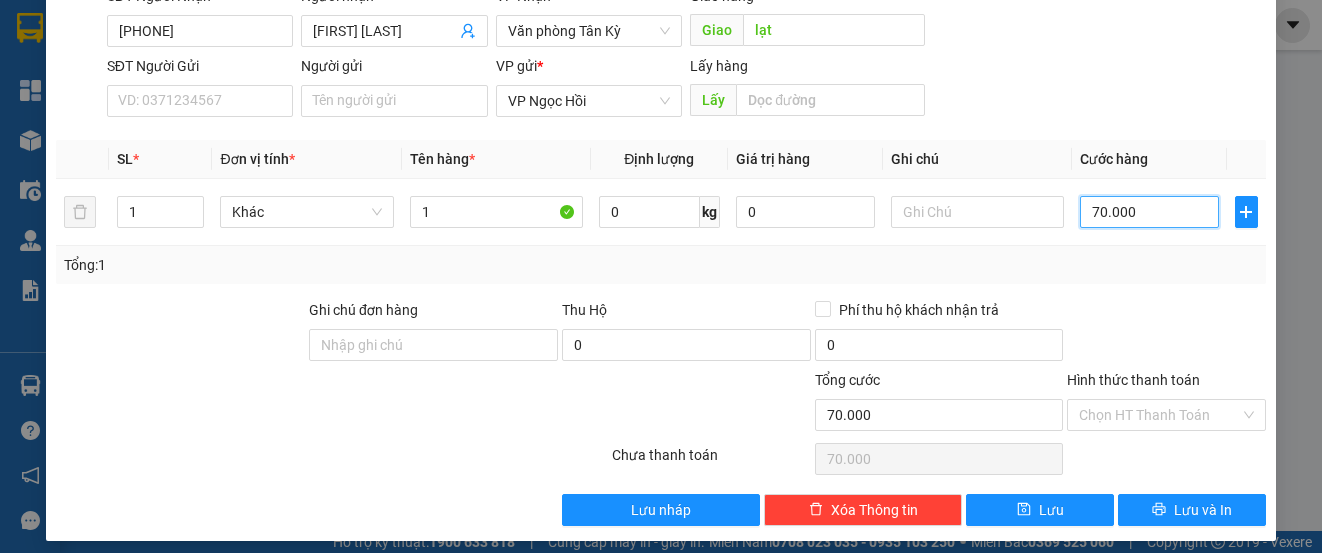 scroll, scrollTop: 179, scrollLeft: 0, axis: vertical 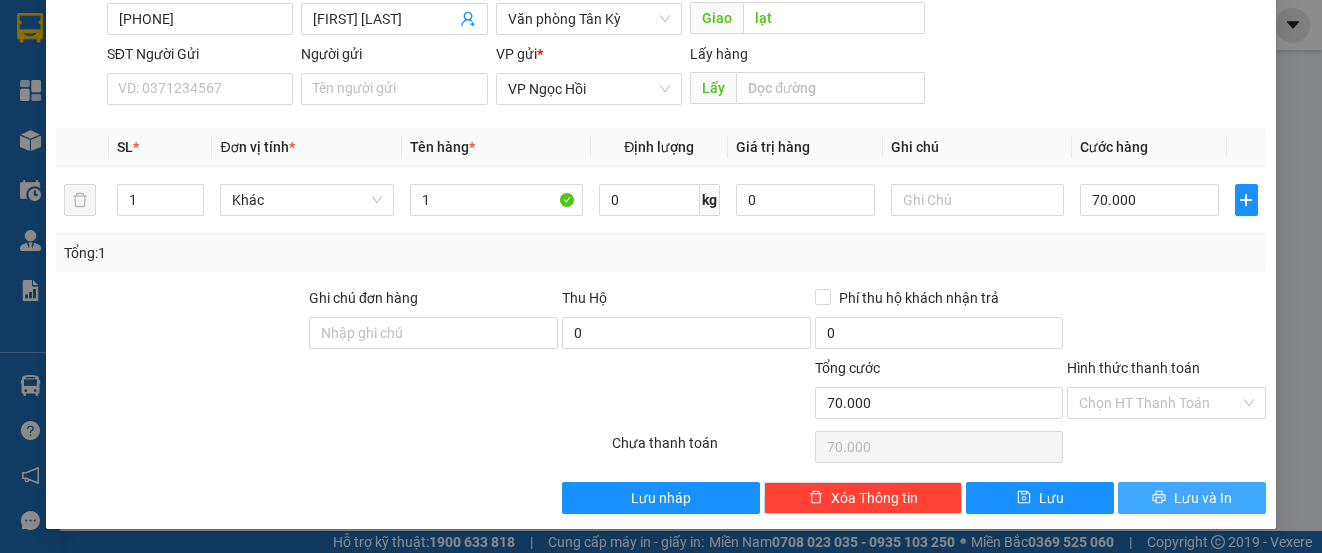 click on "Lưu và In" at bounding box center [1192, 498] 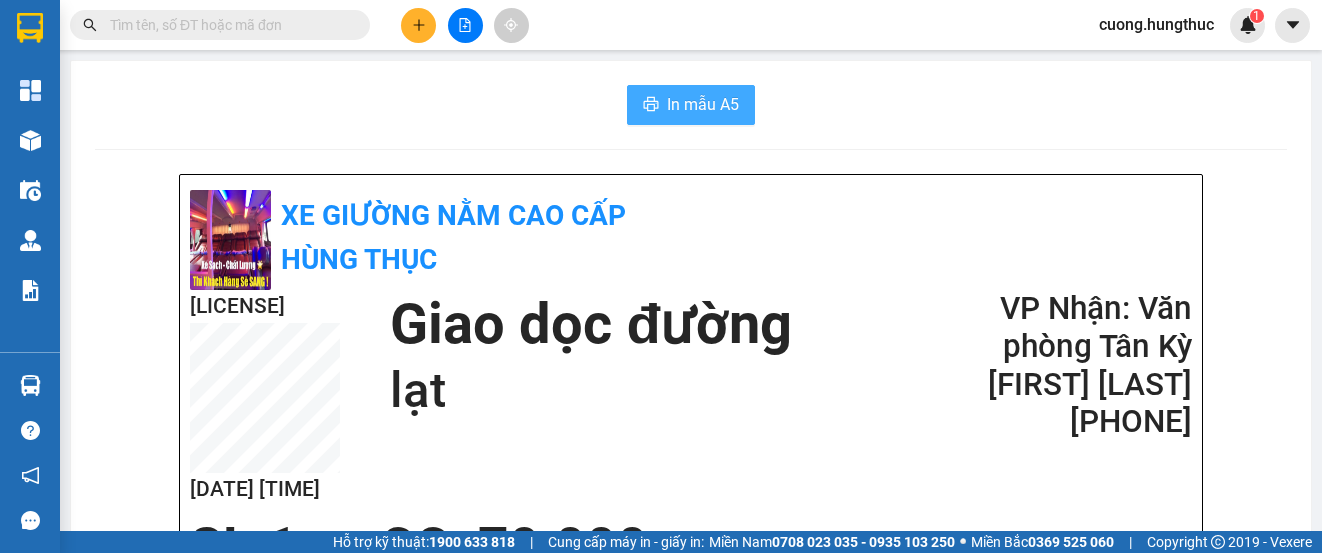 click on "In mẫu A5" at bounding box center [703, 104] 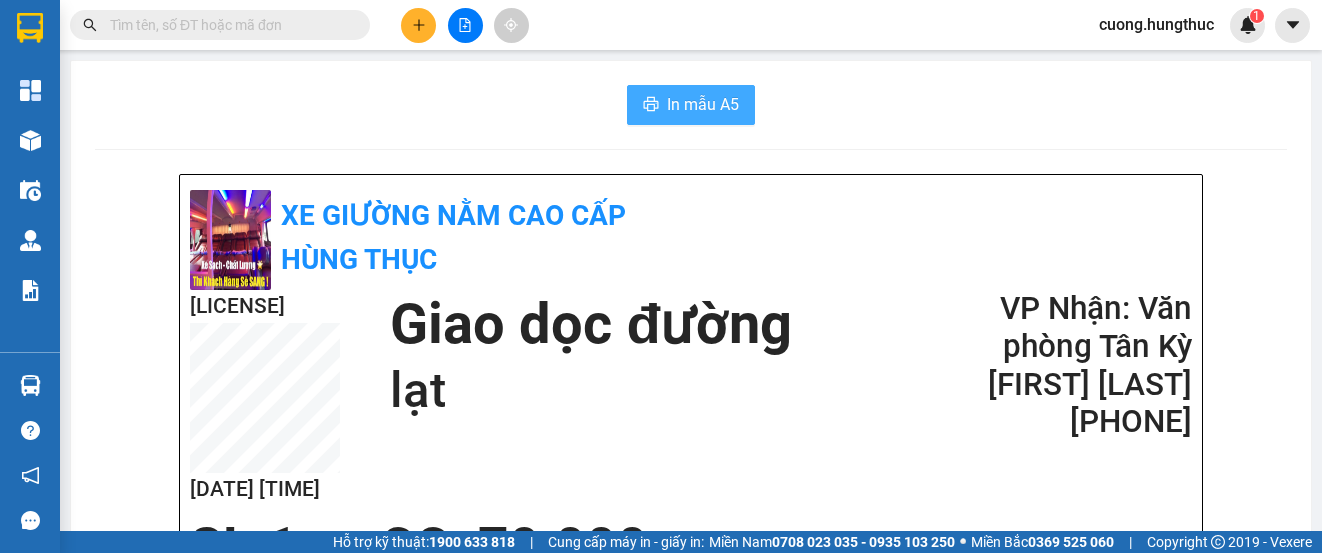 scroll, scrollTop: 0, scrollLeft: 0, axis: both 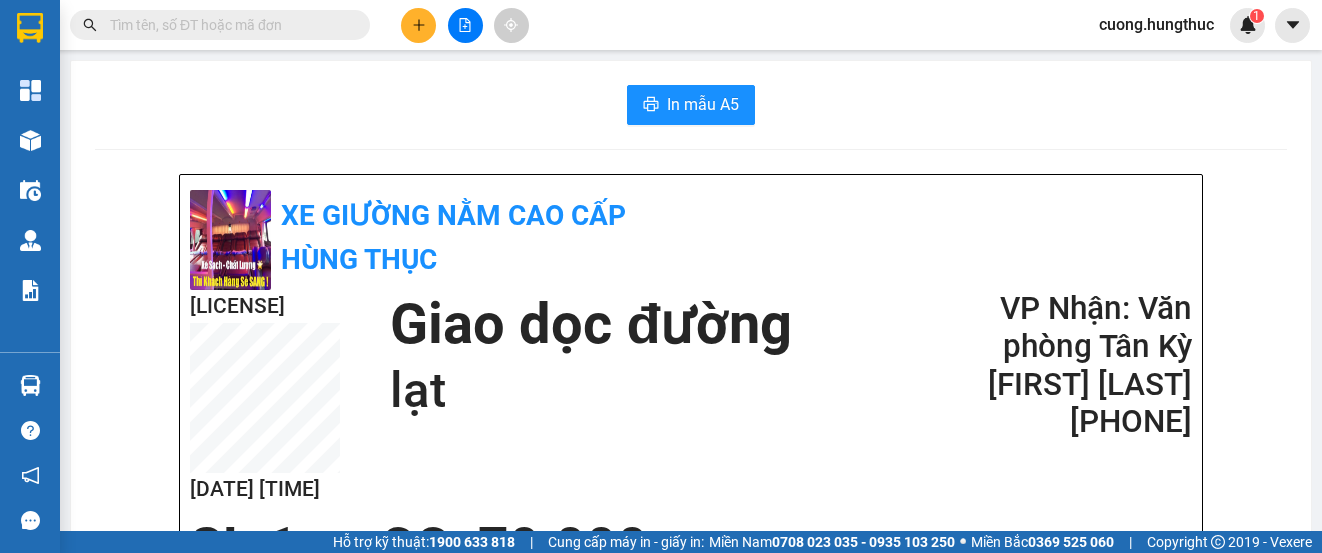 click on "In mẫu A5
XE GIƯỜNG NẰM CAO CẤP HÙNG THỤC [LICENSE] [DATE] [TIME] Giao dọc đường   lạt VP Nhận:   Văn phòng Tân Kỳ [FIRST] [LAST] [PHONE] SL:  1 CC : 70.000 Tên Số lượng Khối lượng Cước món hàng Ghi chú 1 (Khác) 1 0 70.000 Tổng cộng 1 0 70.000 Loading...         VP gửi :   VP Ngọc Hồi XE GIƯỜNG NẰM CAO CẤP HÙNG THỤC   Thị trấn Tân Kỳ   [PHONE], [PHONE] Gửi khách hàng GỬI :   VP Ngọc Hồi   63 Ngọc Hồi [LICENSE] NHẬN :   Văn phòng Tân Kỳ   Thị trấn Tân Kỳ Người nhận :   [FIRST] [LAST] [PHONE] Giao dọc đường: lạt Tên (giá trị hàng) SL KG/Món Loại hàng gửi Cước món hàng Ghi chú 1 (Khác) 1 0 70.000 Tổng cộng 1 0 70.000 Loading... Chưa cước : 70.000 Tổng phải thu: 70.000 Người gửi hàng xác nhận (Tôi đã đọc và đồng ý nộp dung phiếu gửi hàng) NV kiểm tra hàng (Kí và ghi rõ họ tên) [TIME], ngày [DATE] [FIRST] :" at bounding box center [691, 799] 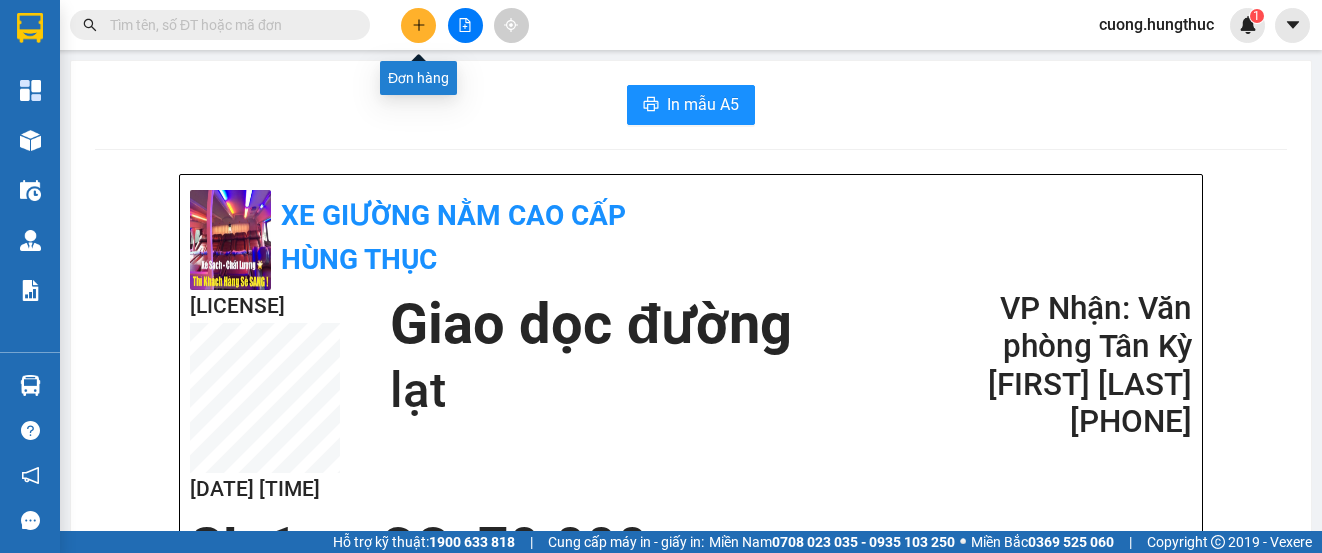 click 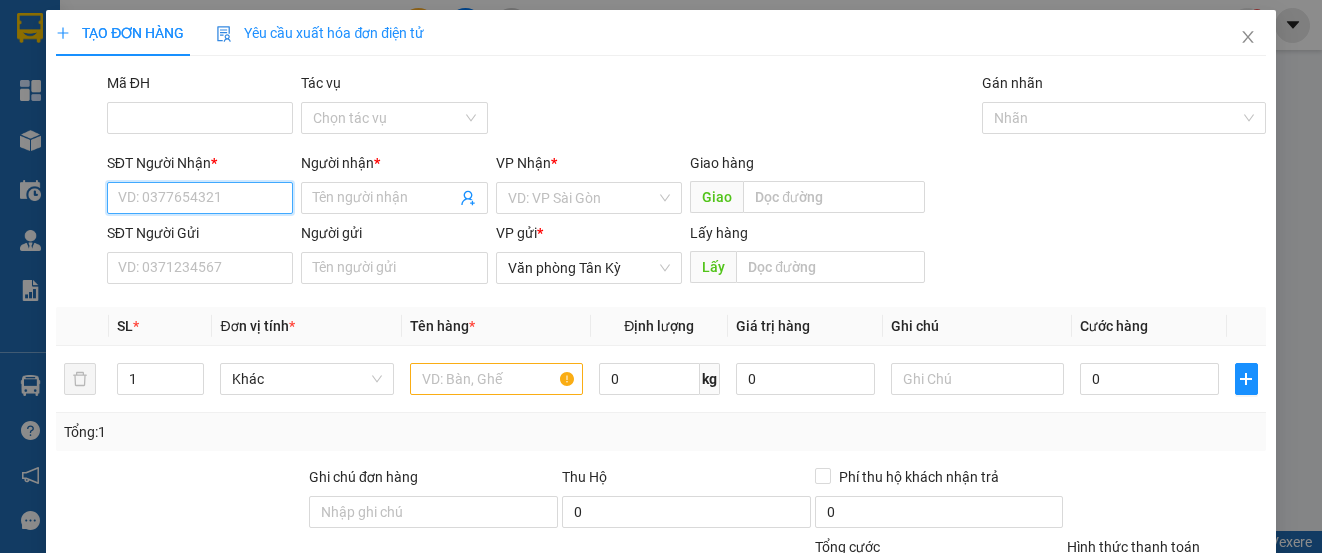 click on "SĐT Người Nhận  *" at bounding box center [200, 198] 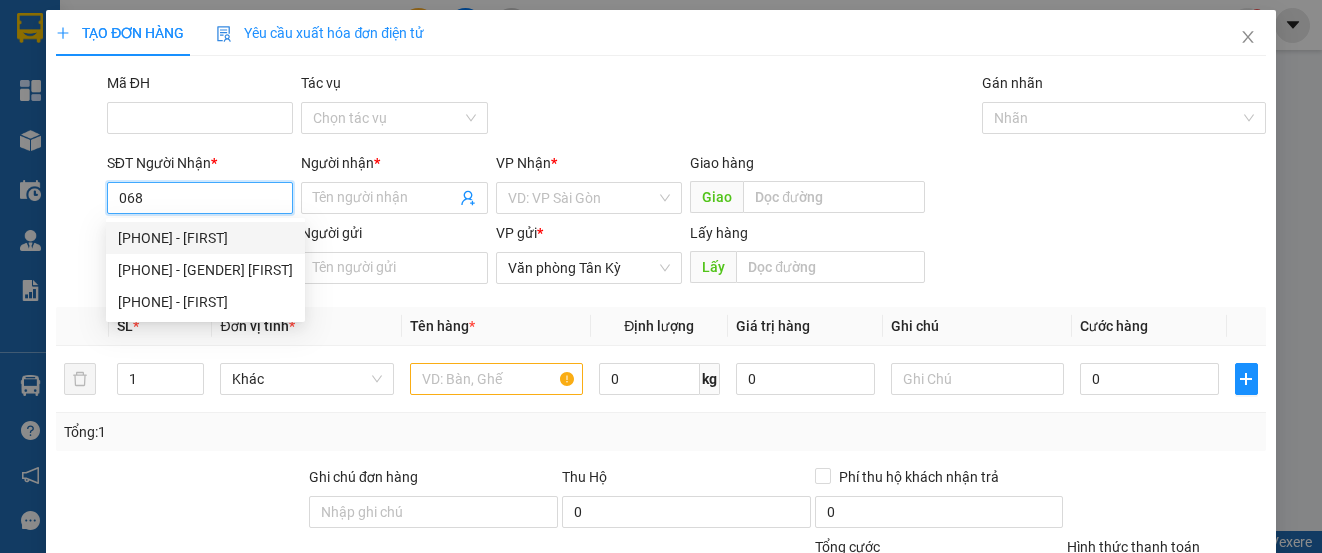 click on "[PHONE] - [FIRST]" at bounding box center [205, 238] 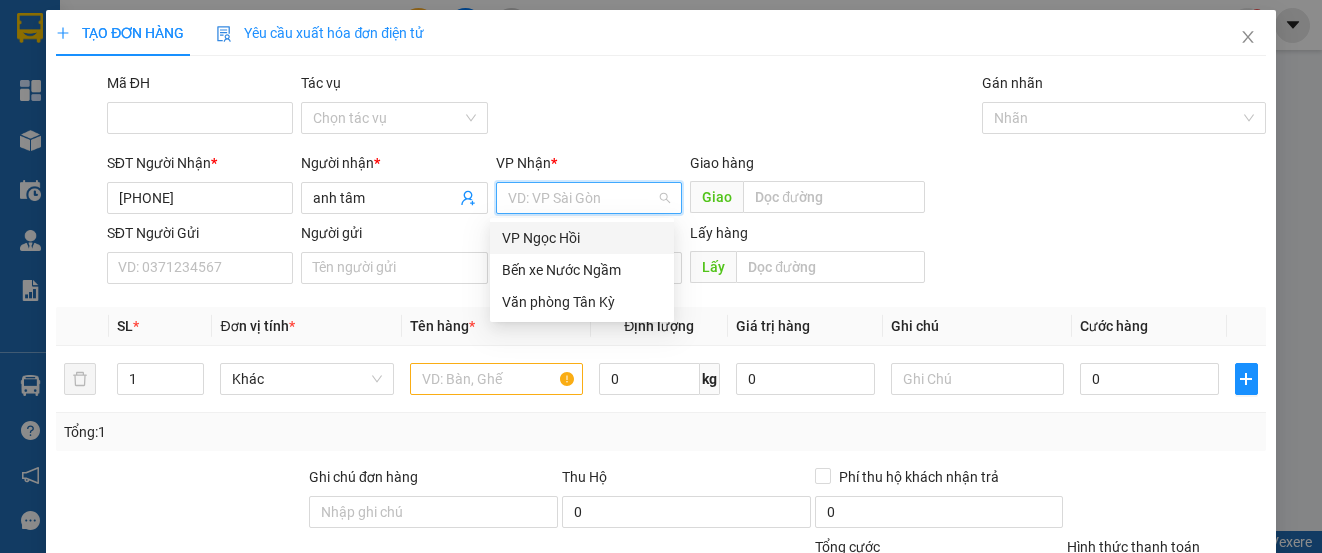 click at bounding box center [582, 198] 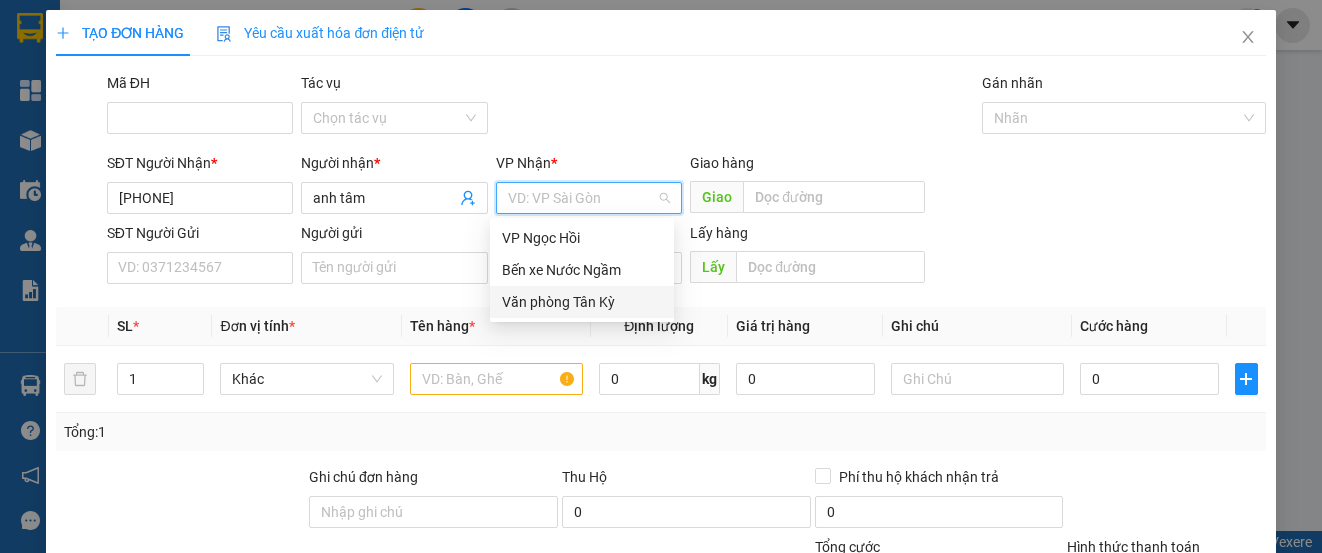 click on "Văn phòng Tân Kỳ" at bounding box center (582, 302) 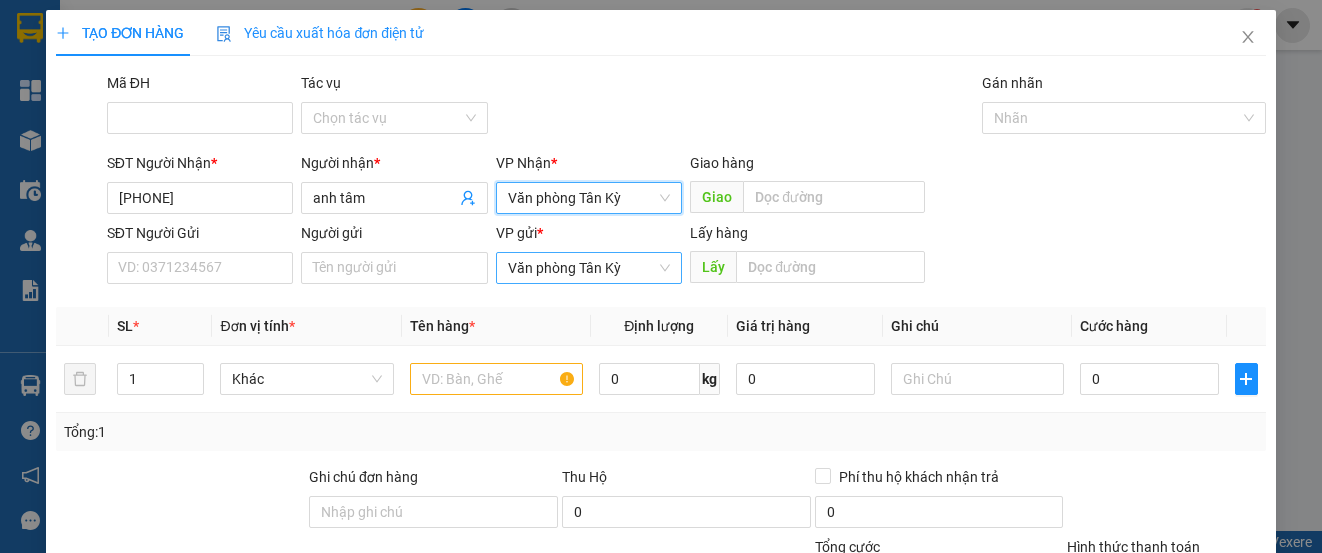 click on "Văn phòng Tân Kỳ" at bounding box center (589, 268) 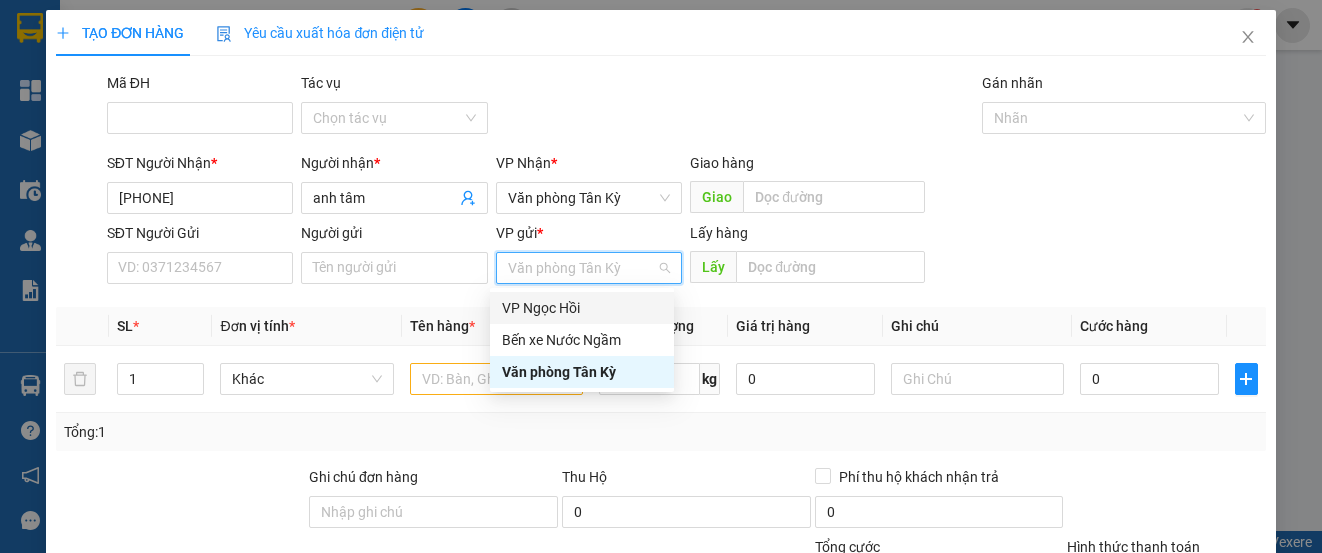 click on "VP Ngọc Hồi" at bounding box center (582, 308) 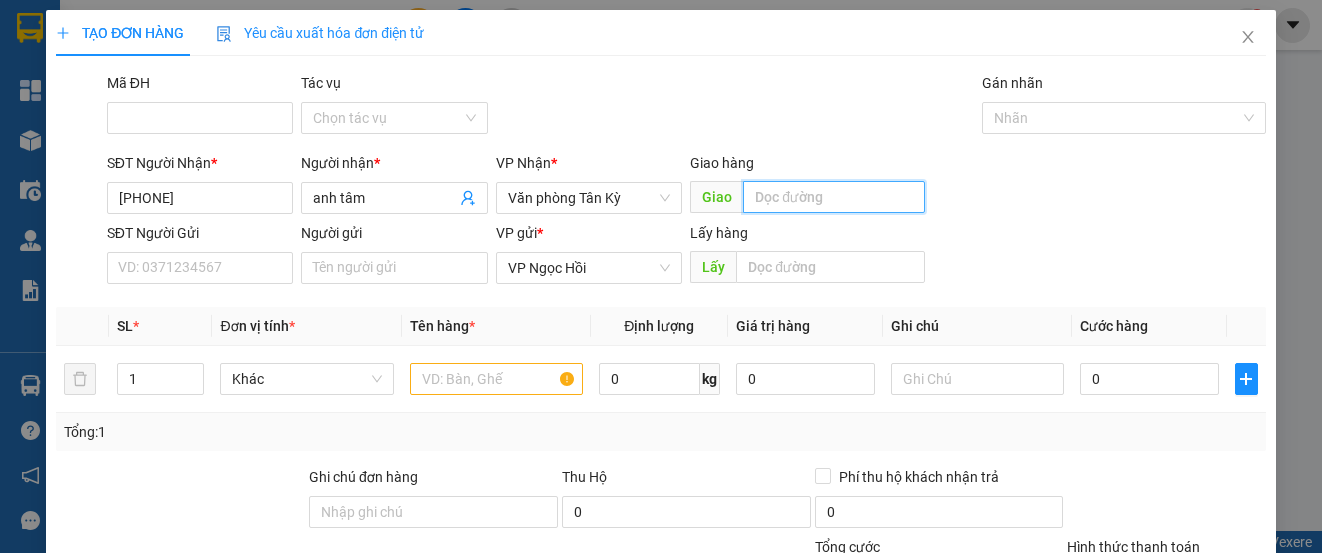 click at bounding box center (834, 197) 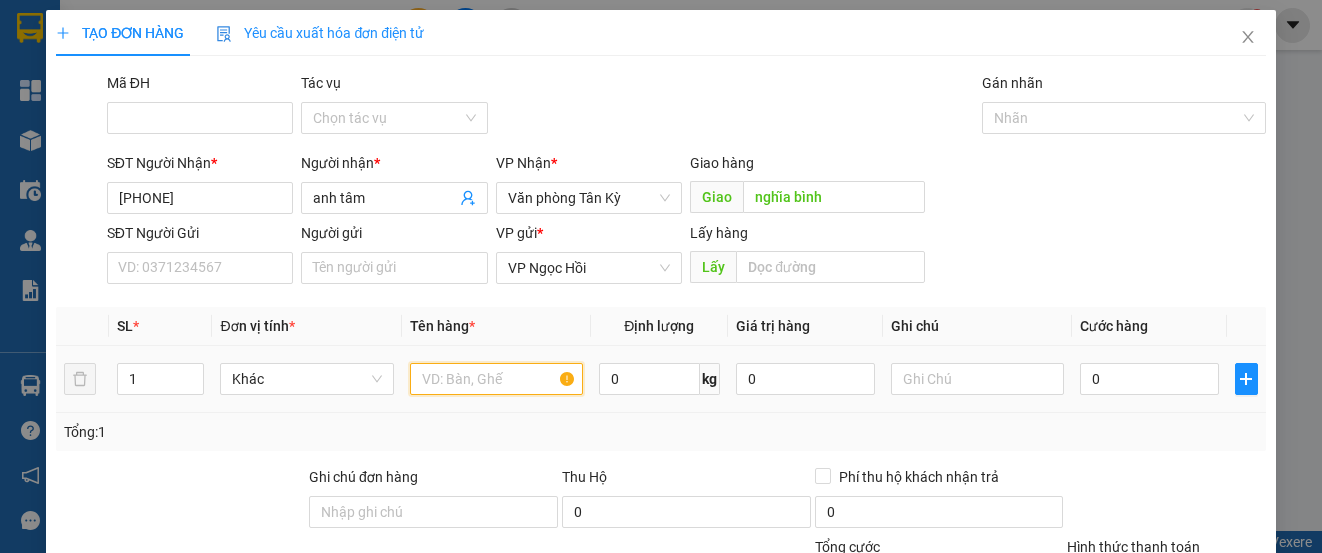 click at bounding box center (496, 379) 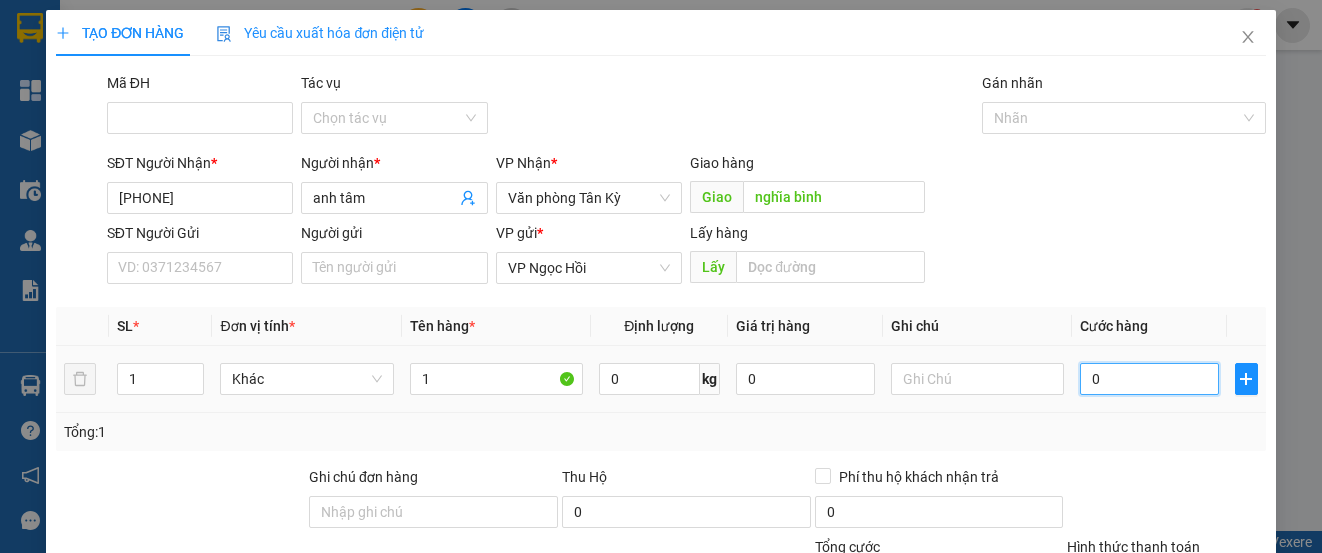 click on "0" at bounding box center (1149, 379) 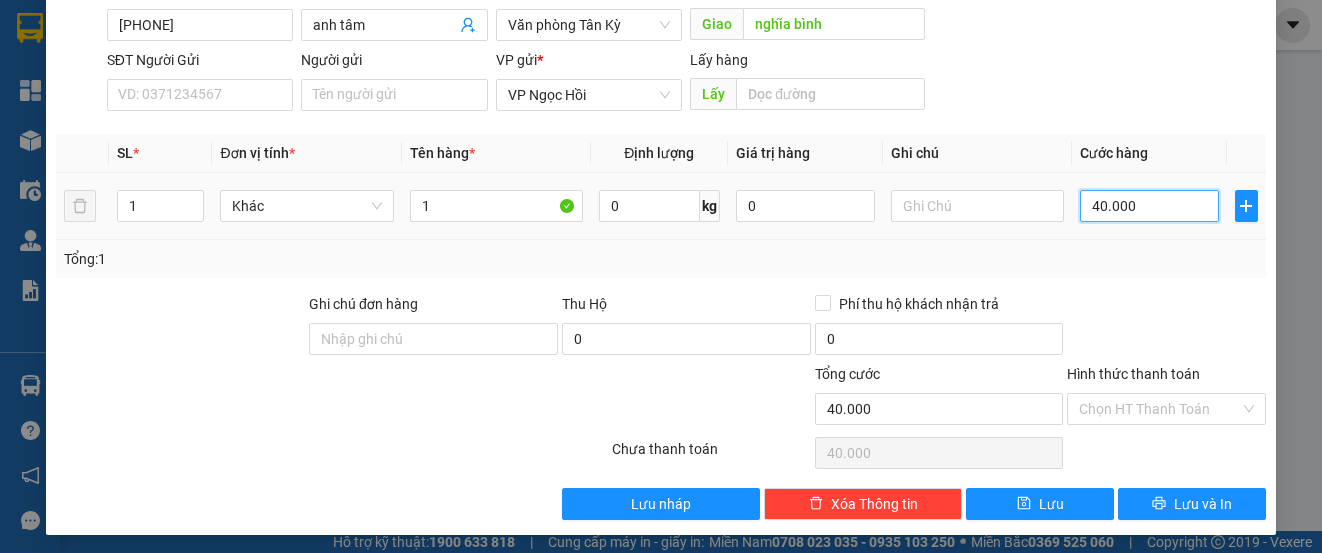scroll, scrollTop: 179, scrollLeft: 0, axis: vertical 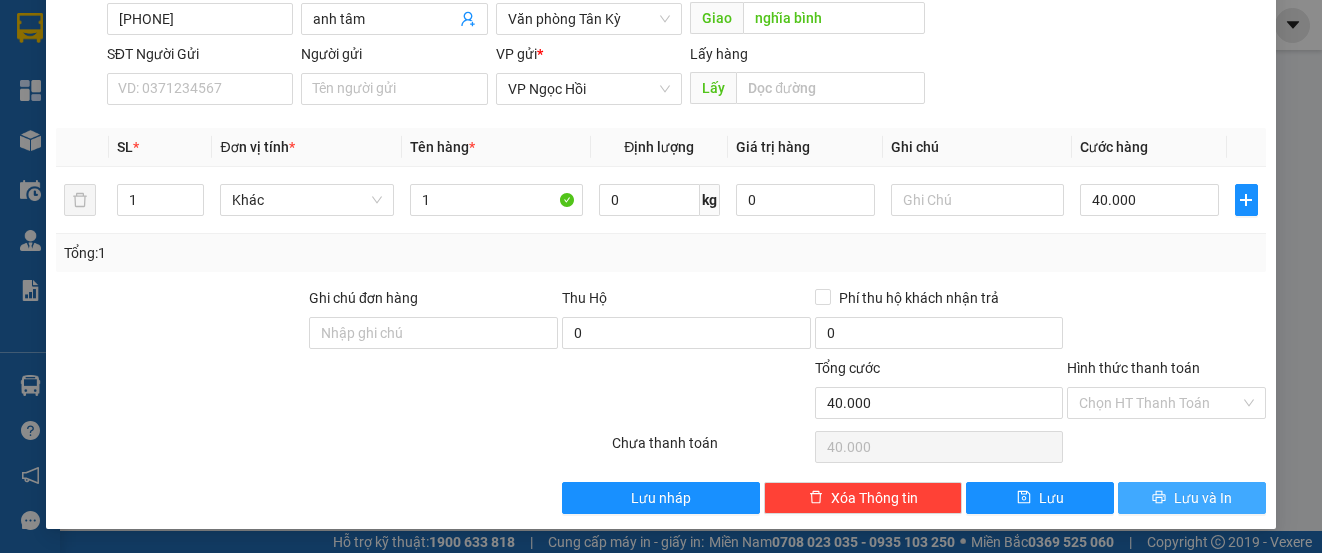 click on "Lưu và In" at bounding box center (1203, 498) 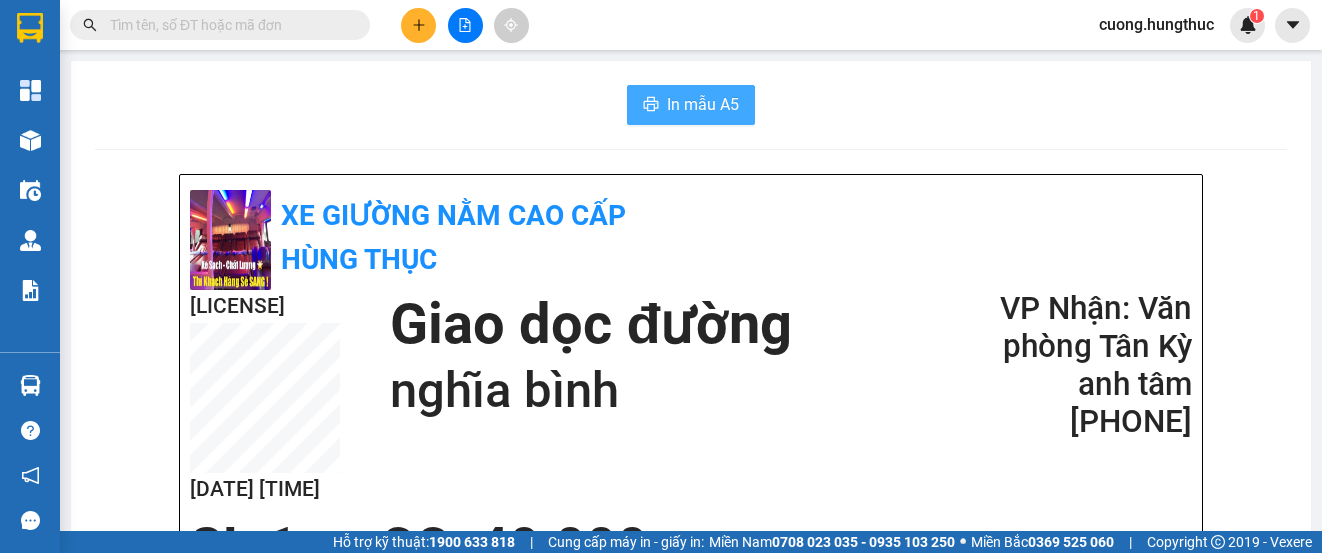click on "In mẫu A5" at bounding box center [703, 104] 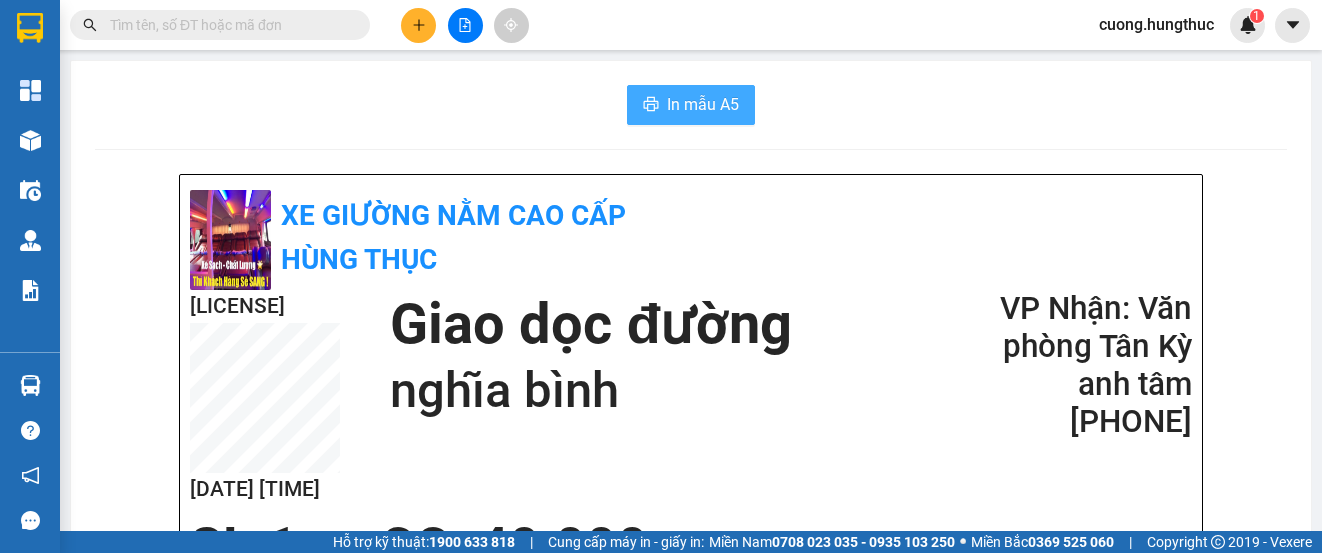 scroll, scrollTop: 0, scrollLeft: 0, axis: both 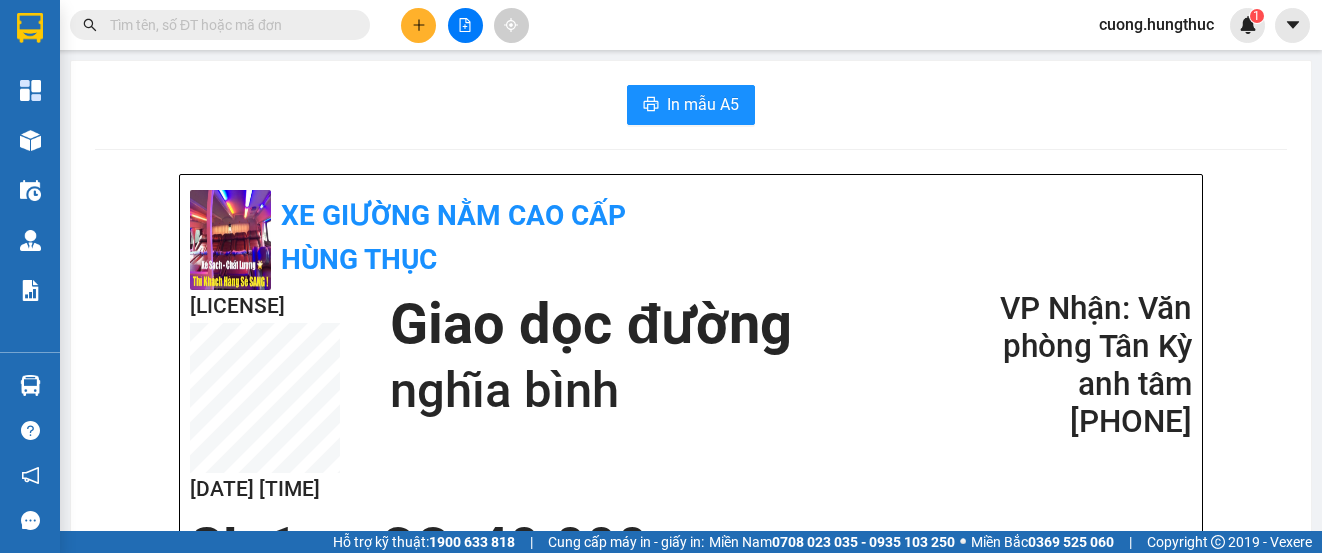 click on "In mẫu A5" at bounding box center [691, 105] 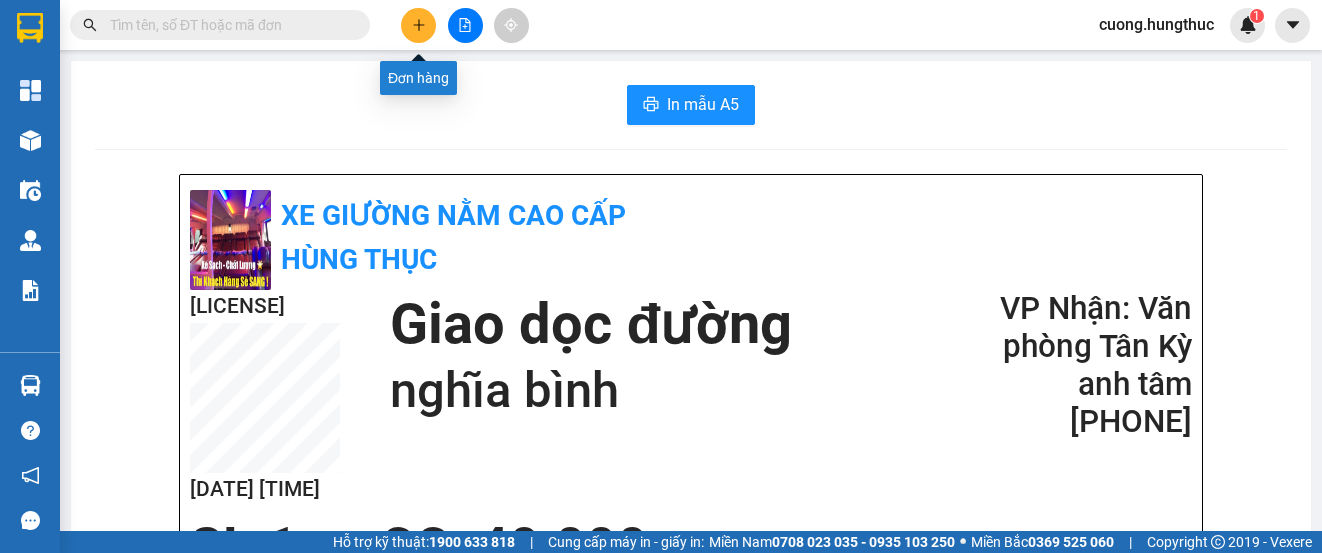 click 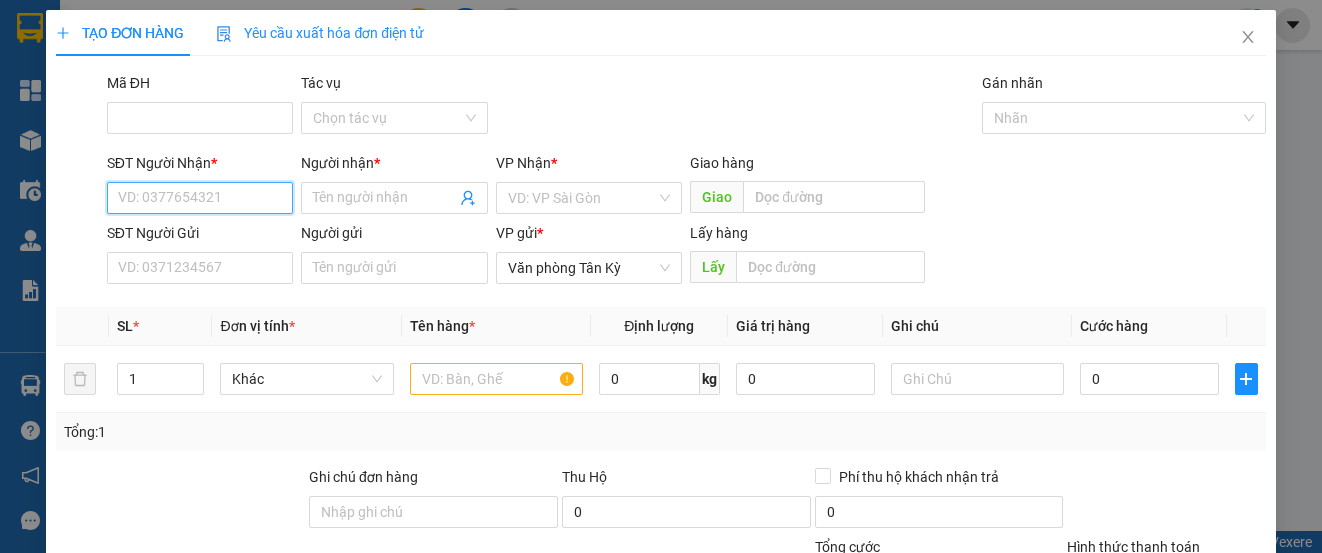 click on "SĐT Người Nhận  *" at bounding box center [200, 198] 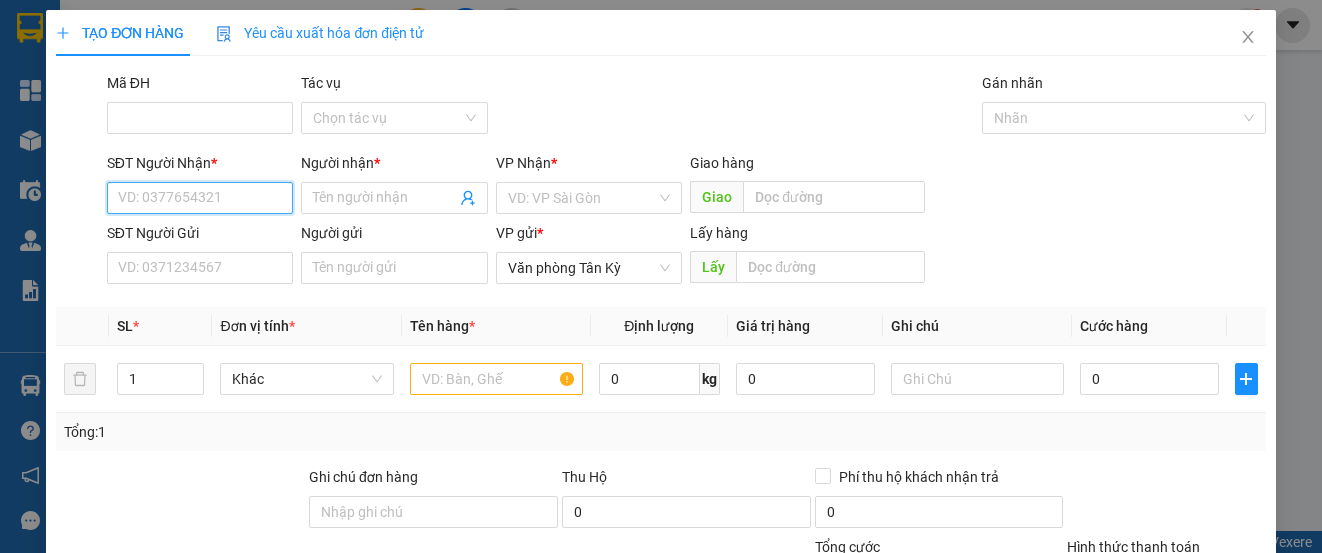 click on "SĐT Người Nhận  *" at bounding box center [200, 198] 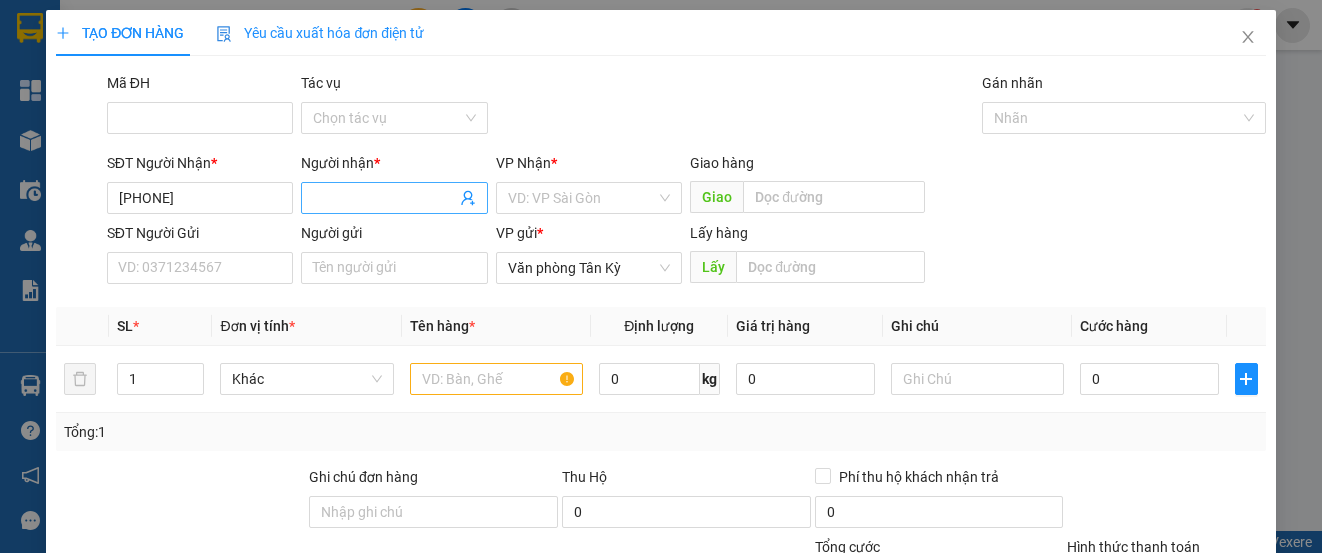 drag, startPoint x: 329, startPoint y: 175, endPoint x: 328, endPoint y: 196, distance: 21.023796 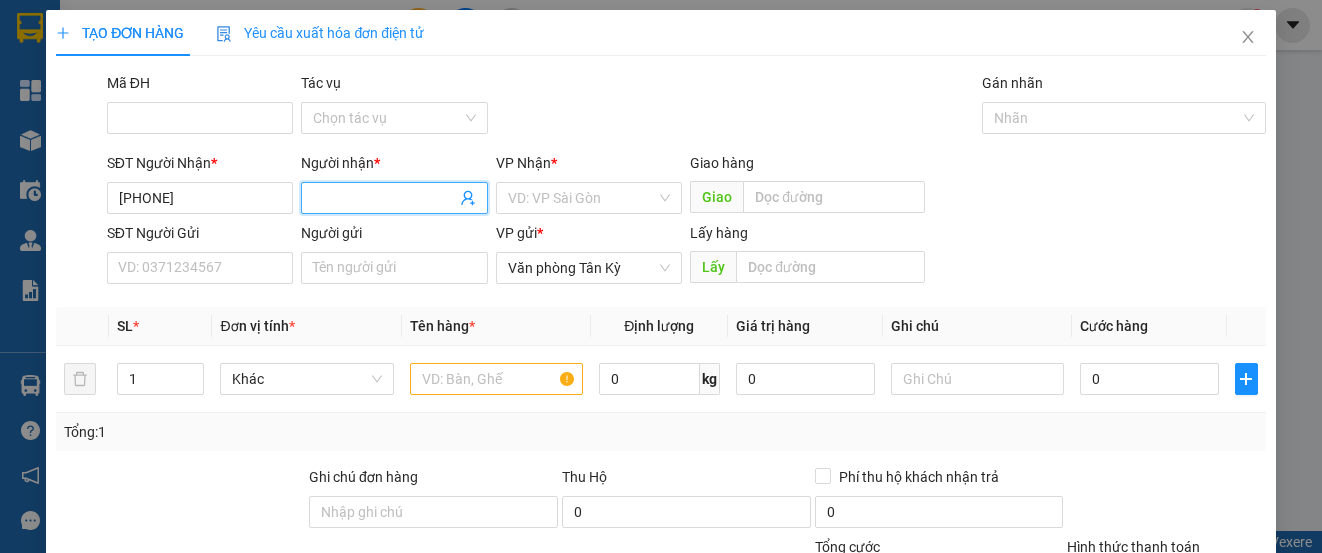click on "Người nhận  *" at bounding box center [384, 198] 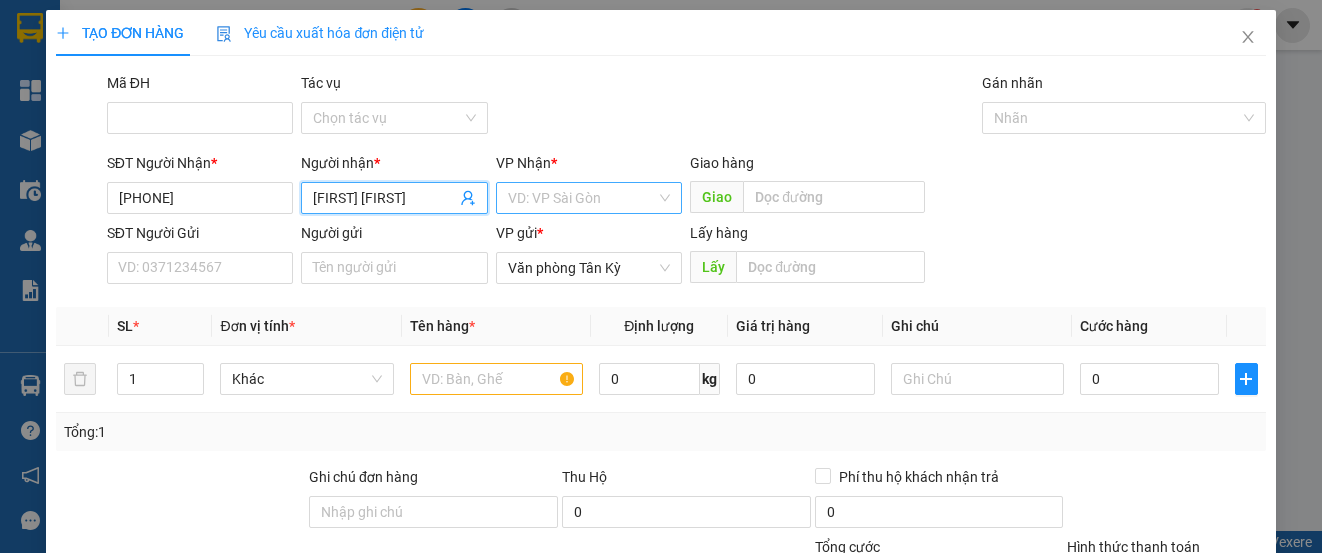 click at bounding box center (582, 198) 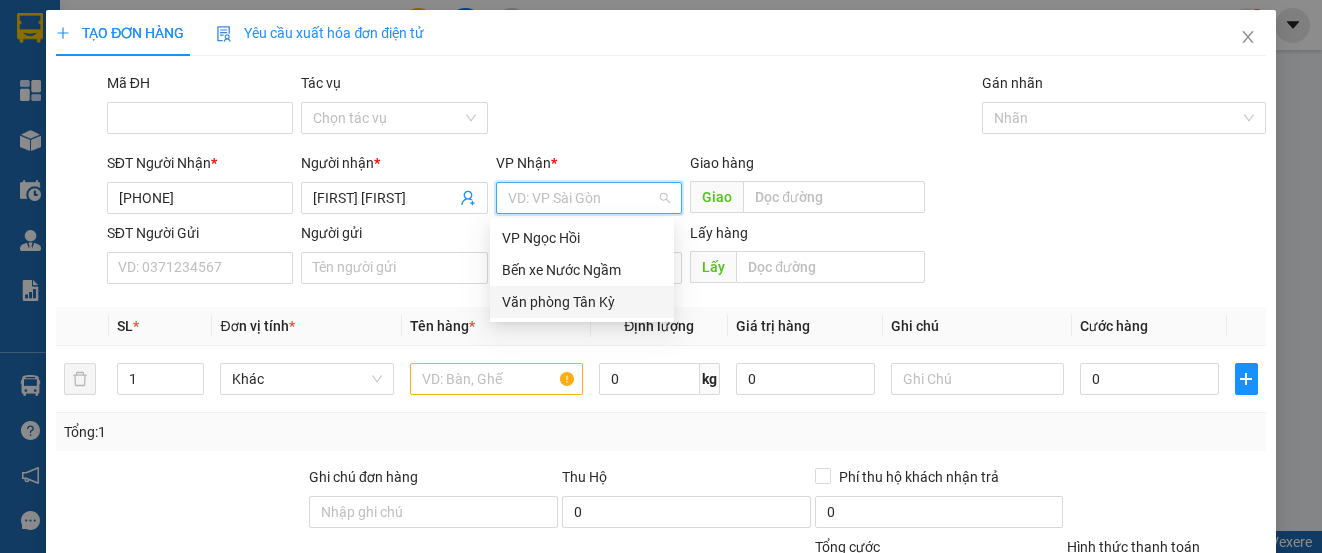 click on "Văn phòng Tân Kỳ" at bounding box center [582, 302] 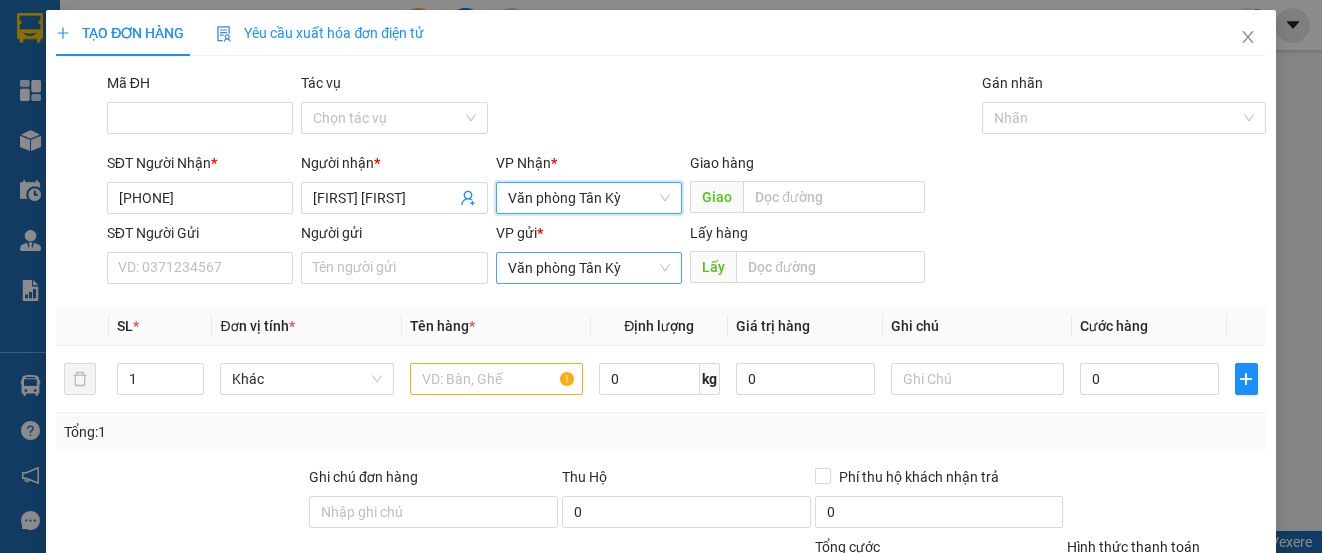 click on "Văn phòng Tân Kỳ" at bounding box center [589, 268] 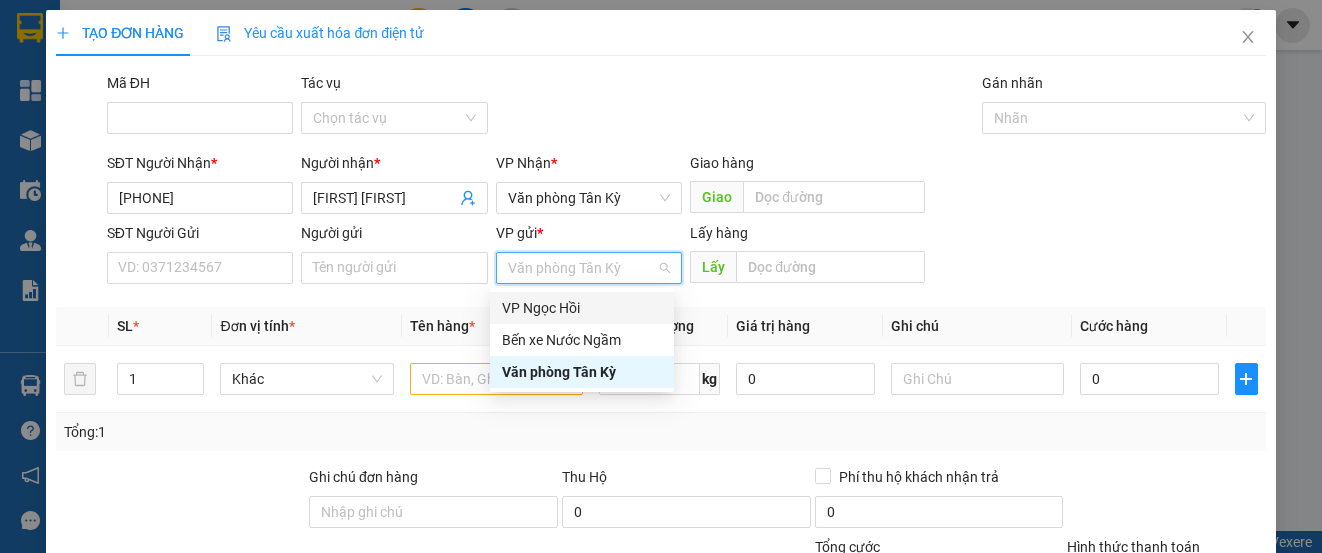 click on "VP Ngọc Hồi" at bounding box center (582, 308) 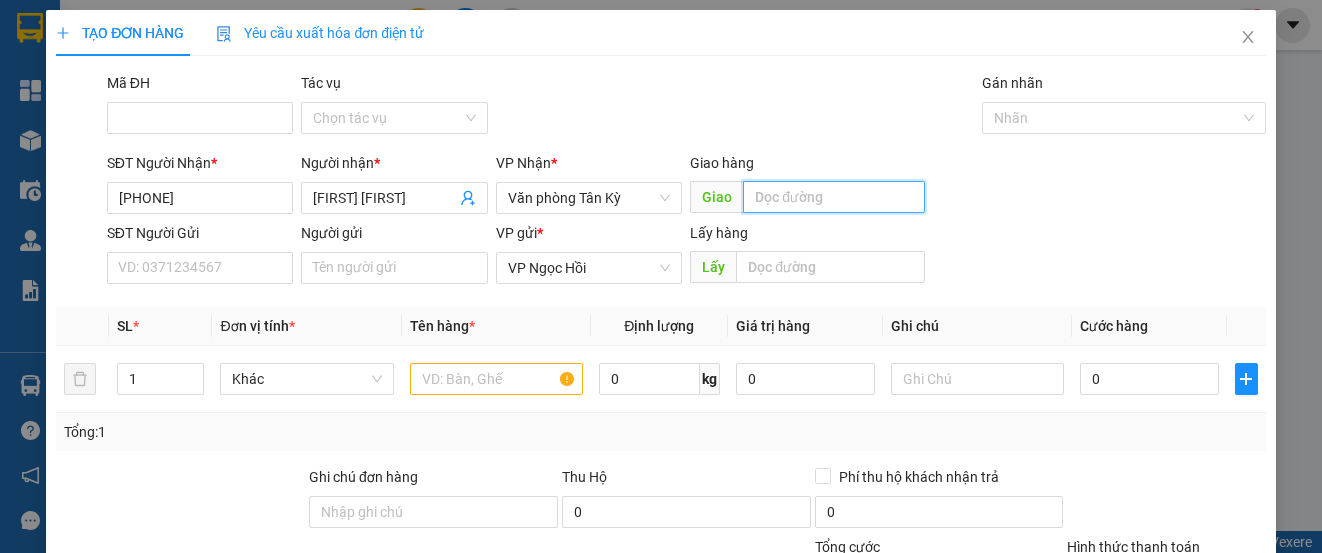 click at bounding box center [834, 197] 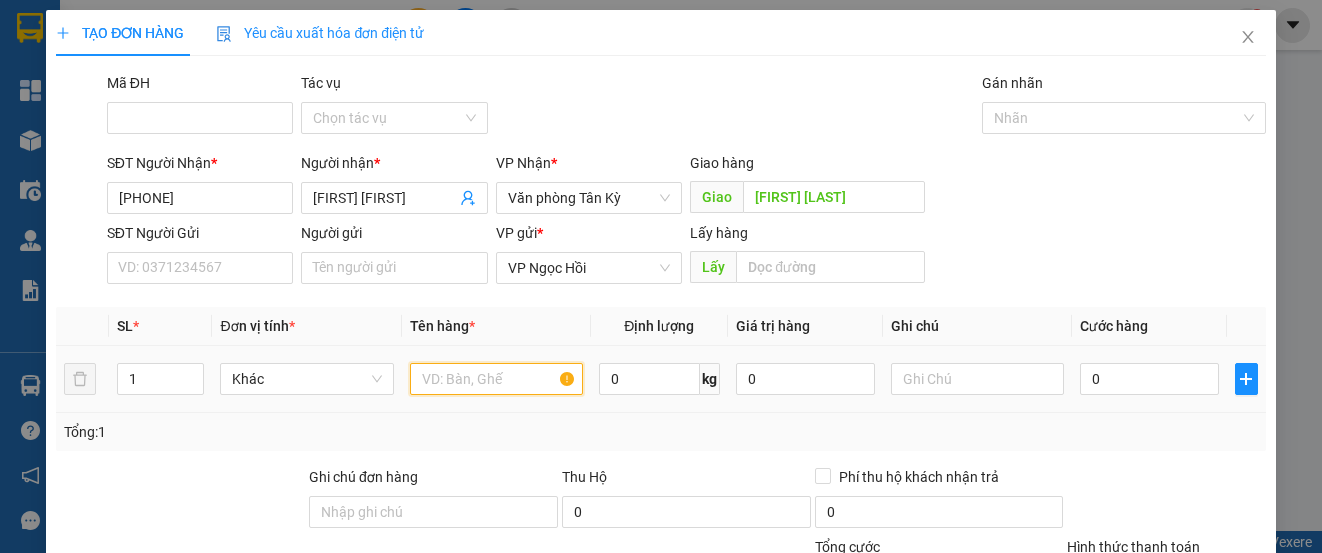 click at bounding box center (496, 379) 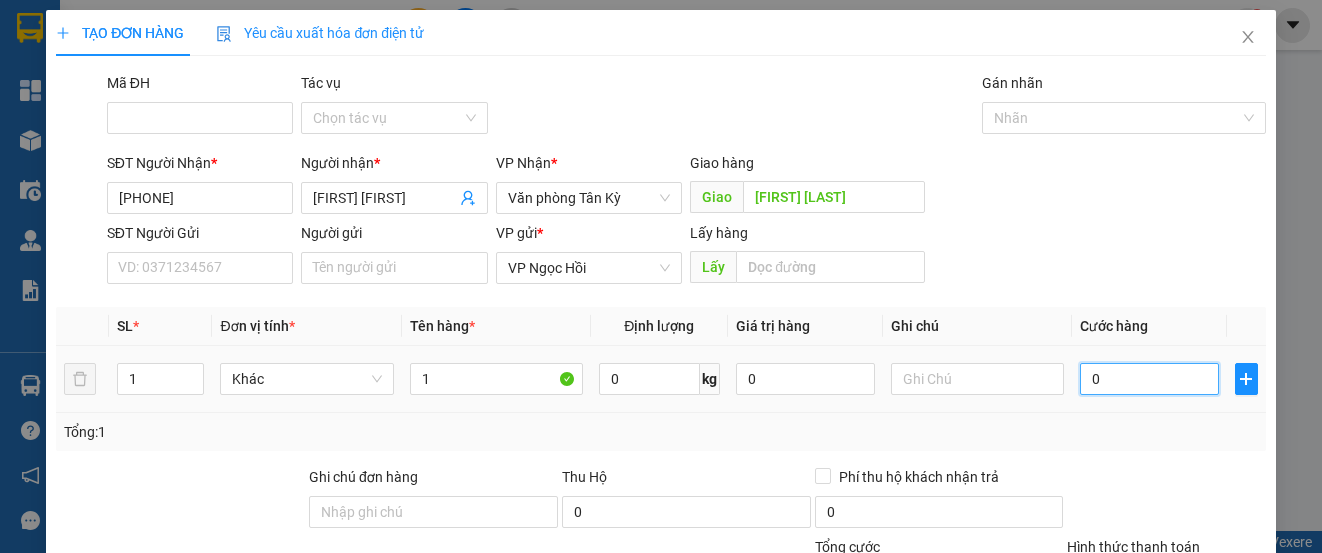click on "0" at bounding box center [1149, 379] 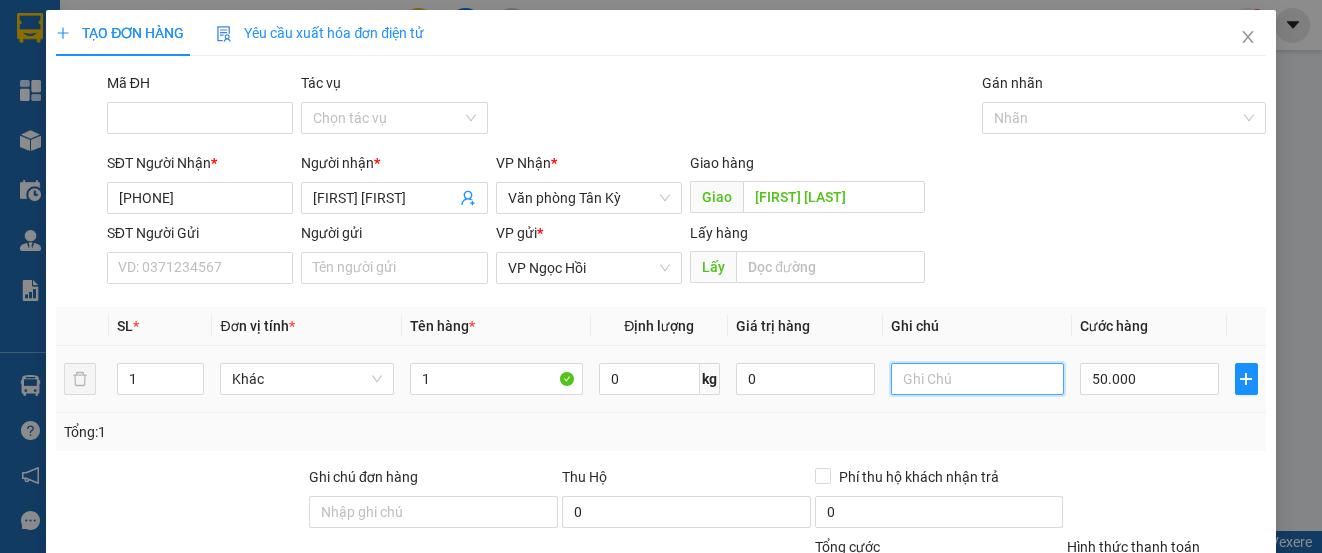click at bounding box center [977, 379] 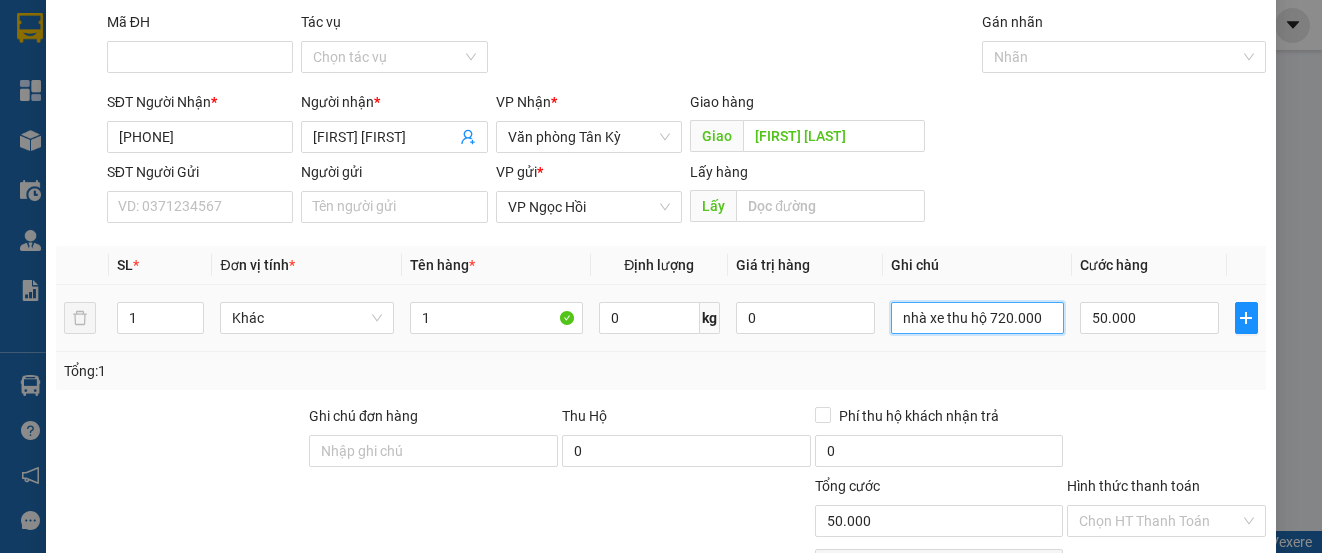 scroll, scrollTop: 179, scrollLeft: 0, axis: vertical 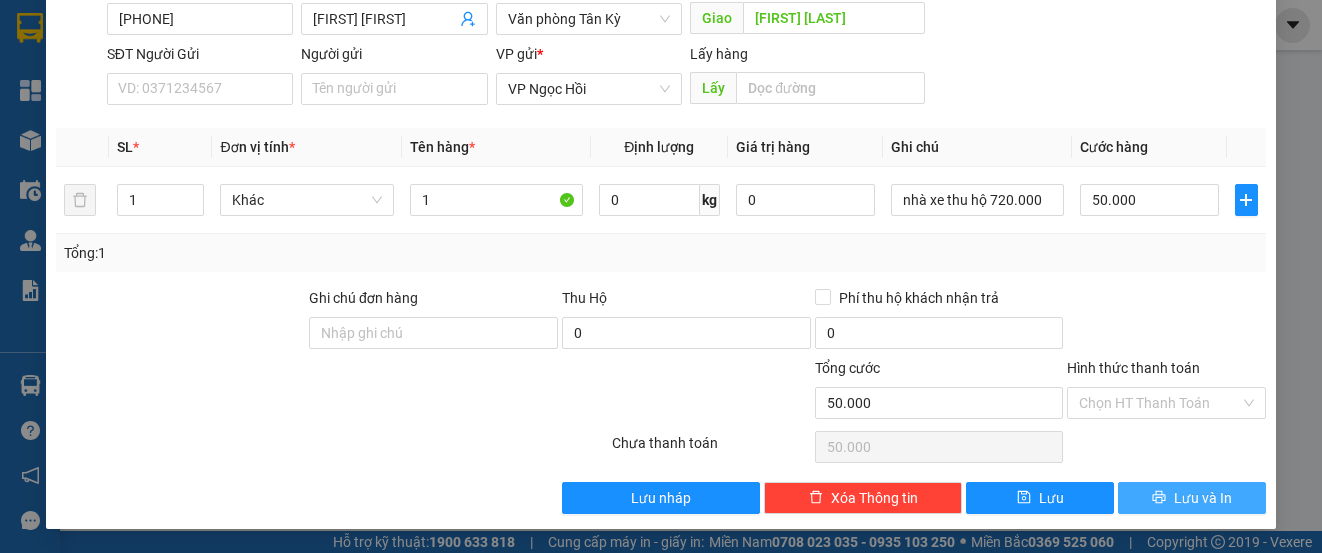 click 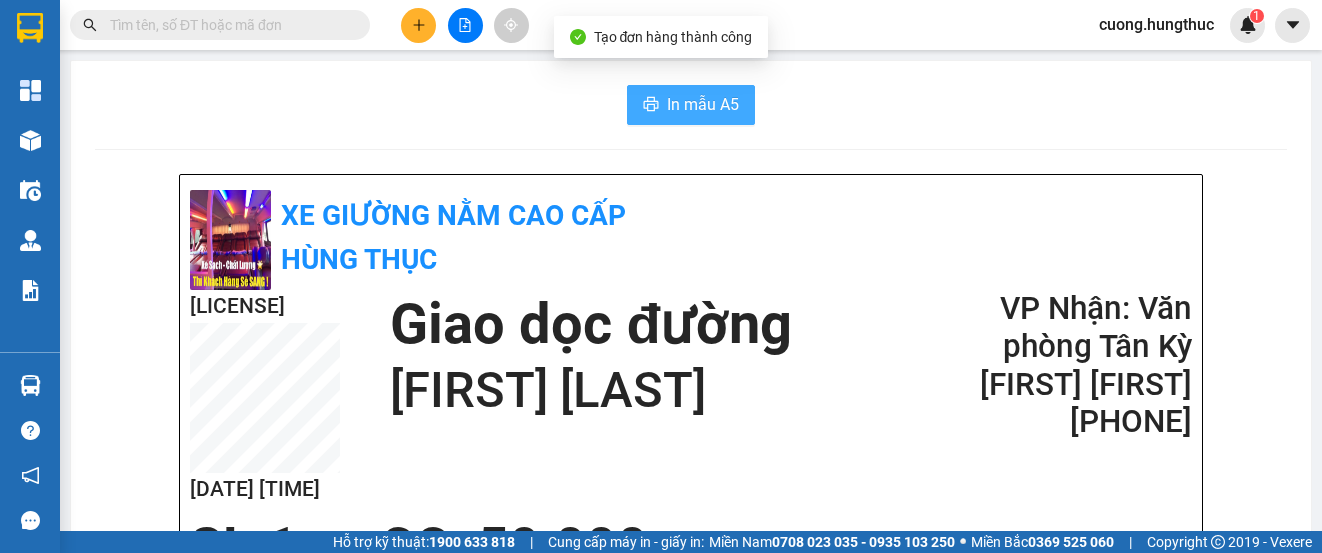 click on "In mẫu A5" at bounding box center (703, 104) 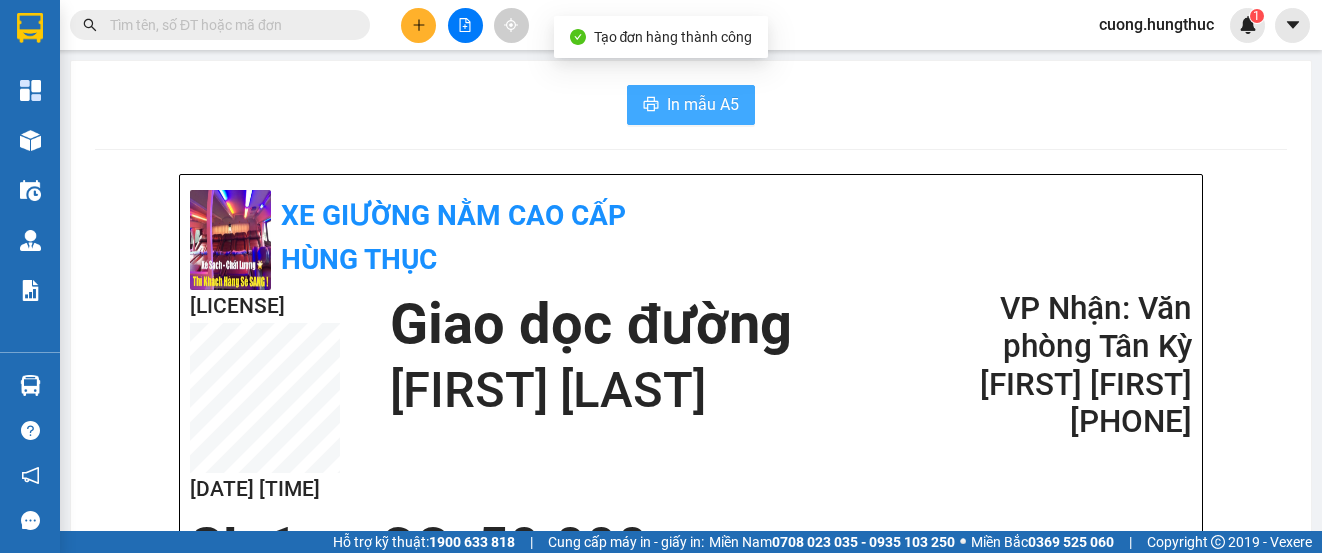 scroll, scrollTop: 0, scrollLeft: 0, axis: both 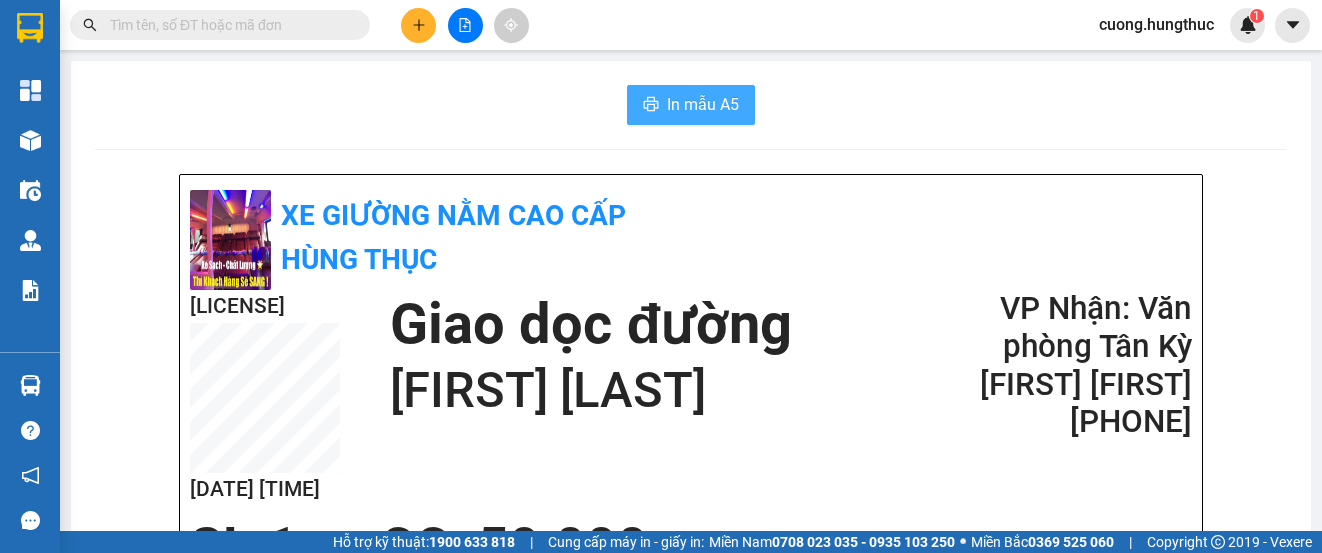 click on "In mẫu A5" at bounding box center [703, 104] 